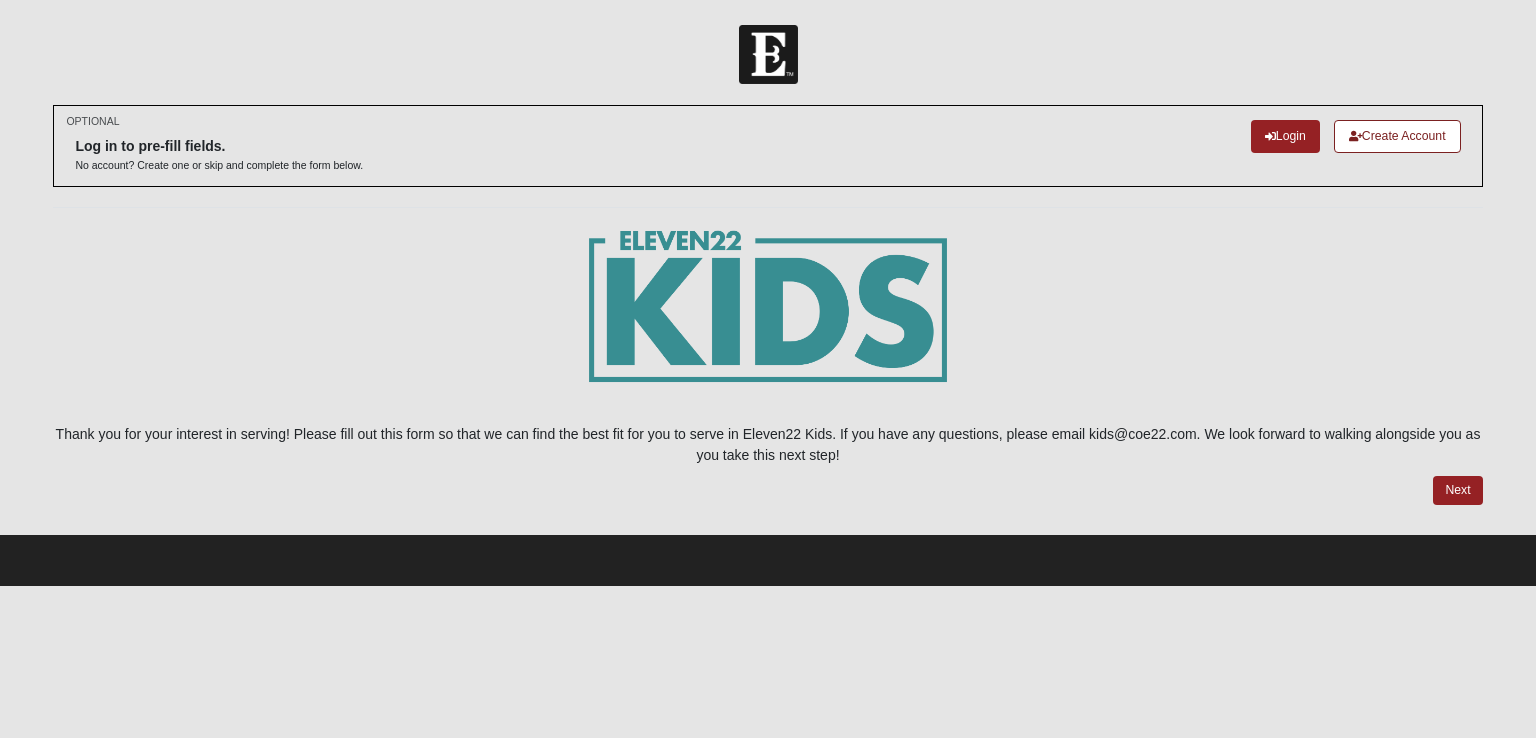 scroll, scrollTop: 0, scrollLeft: 0, axis: both 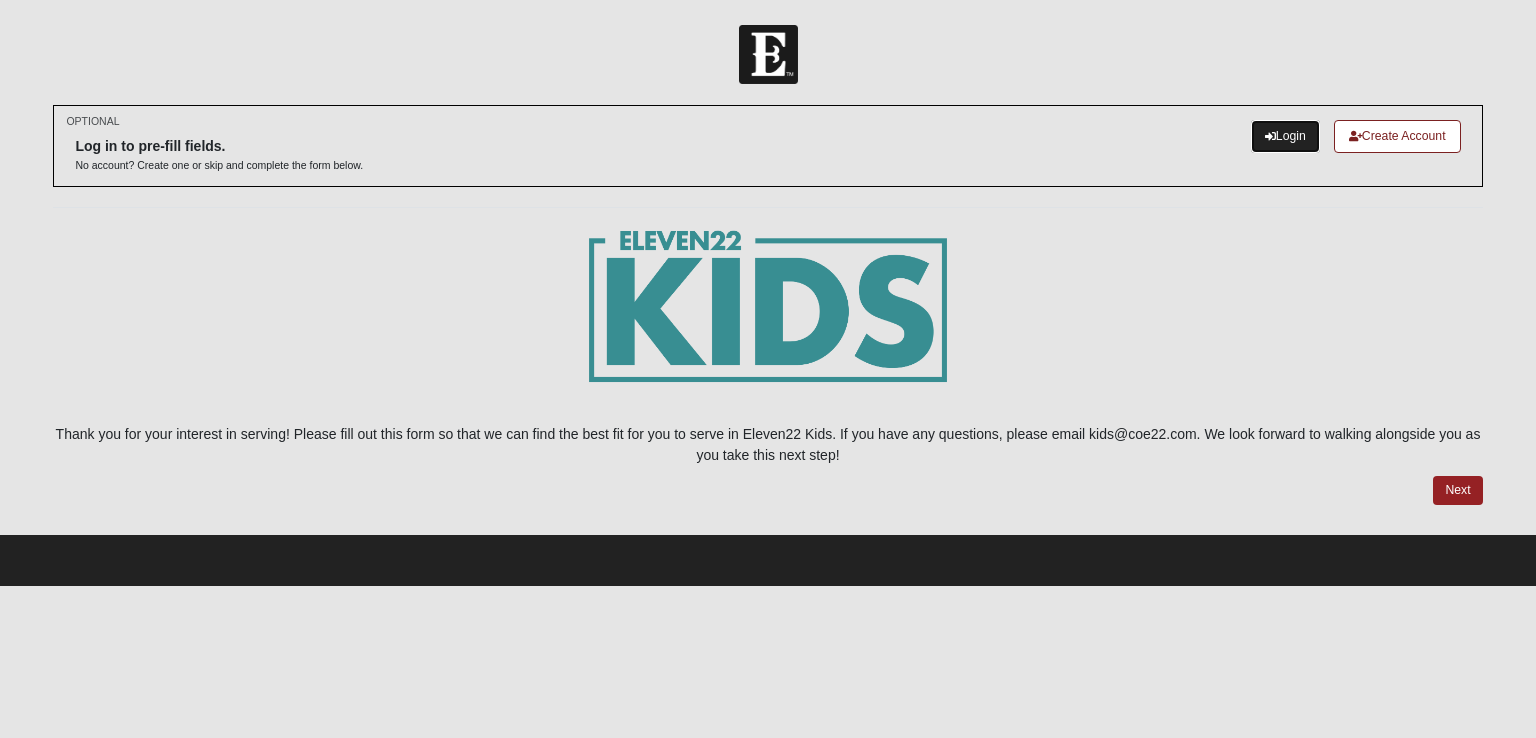 click on "Login" at bounding box center (1285, 136) 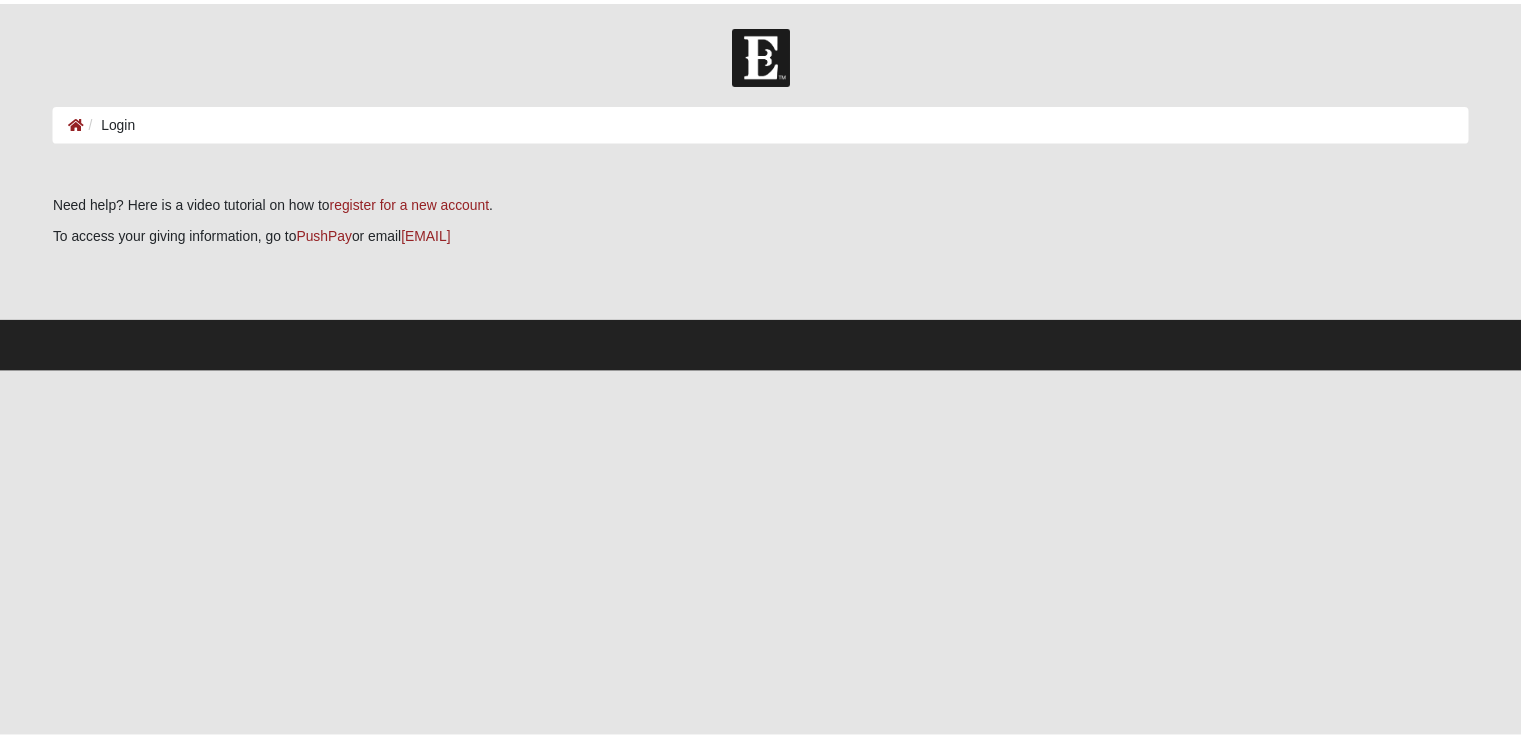 scroll, scrollTop: 0, scrollLeft: 0, axis: both 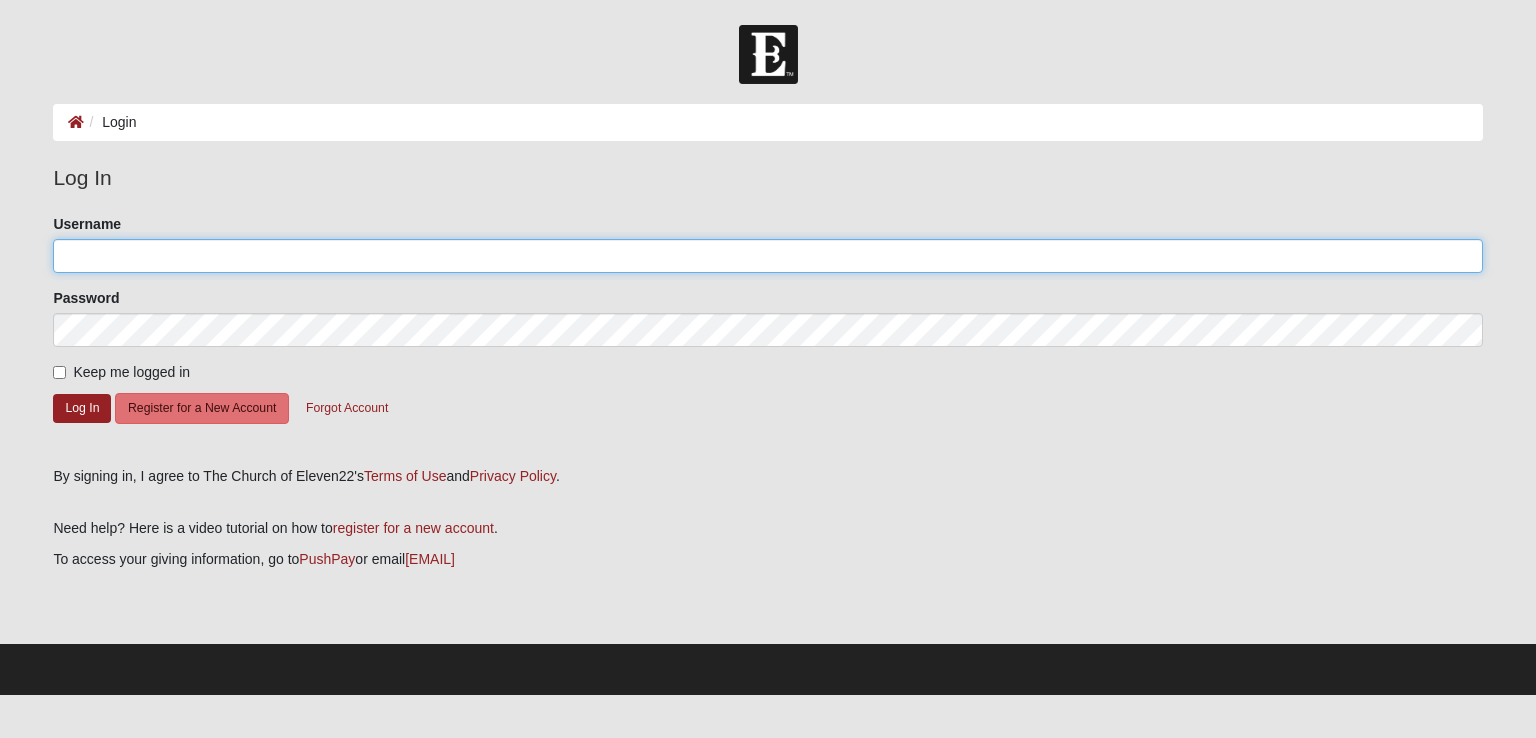 click on "Username" 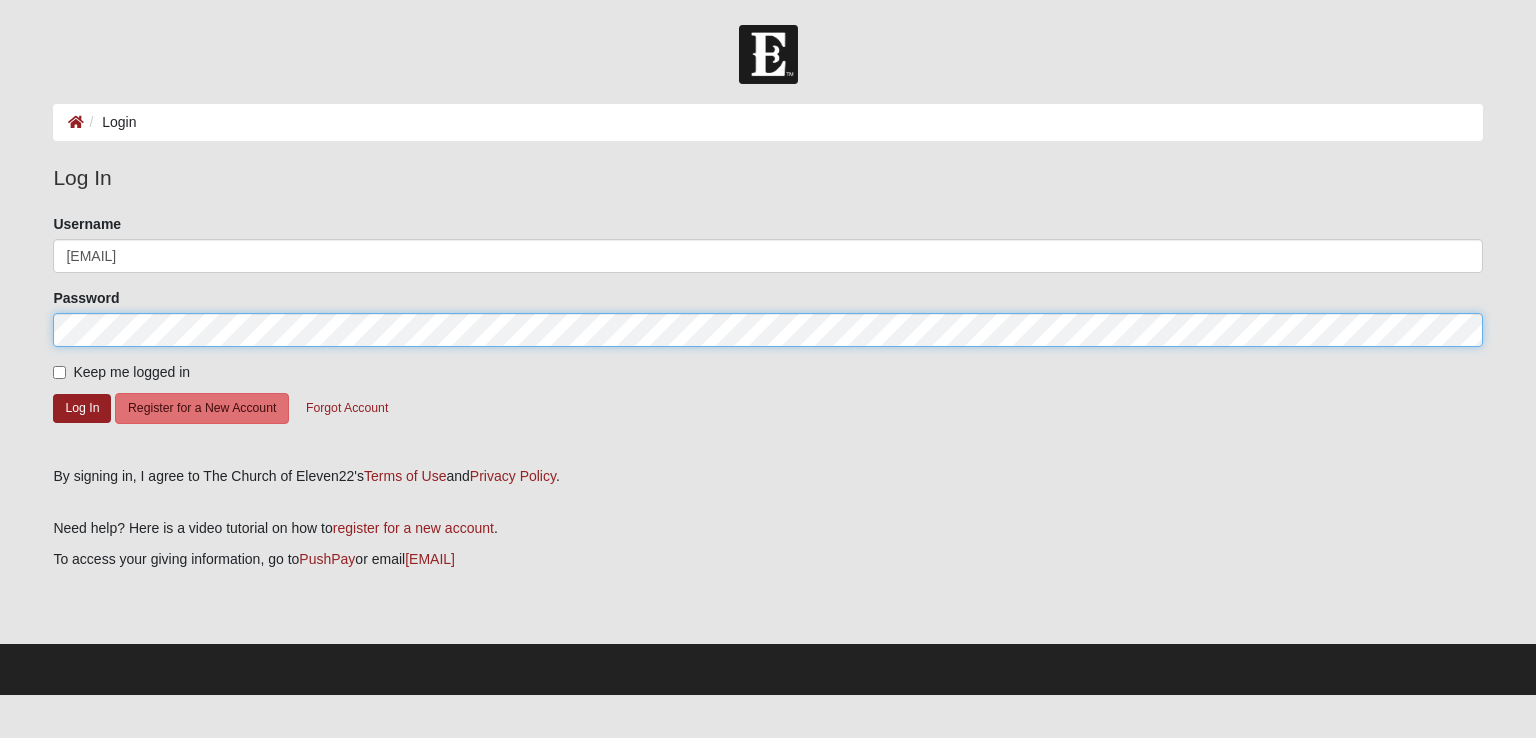 click on "Log In" 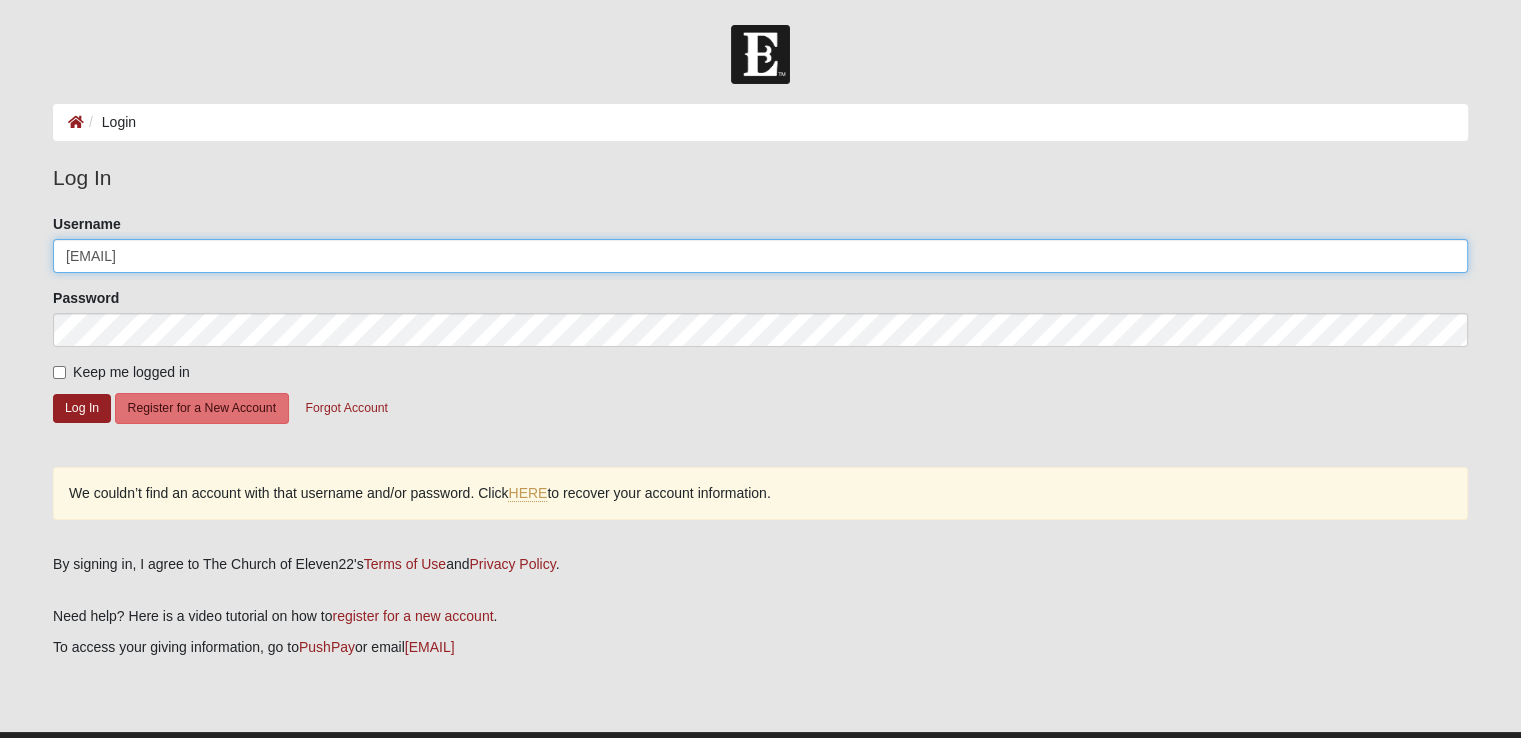click on "[EMAIL]" 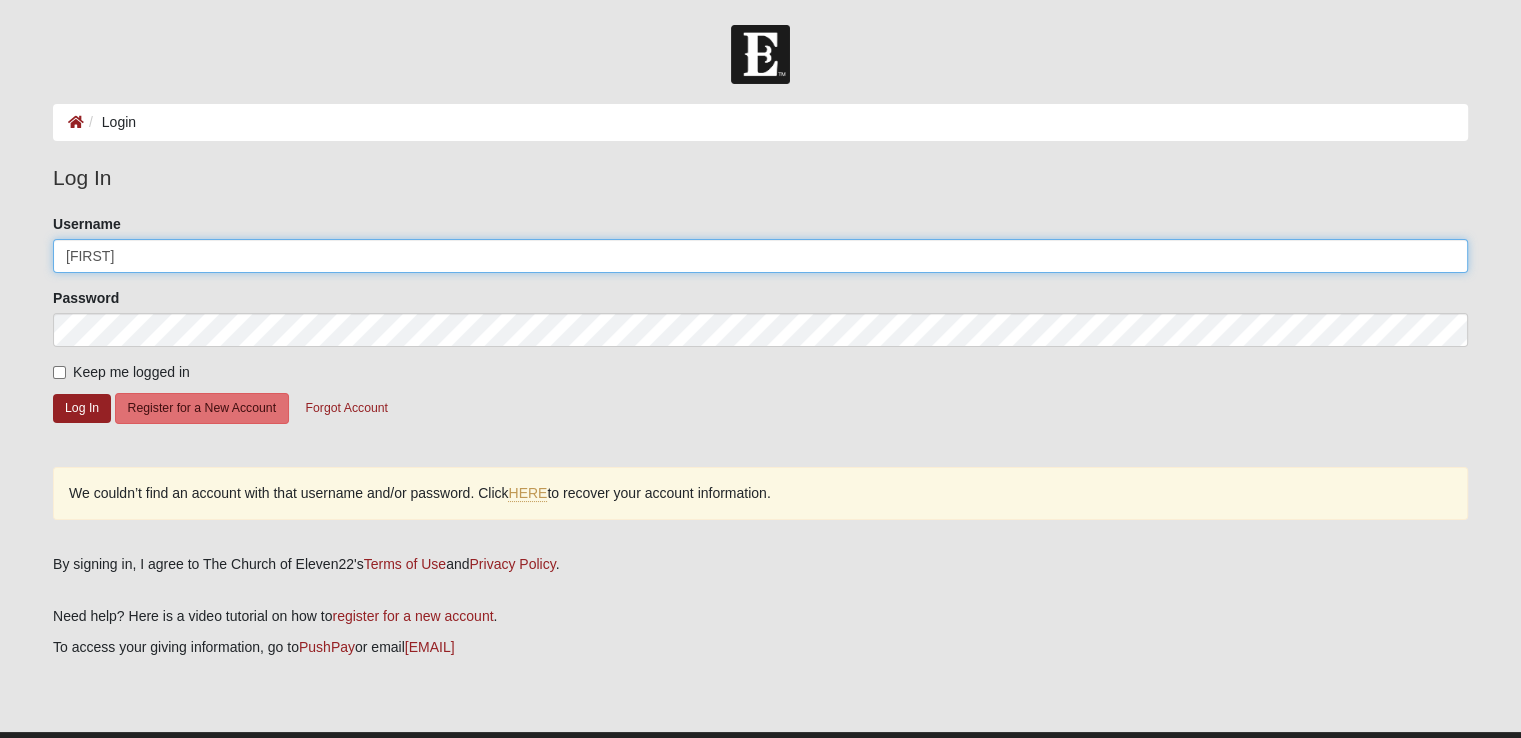 type on "d" 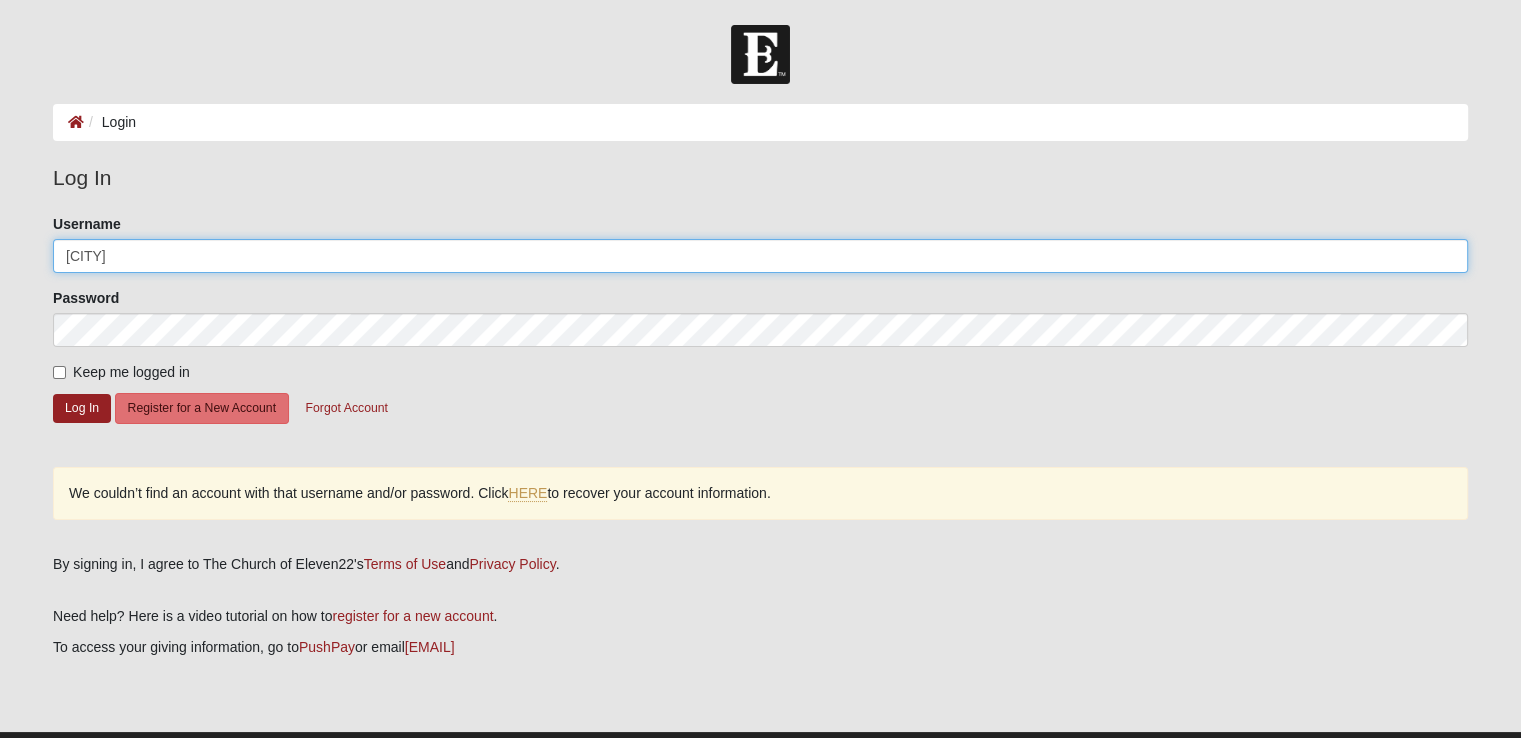 type on "d" 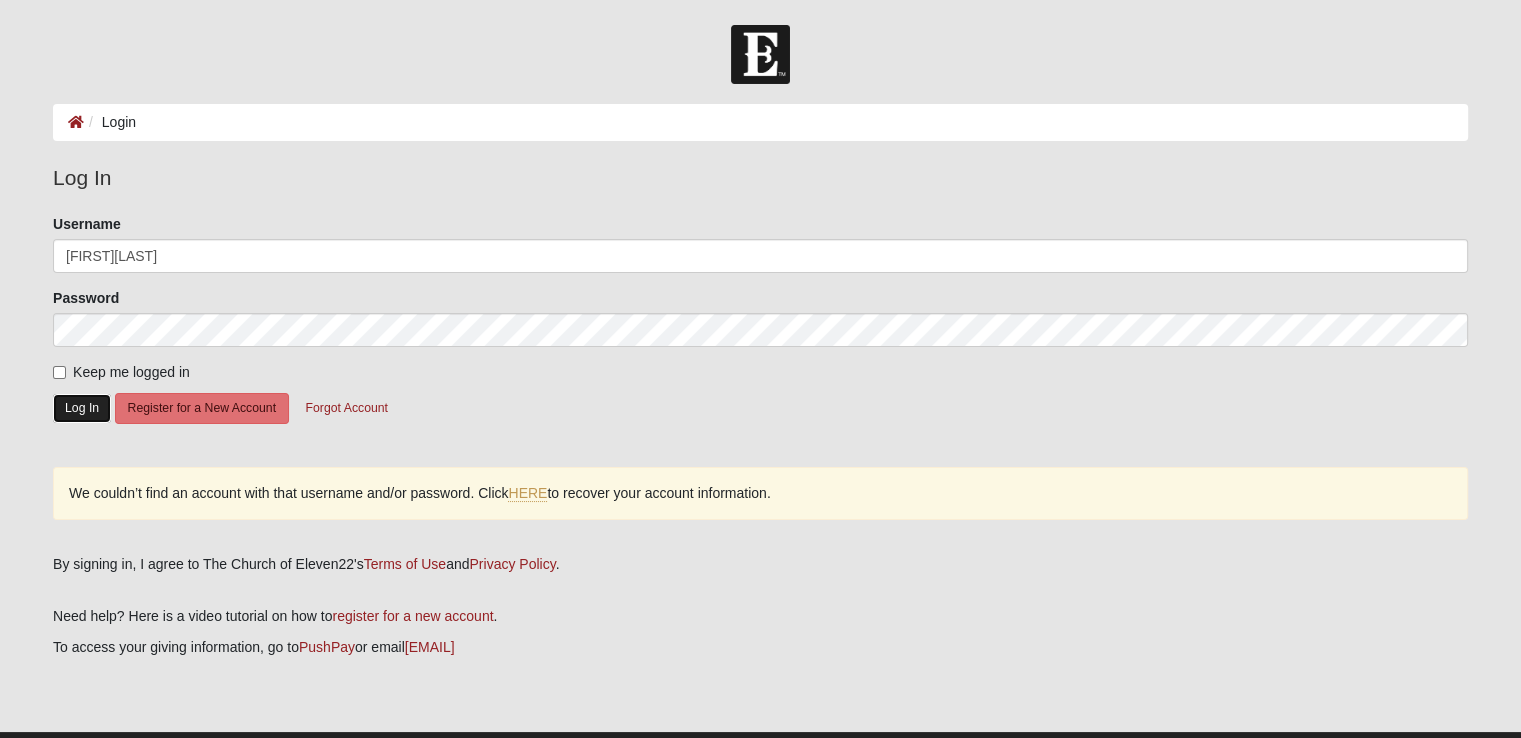 click on "Log In" 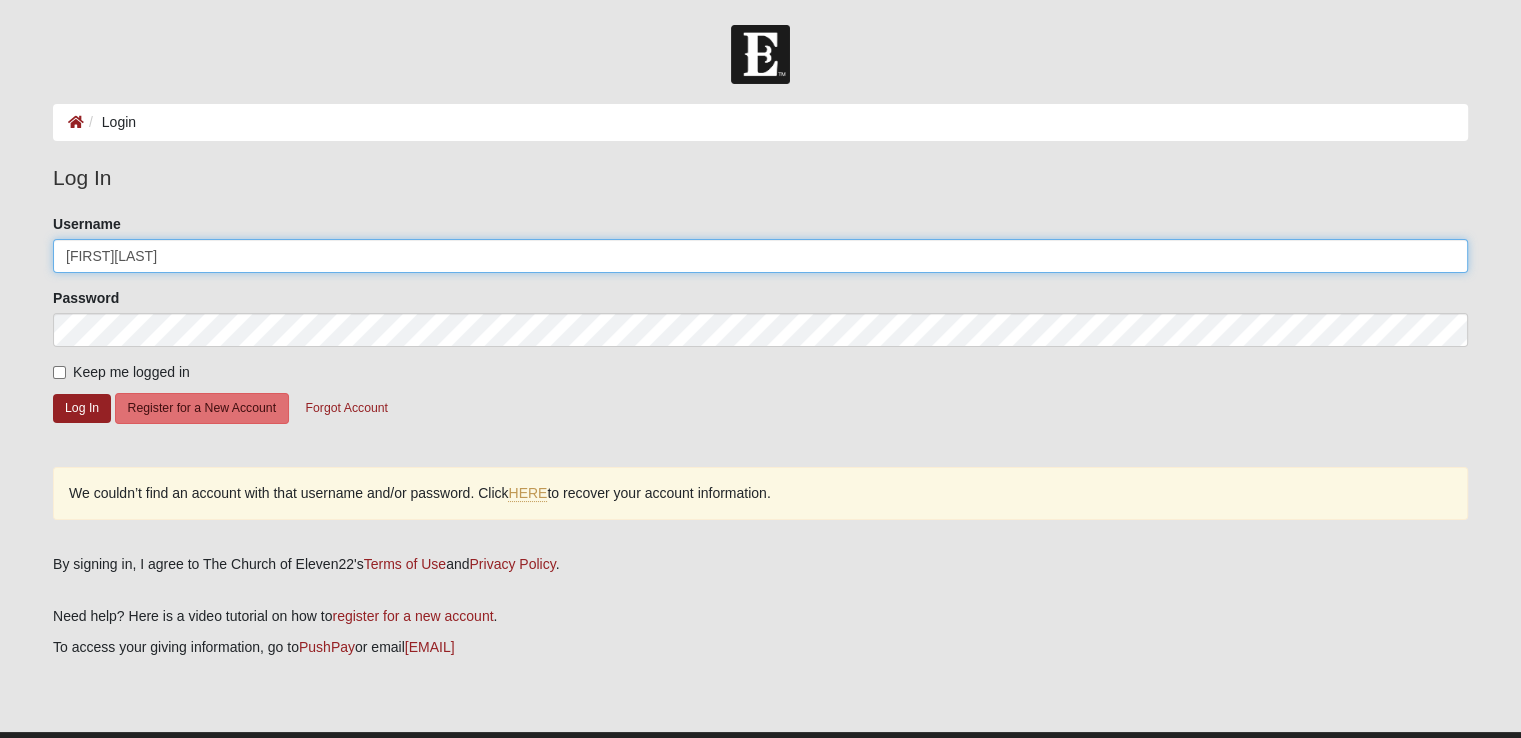 click on "[USERNAME]" 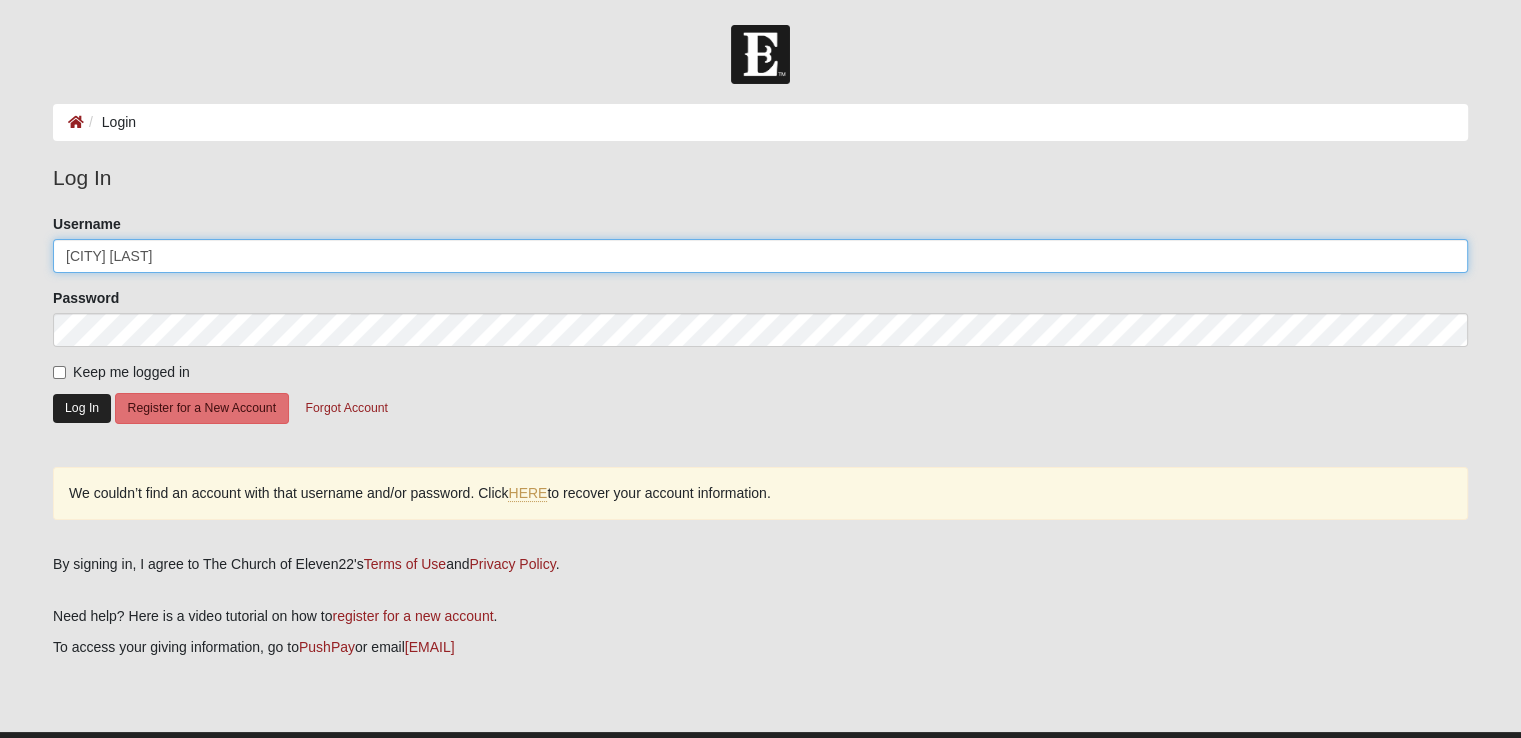 type on "[FIRST] [LAST]" 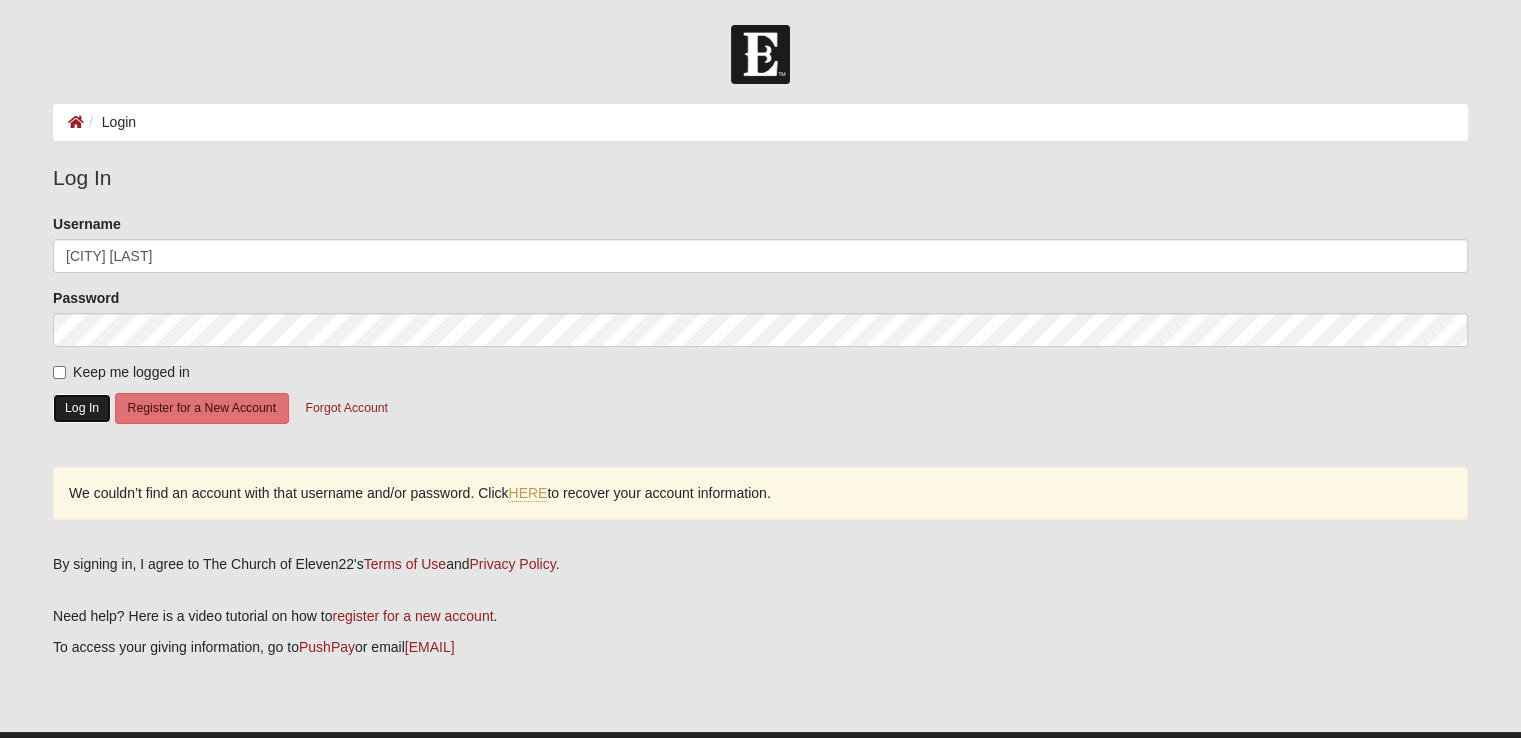 click on "Log In" 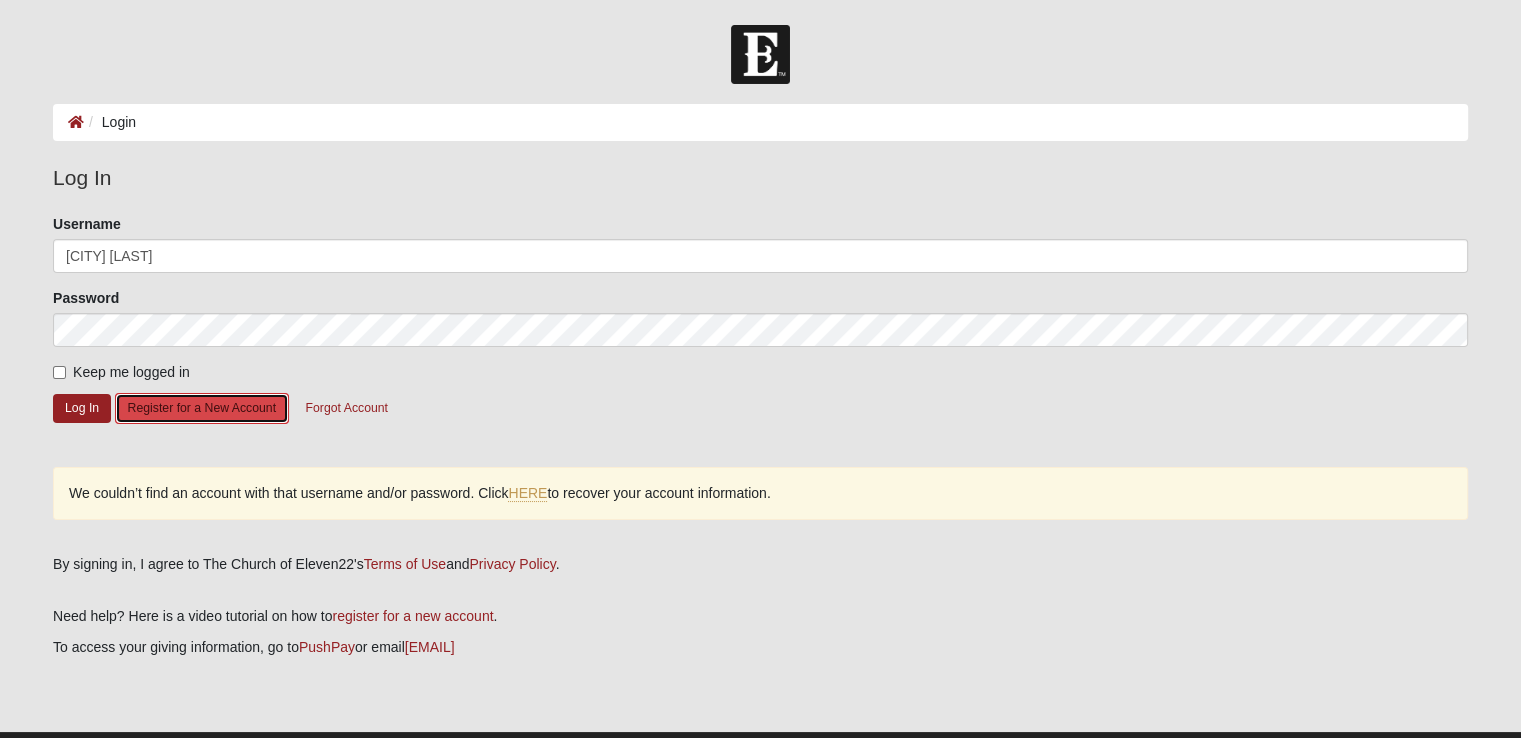 click on "Register for a New Account" 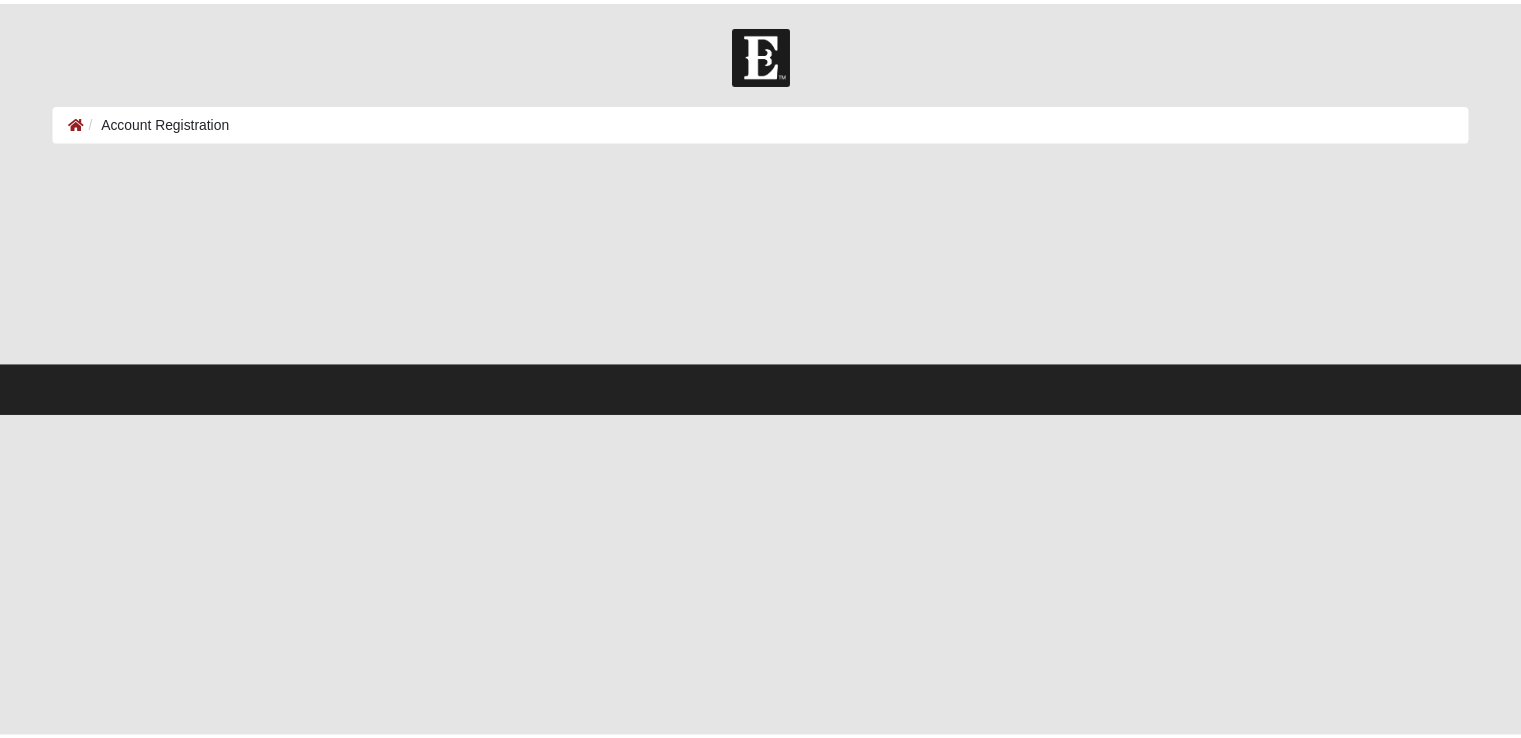 scroll, scrollTop: 0, scrollLeft: 0, axis: both 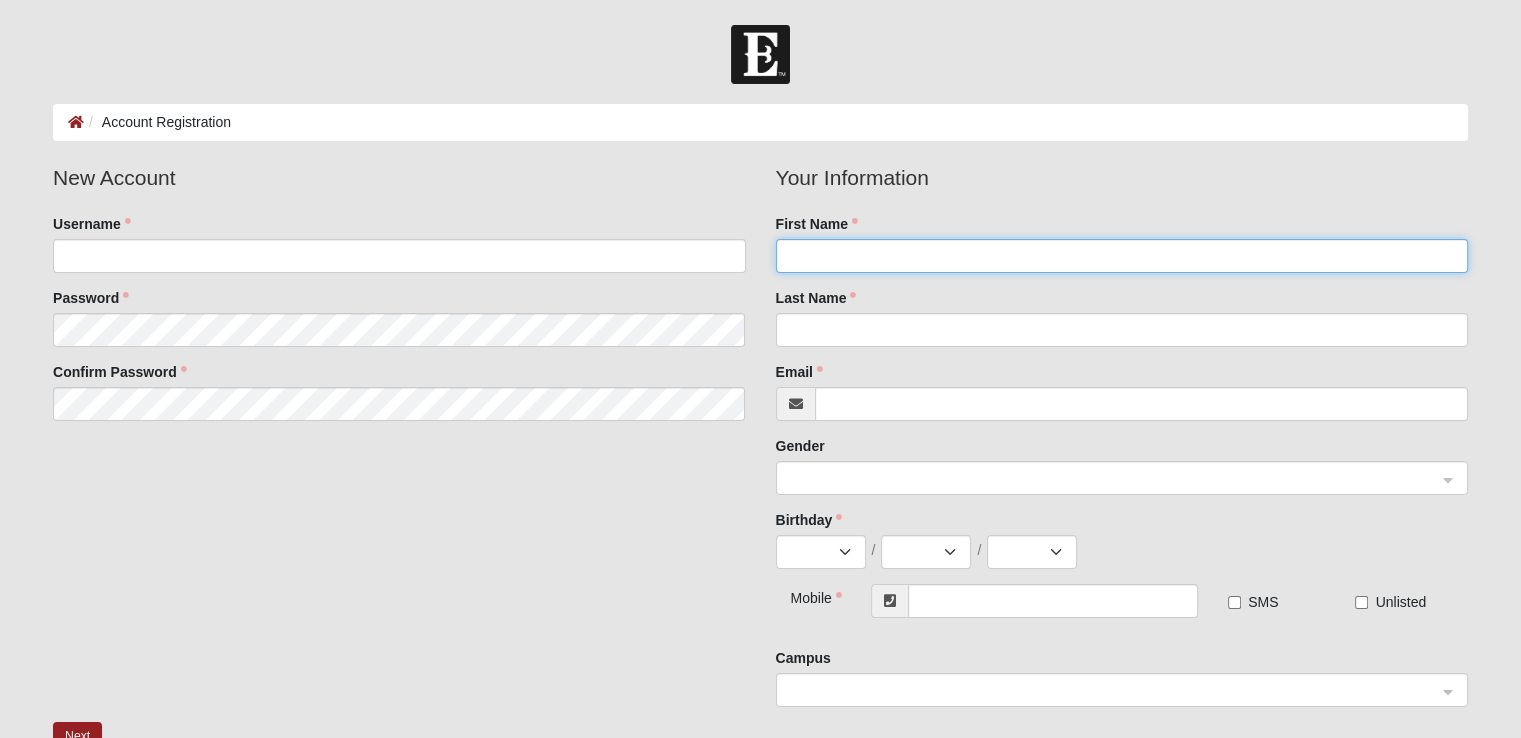 click on "First Name" 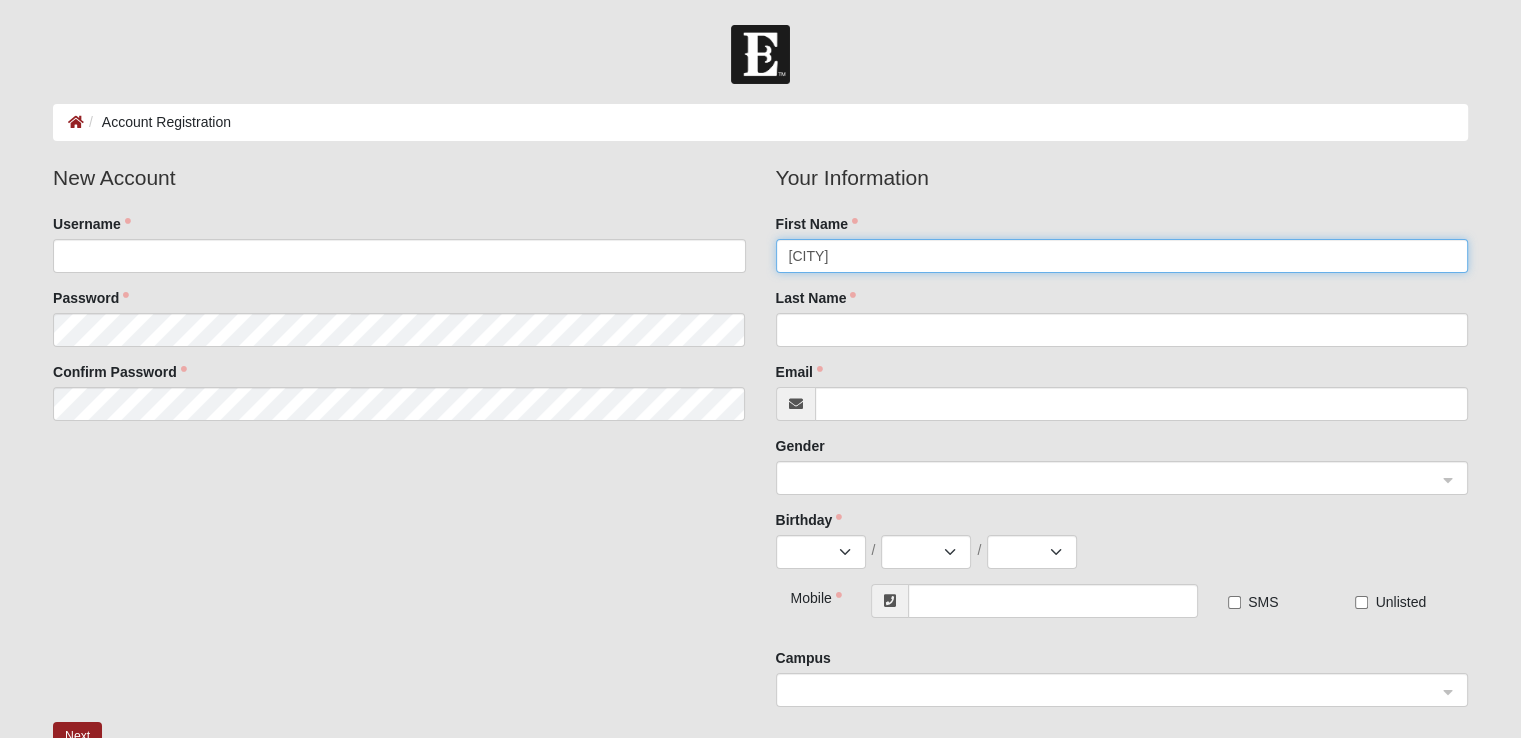 type on "[CITY]" 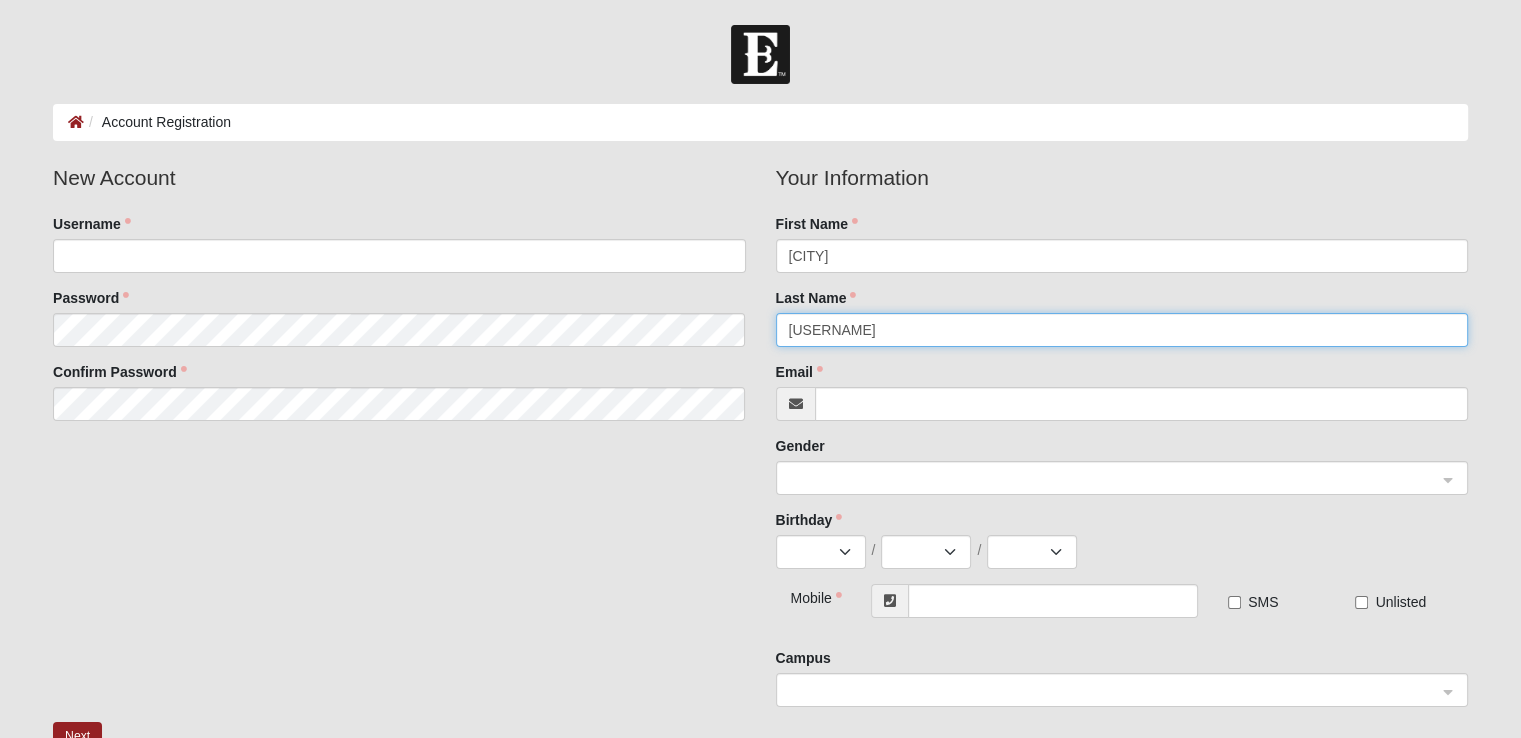 type on "[USERNAME]" 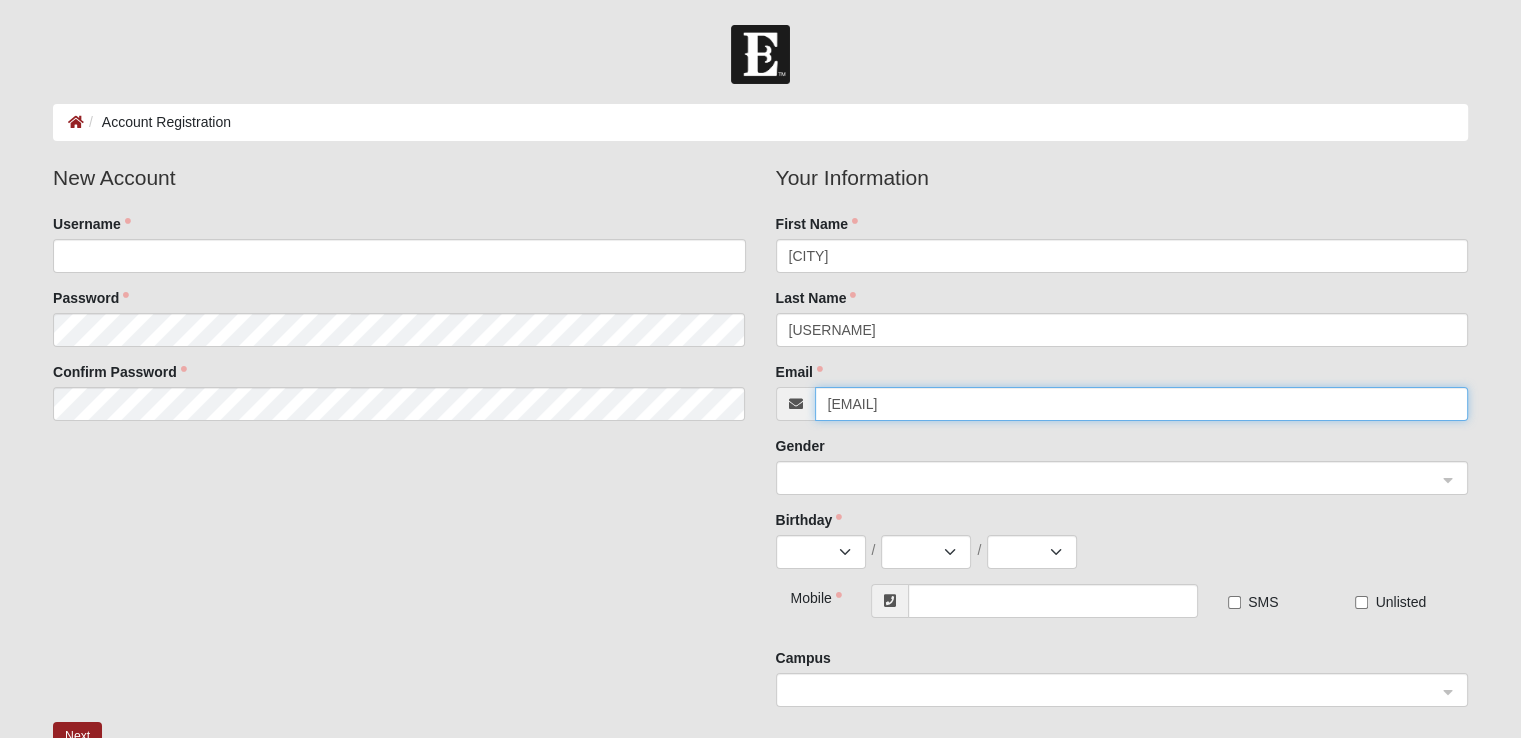 type on "[EMAIL]" 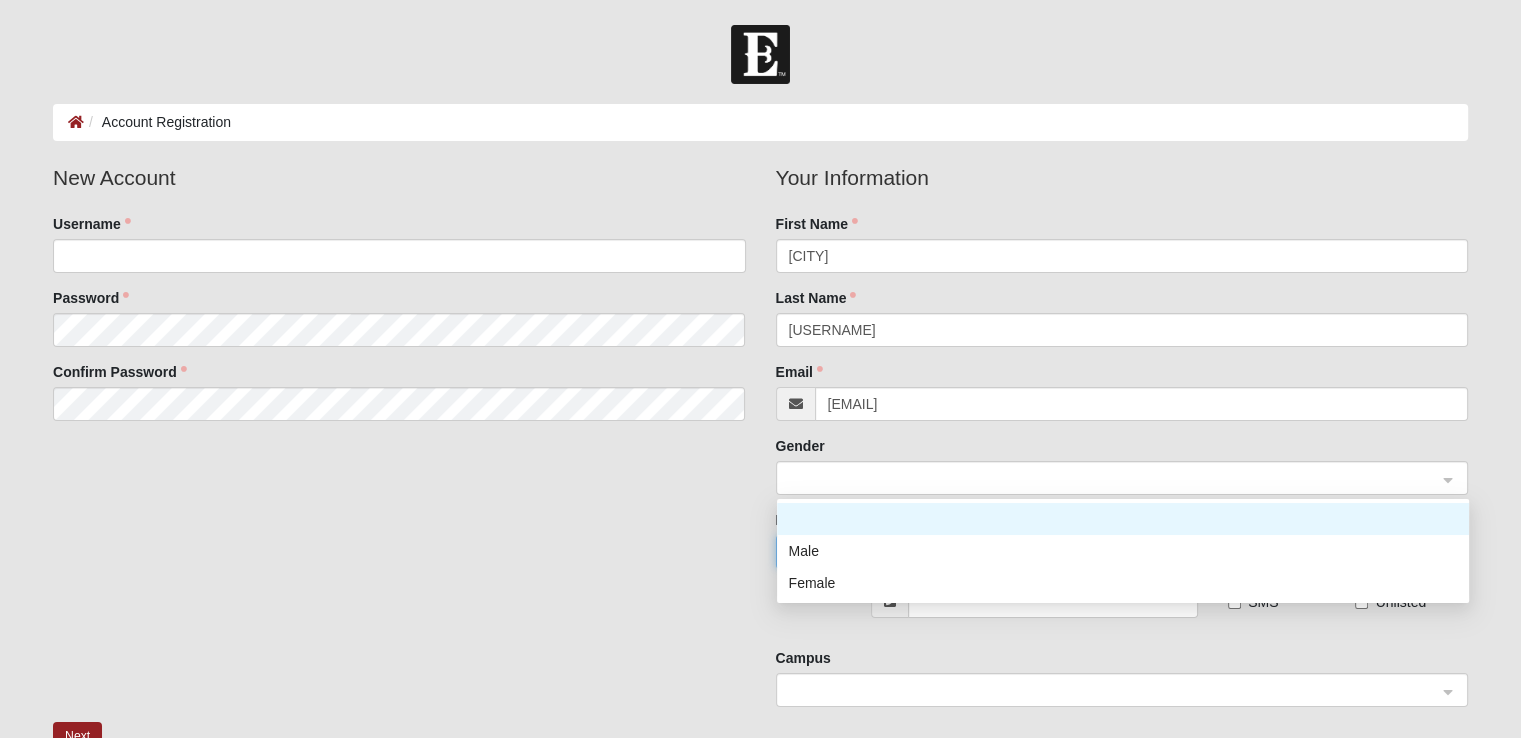 click 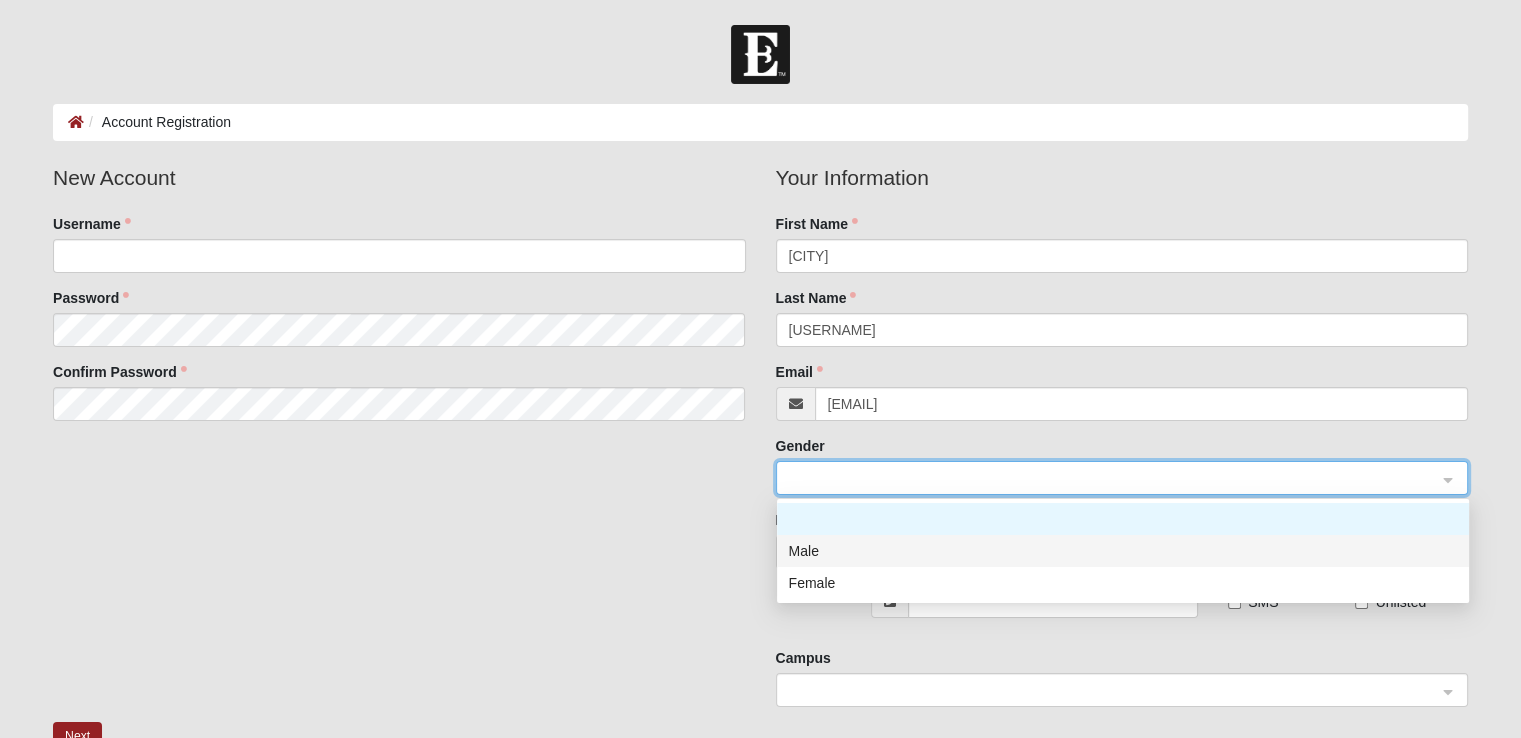 click on "Male" at bounding box center [1123, 551] 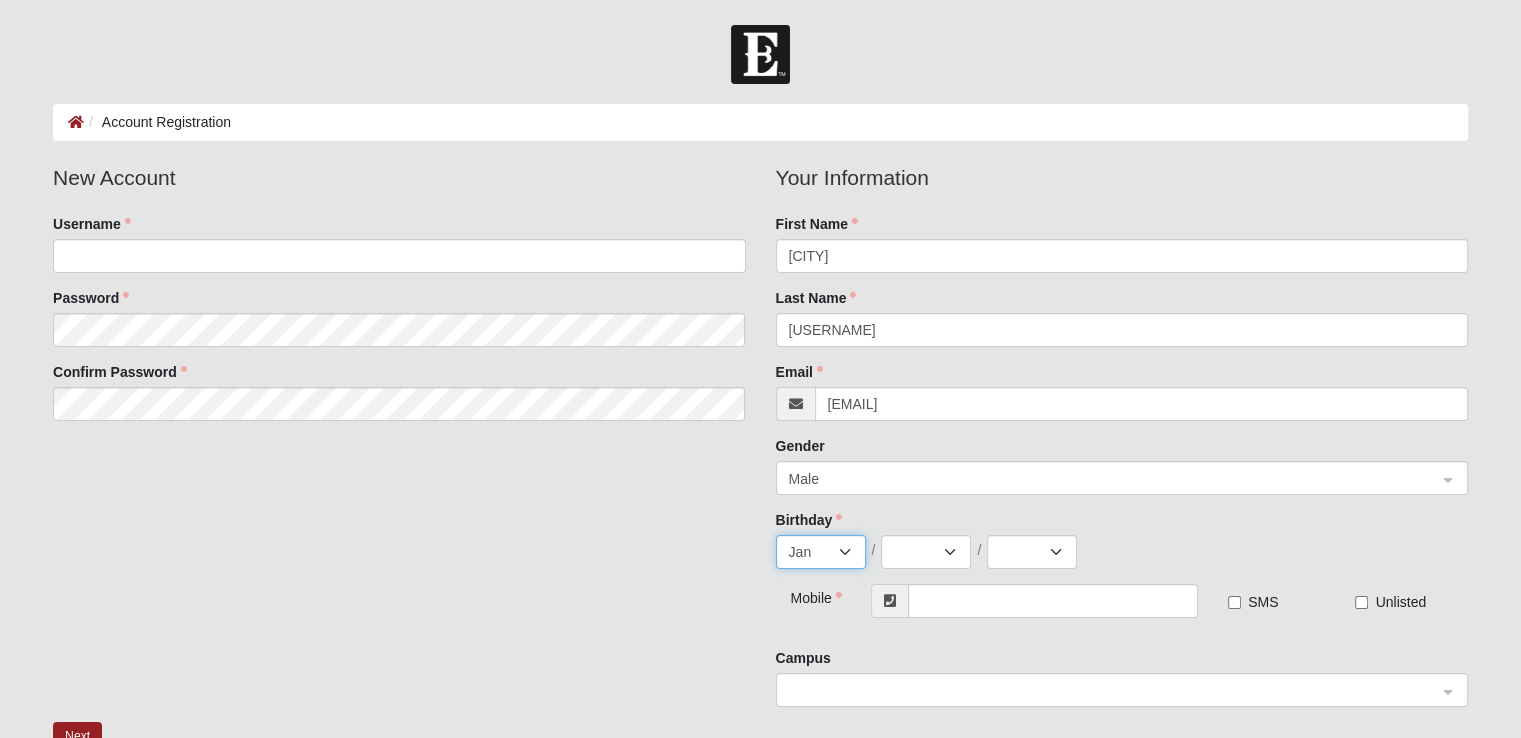 click on "Jan Feb Mar Apr May Jun Jul Aug Sep Oct Nov Dec" at bounding box center (821, 552) 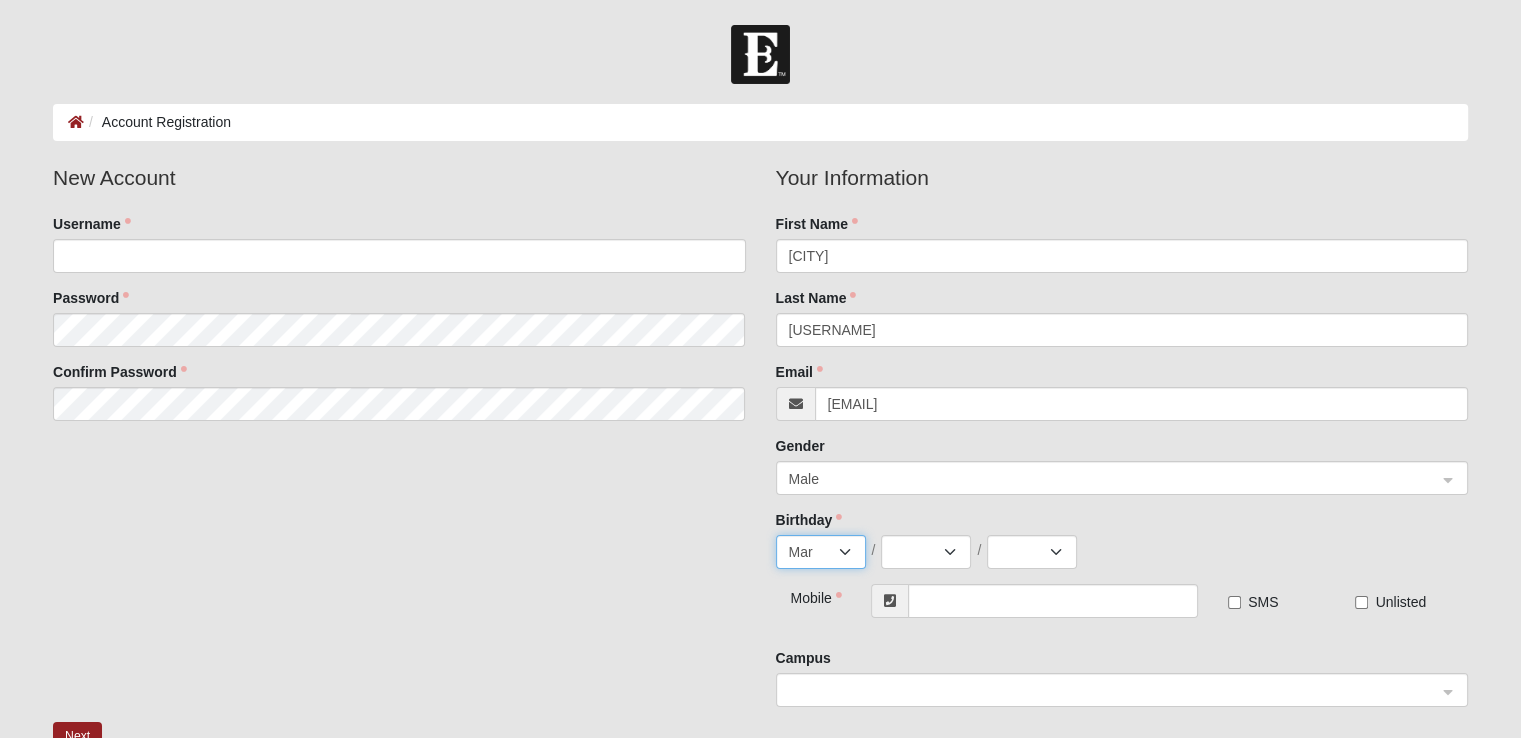 click on "Jan Feb Mar Apr May Jun Jul Aug Sep Oct Nov Dec" at bounding box center (821, 552) 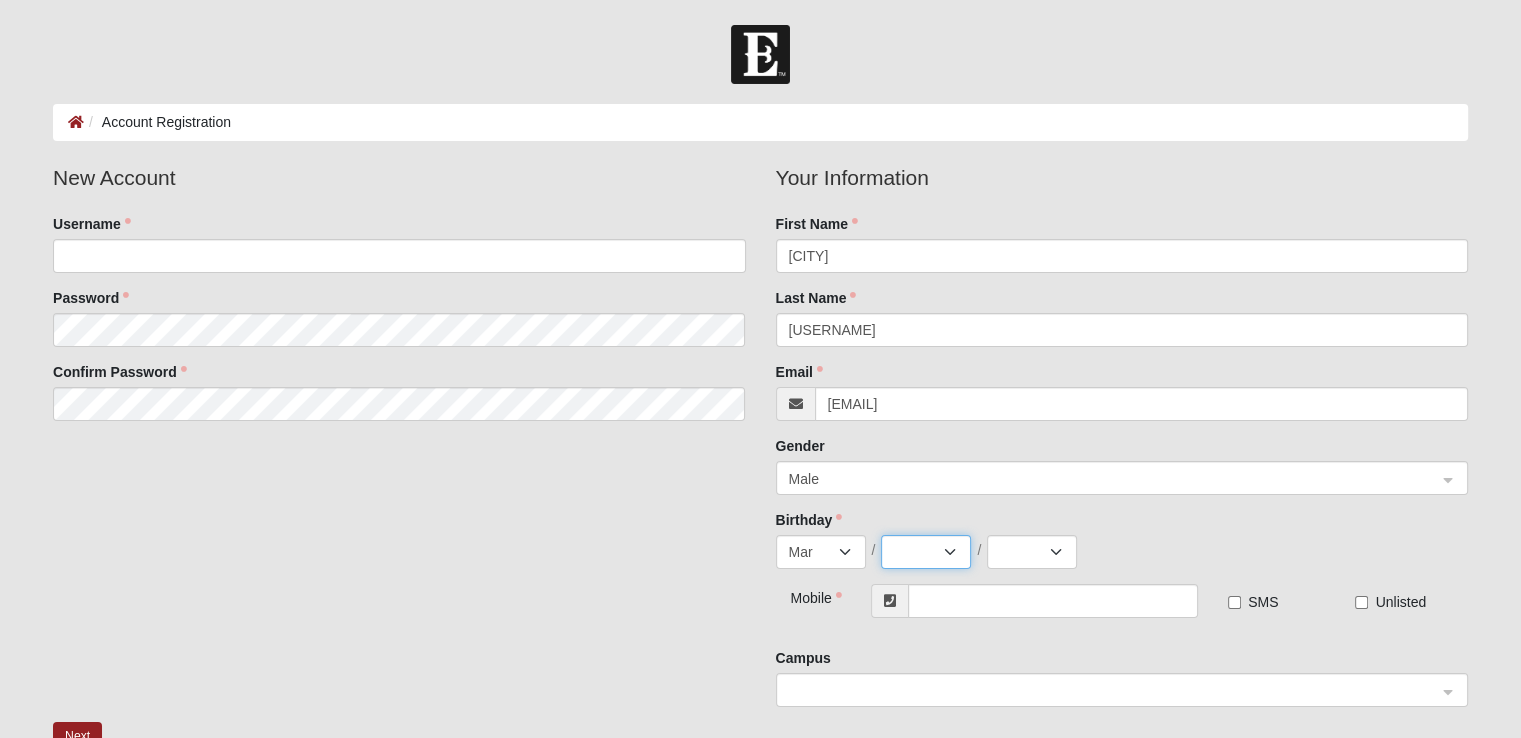click on "1 2 3 4 5 6 7 8 9 10 11 12 13 14 15 16 17 18 19 20 21 22 23 24 25 26 27 28 29 30 31" at bounding box center [926, 552] 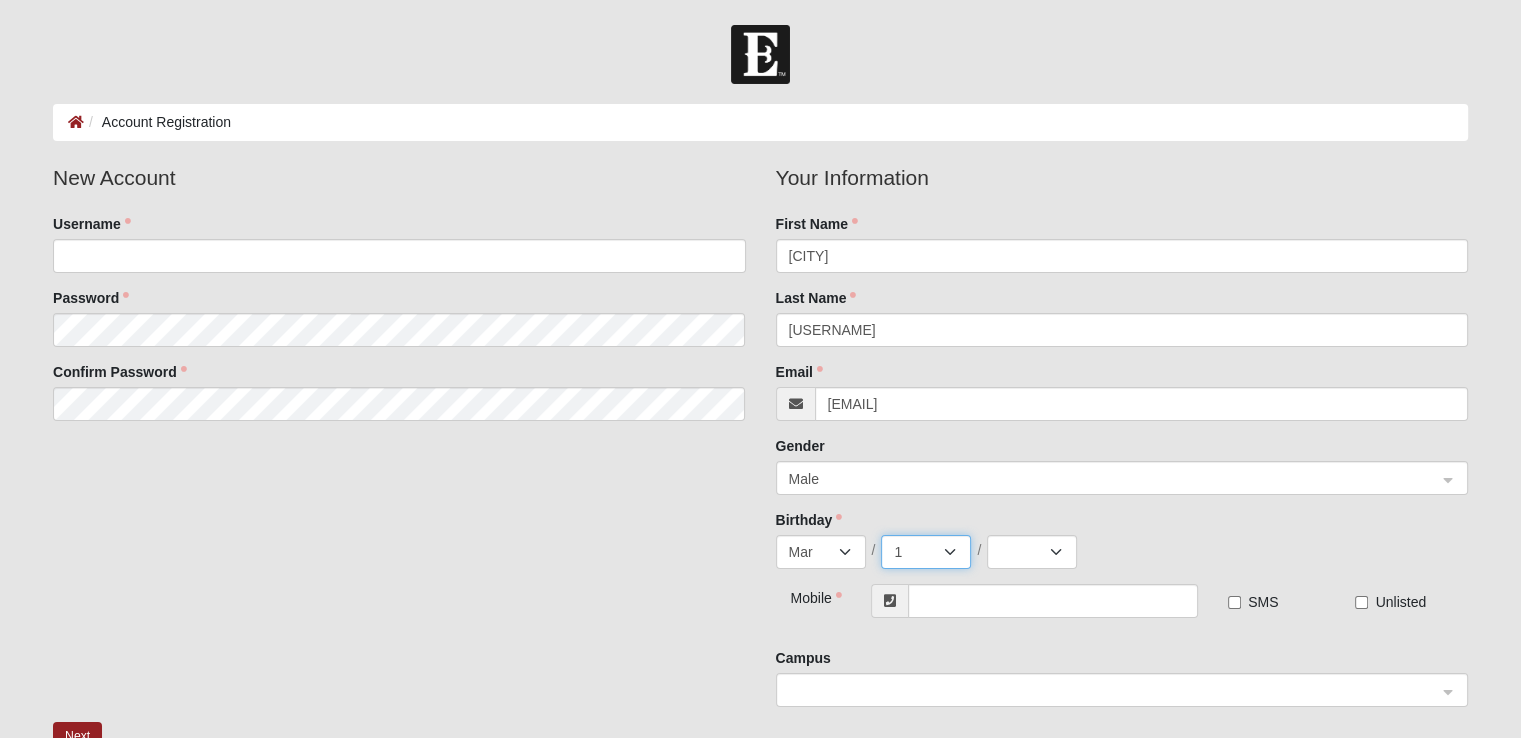 click on "1 2 3 4 5 6 7 8 9 10 11 12 13 14 15 16 17 18 19 20 21 22 23 24 25 26 27 28 29 30 31" at bounding box center [926, 552] 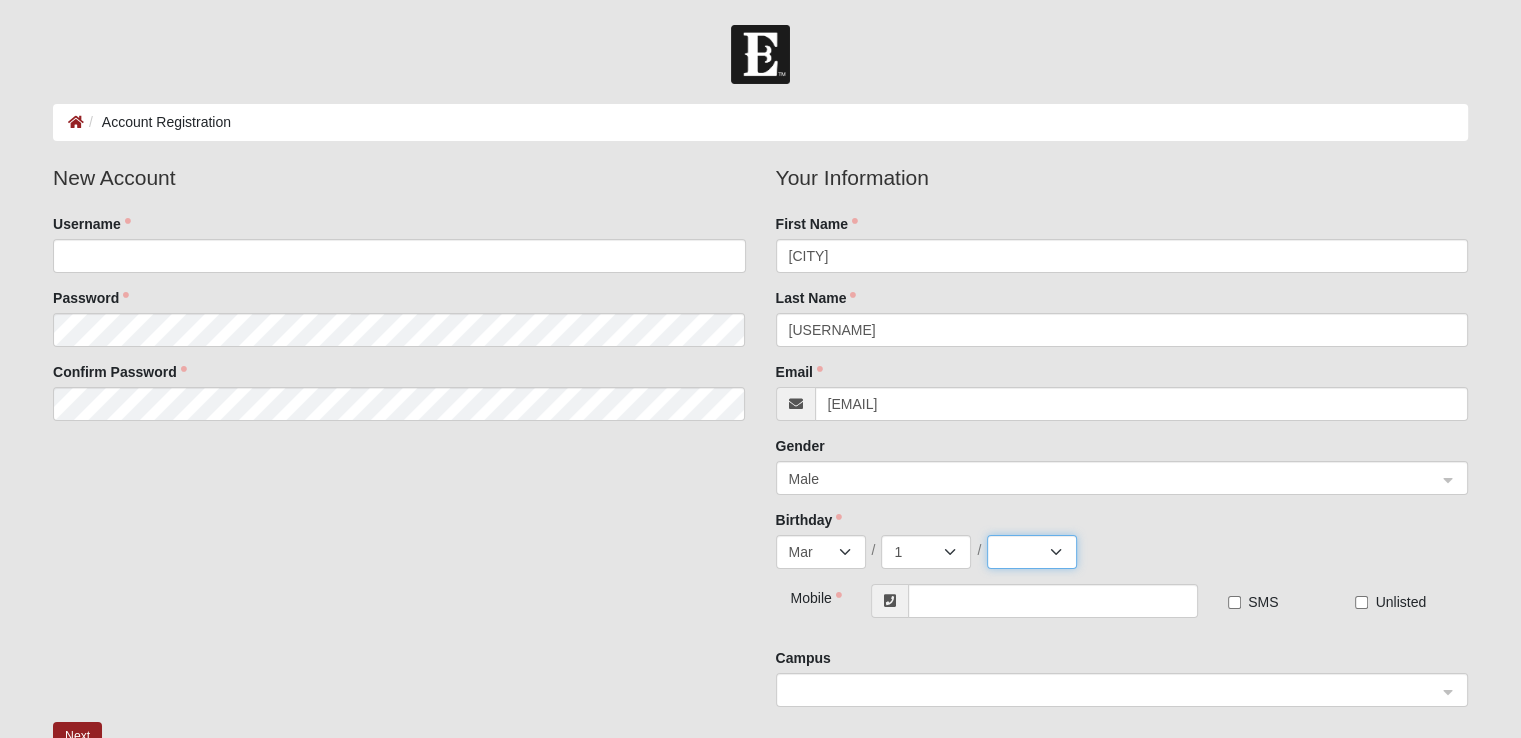 click on "2025 2024 2023 2022 2021 2020 2019 2018 2017 2016 2015 2014 2013 2012 2011 2010 2009 2008 2007 2006 2005 2004 2003 2002 2001 2000 1999 1998 1997 1996 1995 1994 1993 1992 1991 1990 1989 1988 1987 1986 1985 1984 1983 1982 1981 1980 1979 1978 1977 1976 1975 1974 1973 1972 1971 1970 1969 1968 1967 1966 1965 1964 1963 1962 1961 1960 1959 1958 1957 1956 1955 1954 1953 1952 1951 1950 1949 1948 1947 1946 1945 1944 1943 1942 1941 1940 1939 1938 1937 1936 1935 1934 1933 1932 1931 1930 1929 1928 1927 1926 1925 1924 1923 1922 1921 1920 1919 1918 1917 1916 1915 1914 1913 1912 1911 1910 1909 1908 1907 1906 1905 1904 1903 1902 1901 1900" at bounding box center (1032, 552) 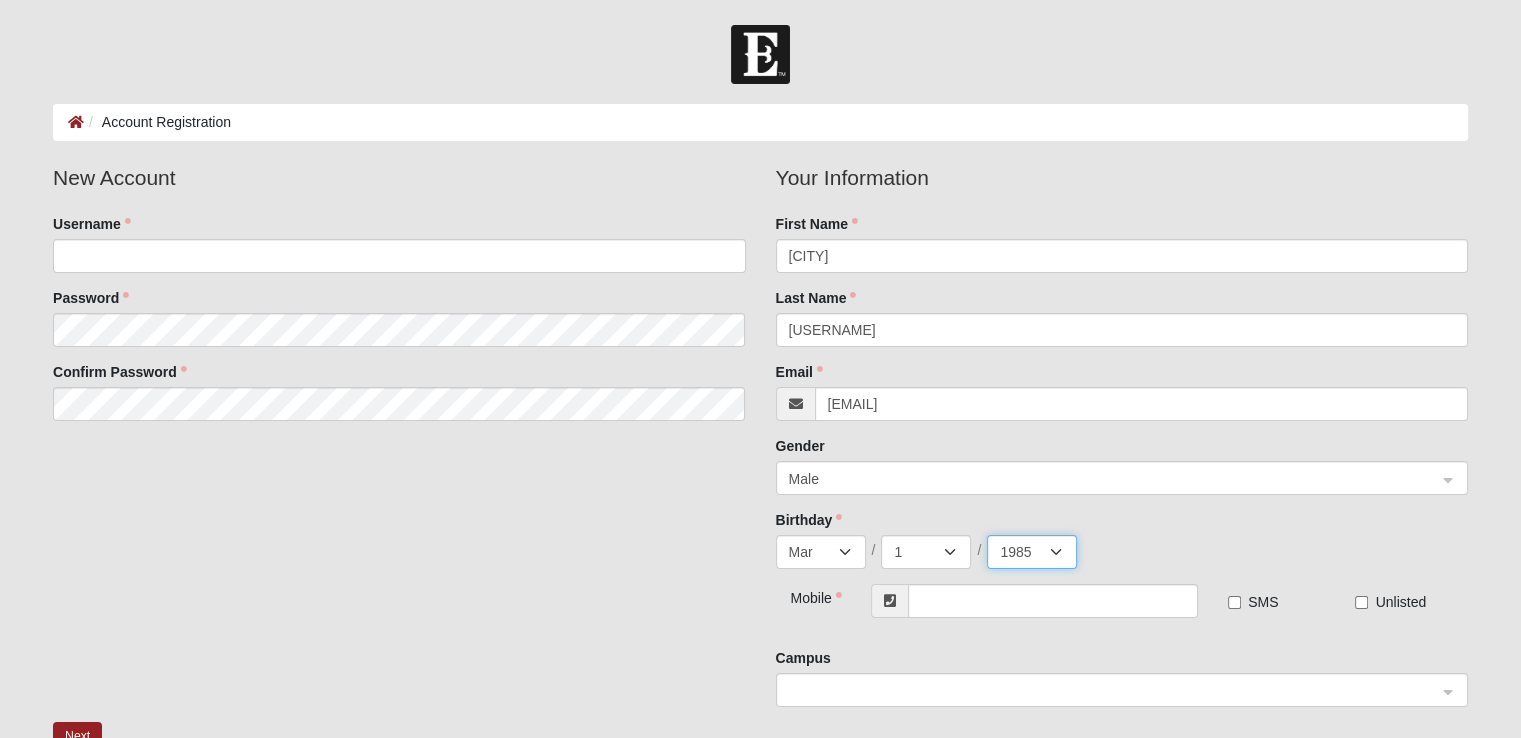 click on "2025 2024 2023 2022 2021 2020 2019 2018 2017 2016 2015 2014 2013 2012 2011 2010 2009 2008 2007 2006 2005 2004 2003 2002 2001 2000 1999 1998 1997 1996 1995 1994 1993 1992 1991 1990 1989 1988 1987 1986 1985 1984 1983 1982 1981 1980 1979 1978 1977 1976 1975 1974 1973 1972 1971 1970 1969 1968 1967 1966 1965 1964 1963 1962 1961 1960 1959 1958 1957 1956 1955 1954 1953 1952 1951 1950 1949 1948 1947 1946 1945 1944 1943 1942 1941 1940 1939 1938 1937 1936 1935 1934 1933 1932 1931 1930 1929 1928 1927 1926 1925 1924 1923 1922 1921 1920 1919 1918 1917 1916 1915 1914 1913 1912 1911 1910 1909 1908 1907 1906 1905 1904 1903 1902 1901 1900" at bounding box center [1032, 552] 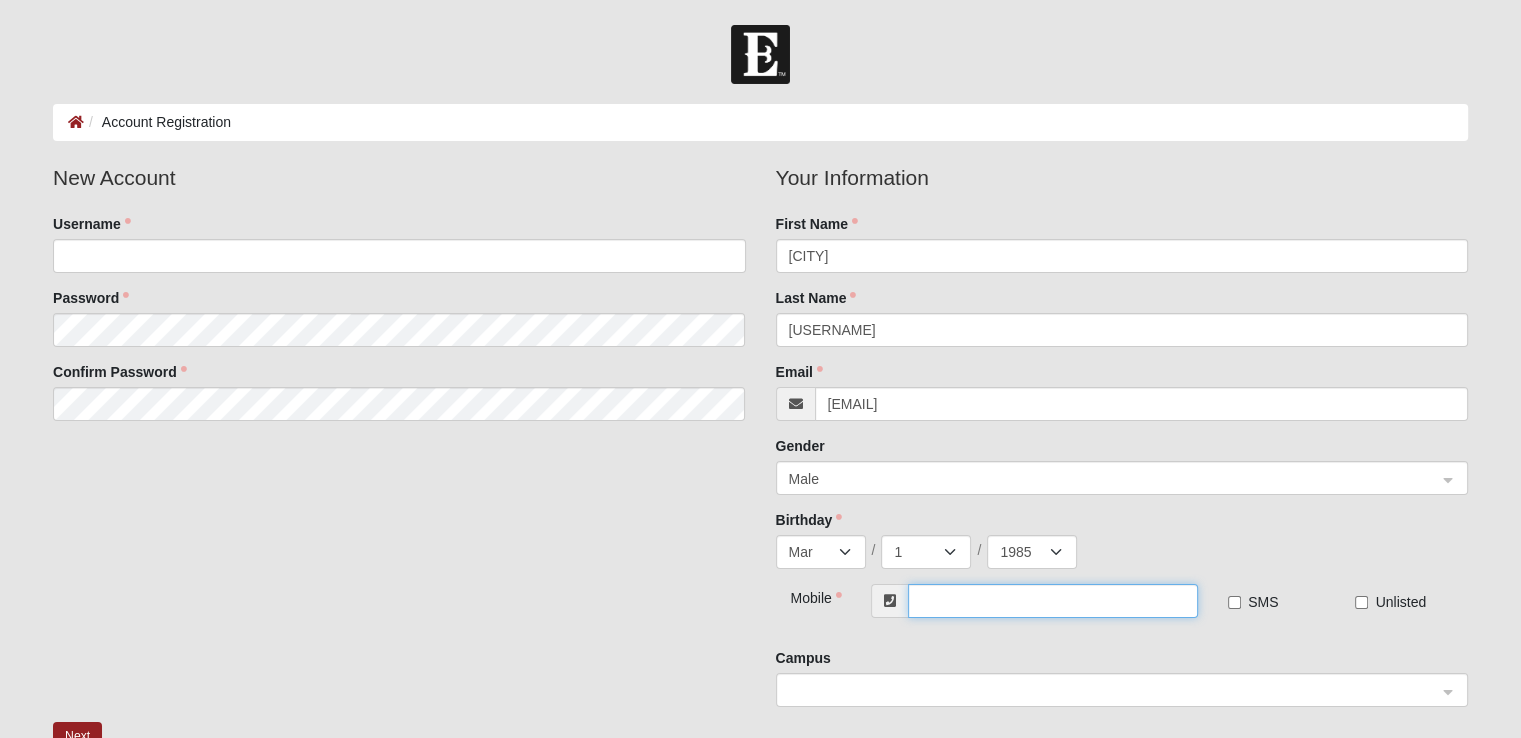 click at bounding box center [1053, 601] 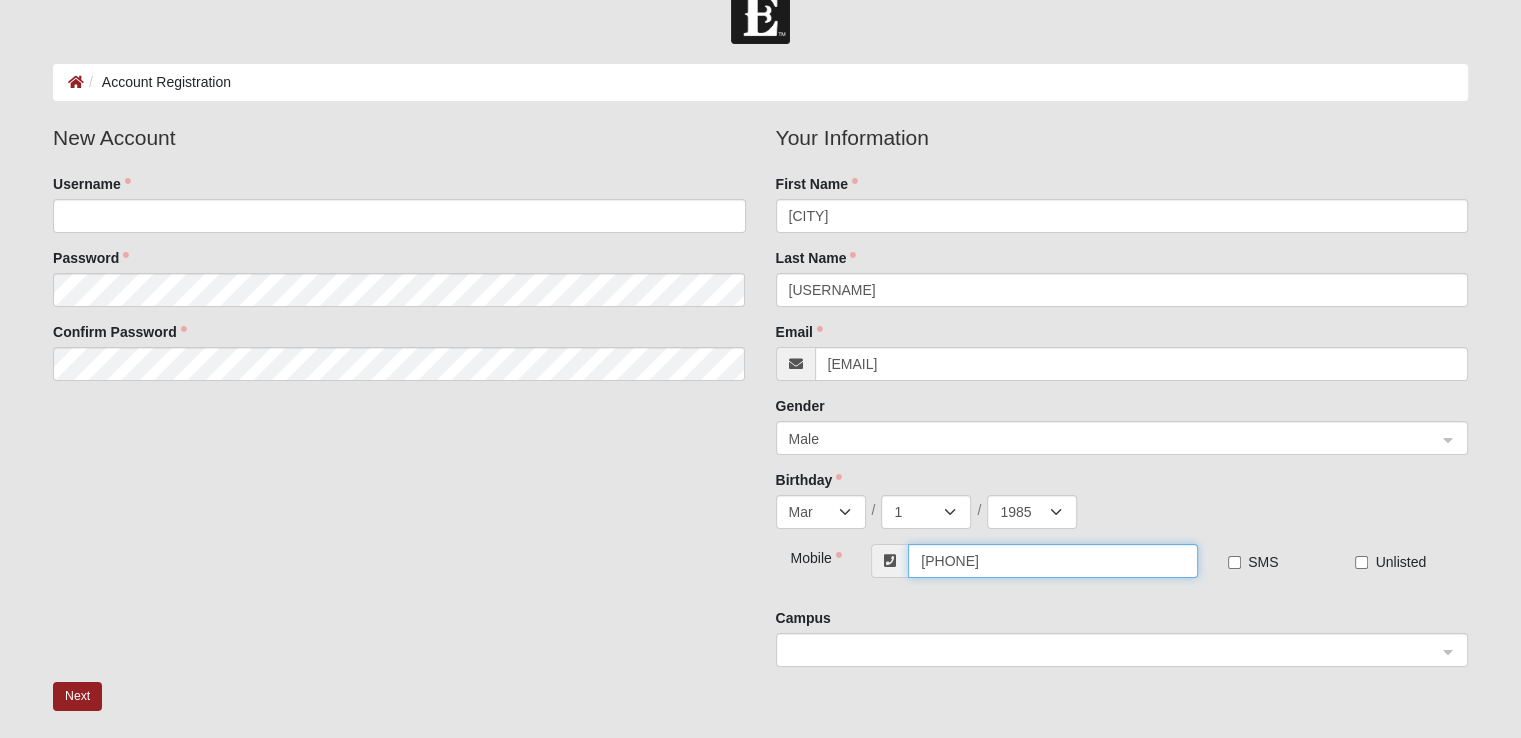 scroll, scrollTop: 80, scrollLeft: 0, axis: vertical 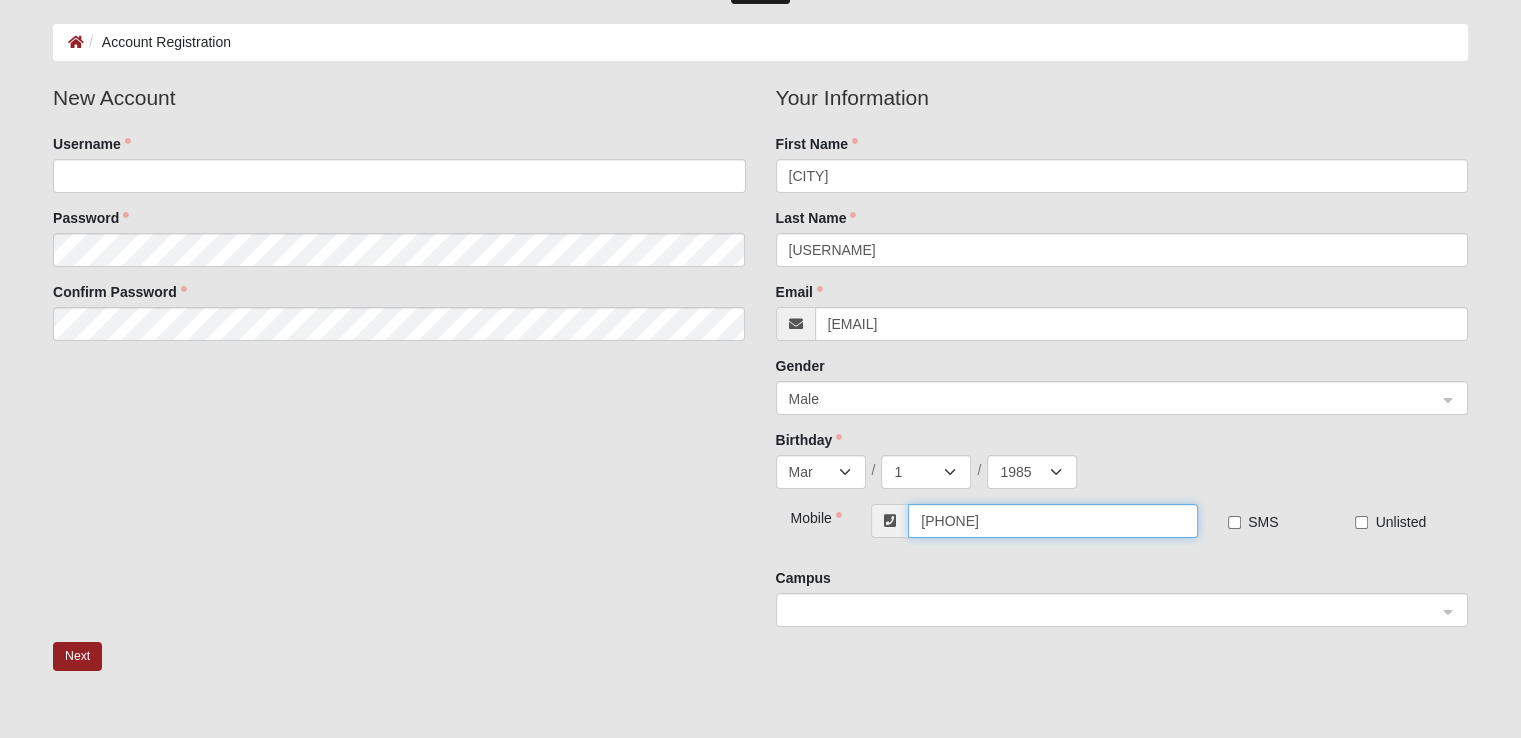 click 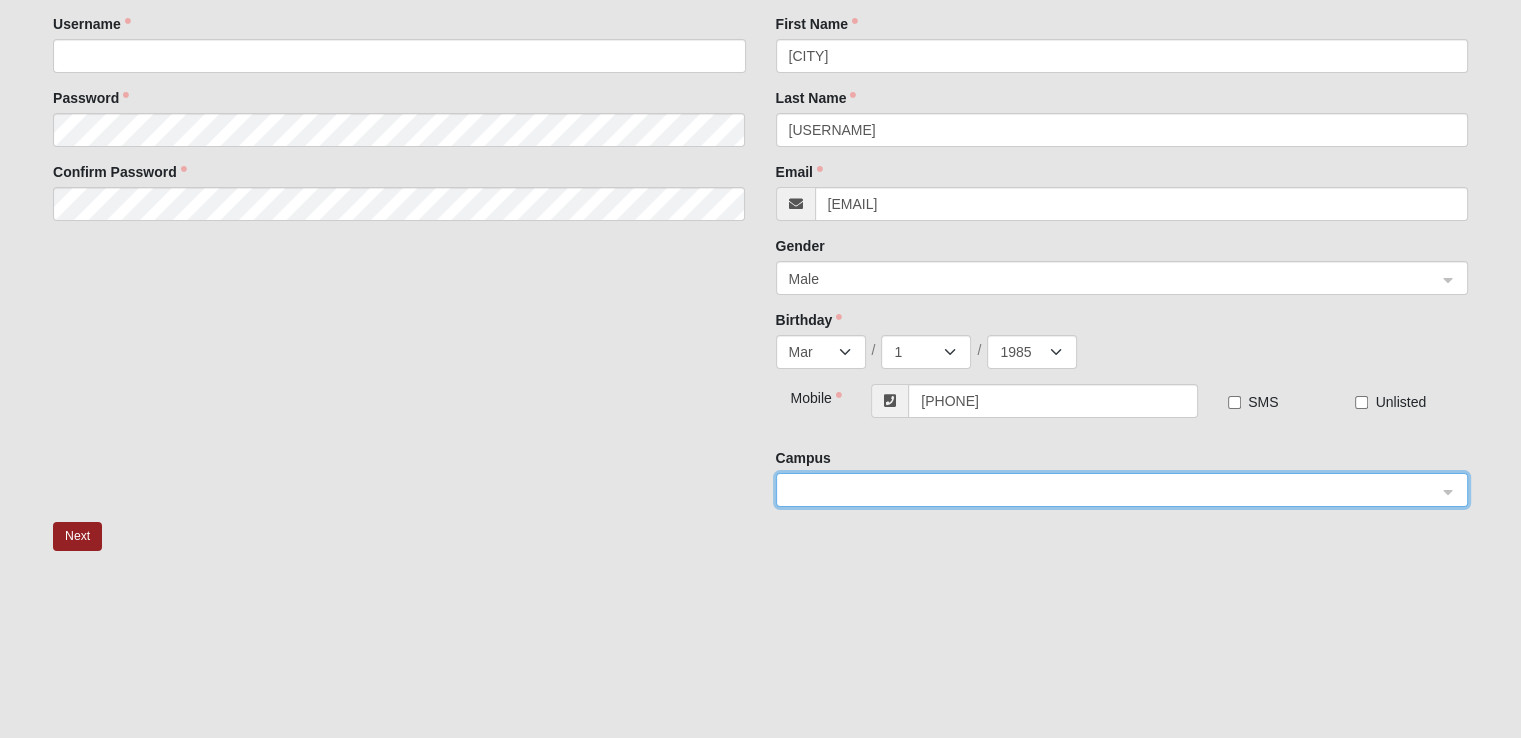 scroll, scrollTop: 240, scrollLeft: 0, axis: vertical 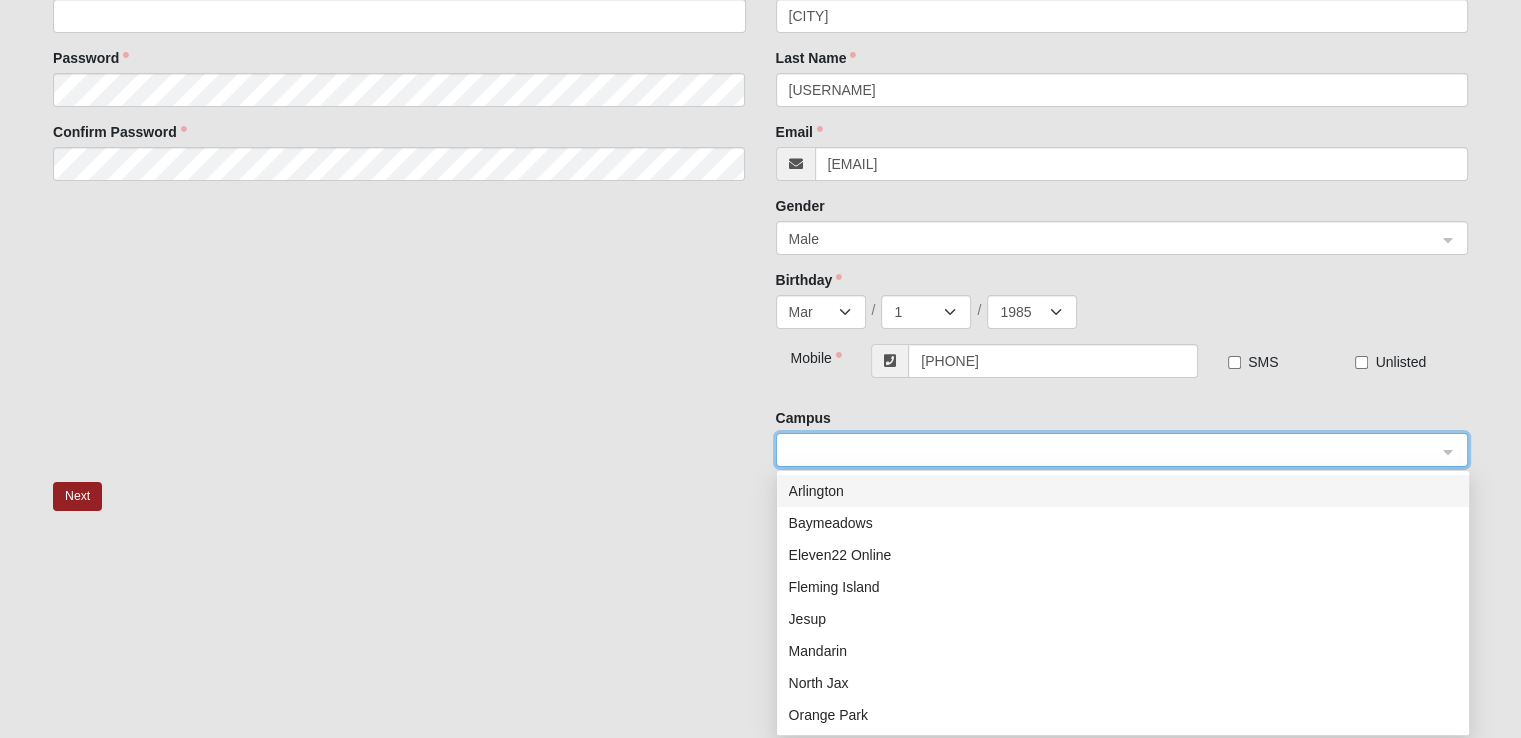 click 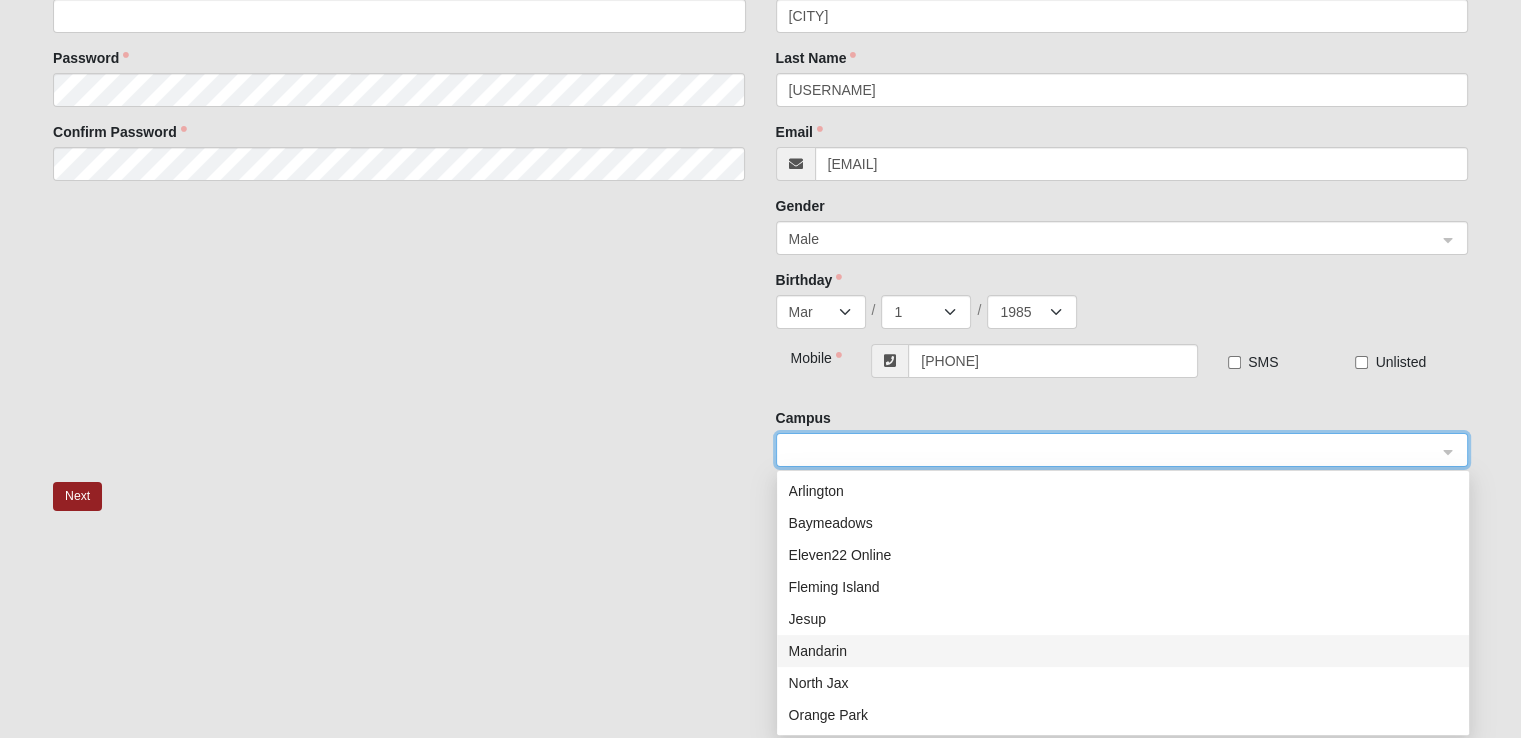 click on "Mandarin" at bounding box center [1123, 651] 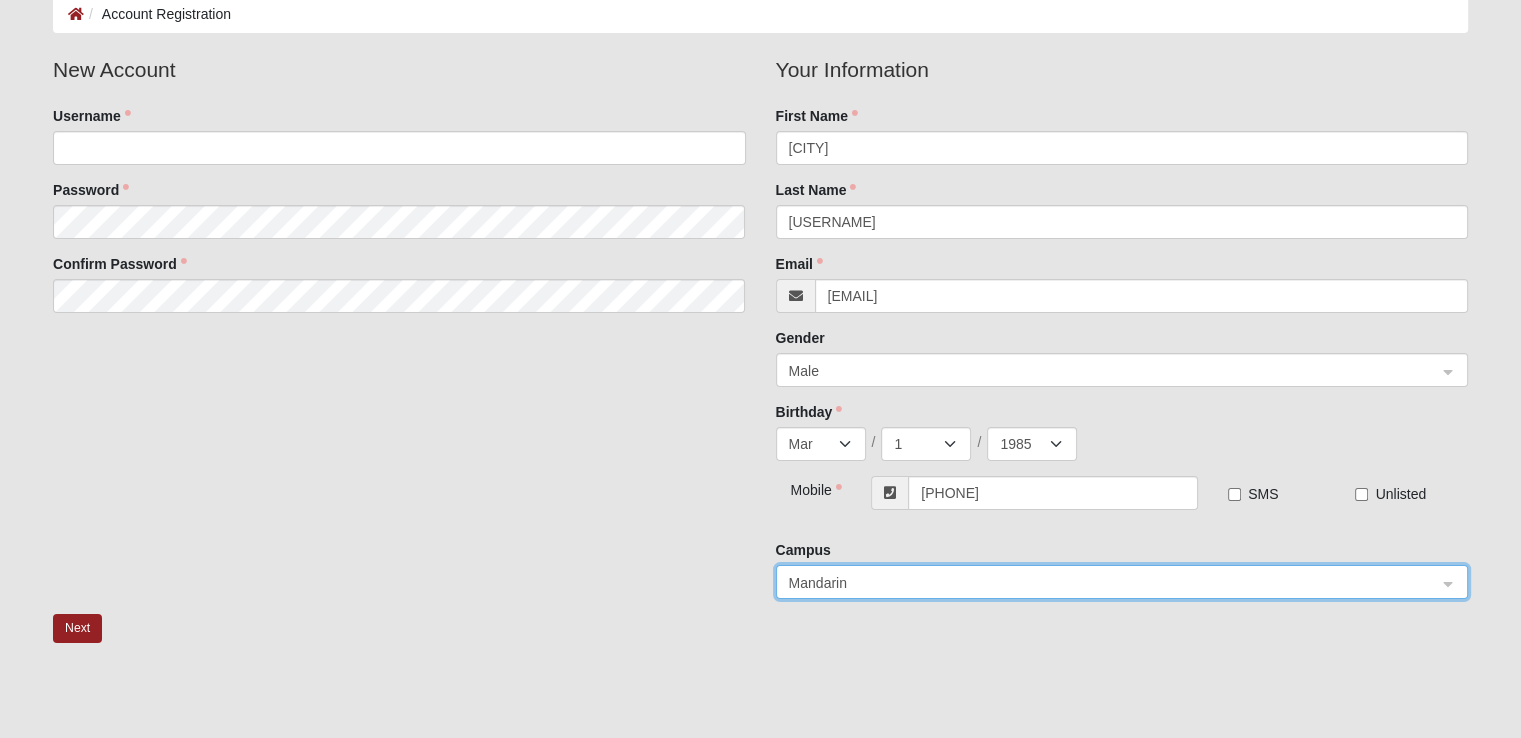 scroll, scrollTop: 110, scrollLeft: 0, axis: vertical 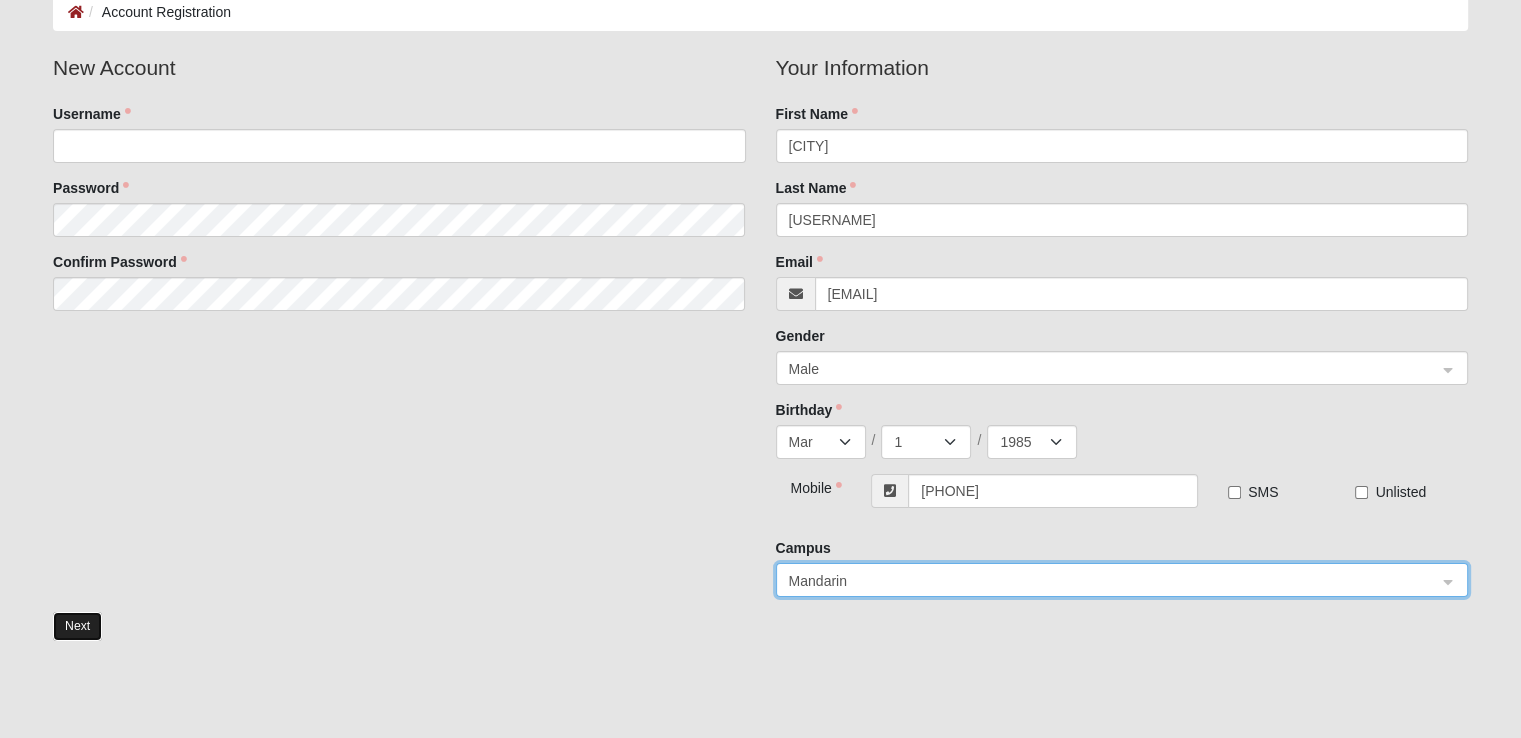 click on "Next" at bounding box center [77, 626] 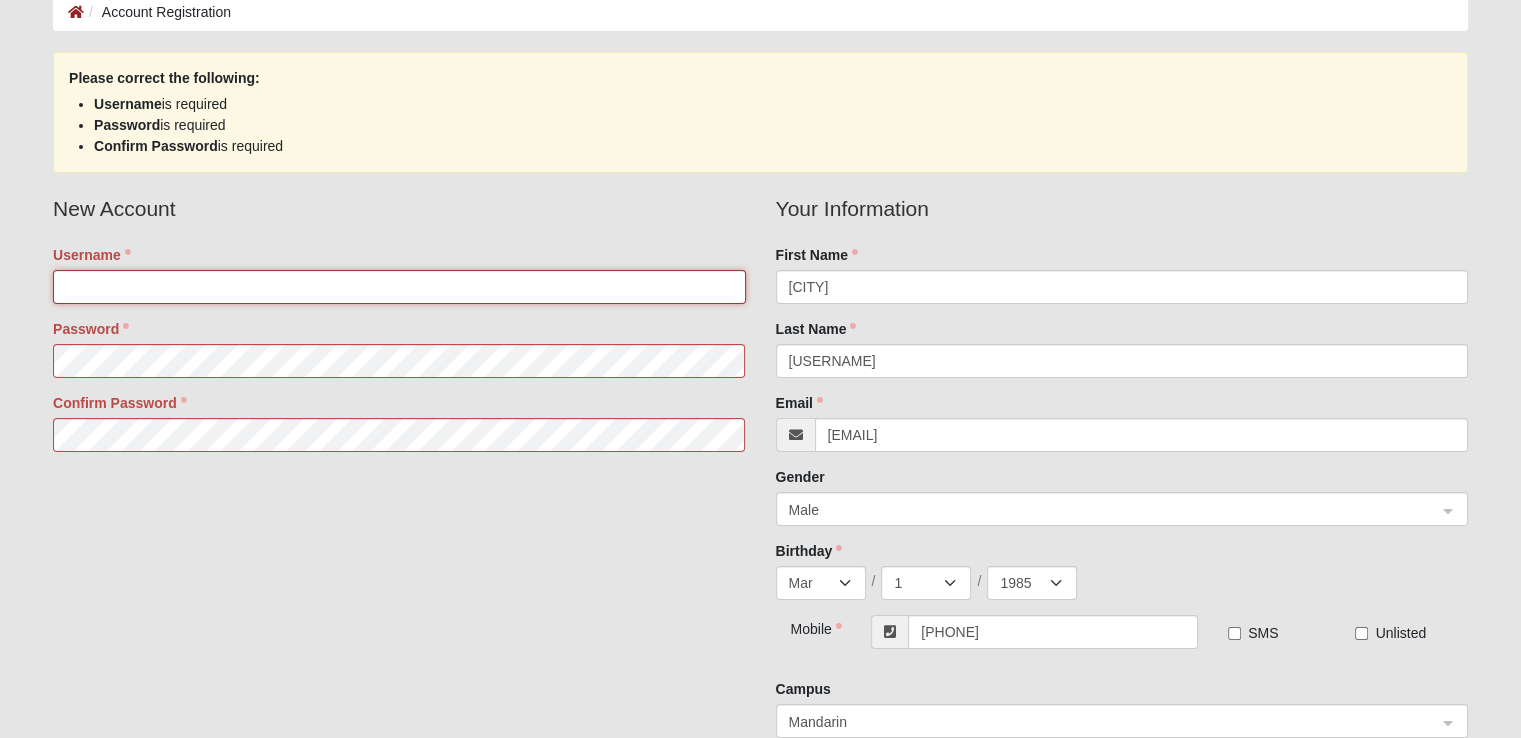 click on "Username" 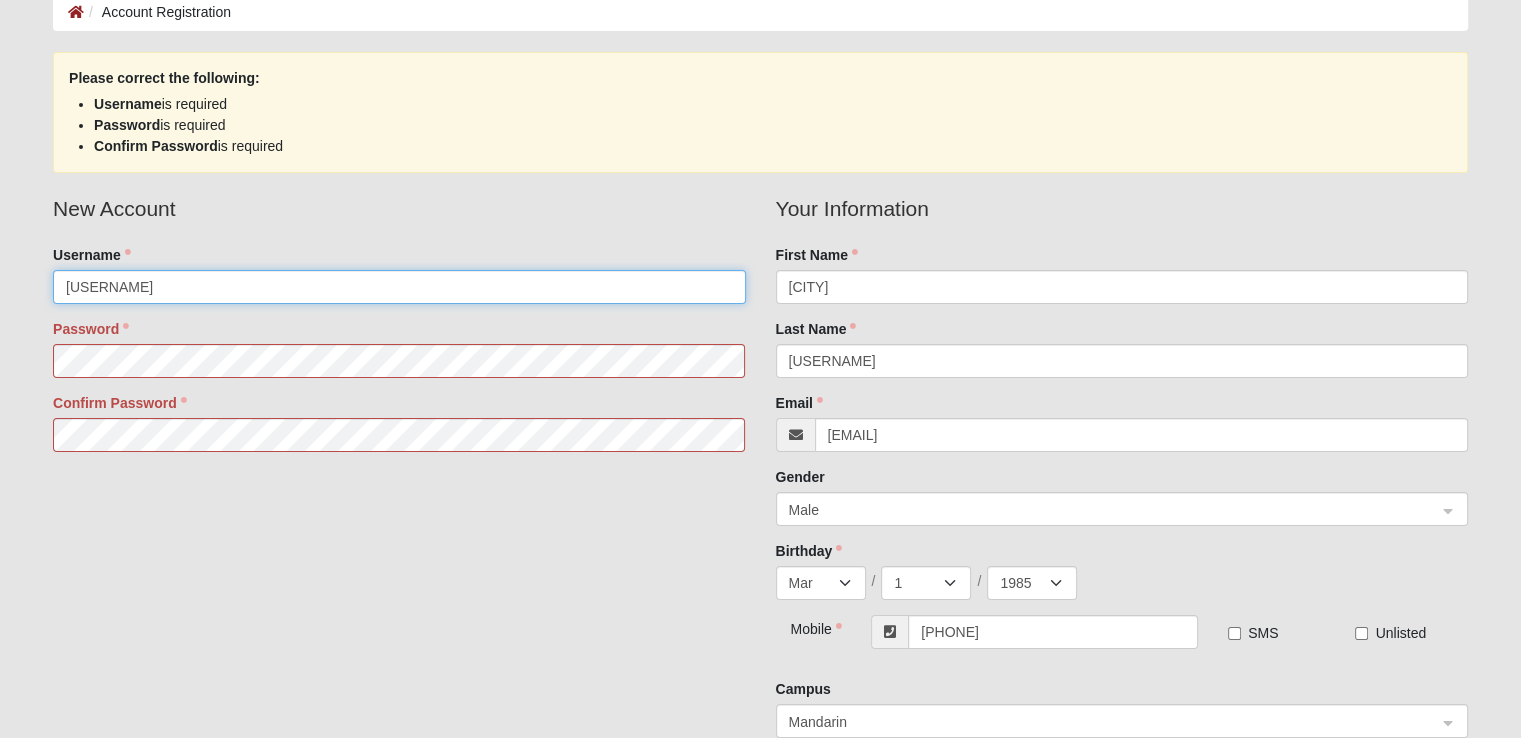 type on "[USERNAME]" 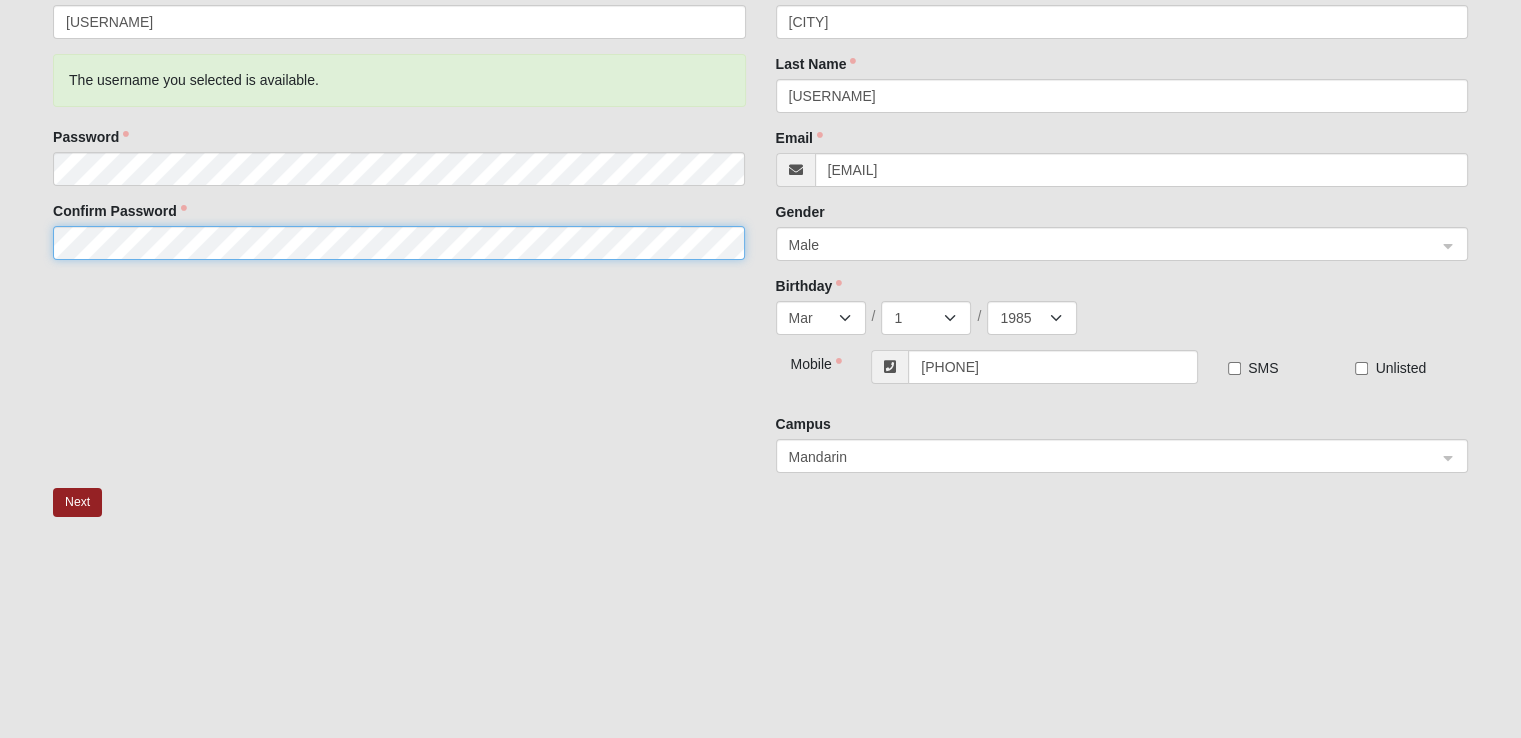 scroll, scrollTop: 377, scrollLeft: 0, axis: vertical 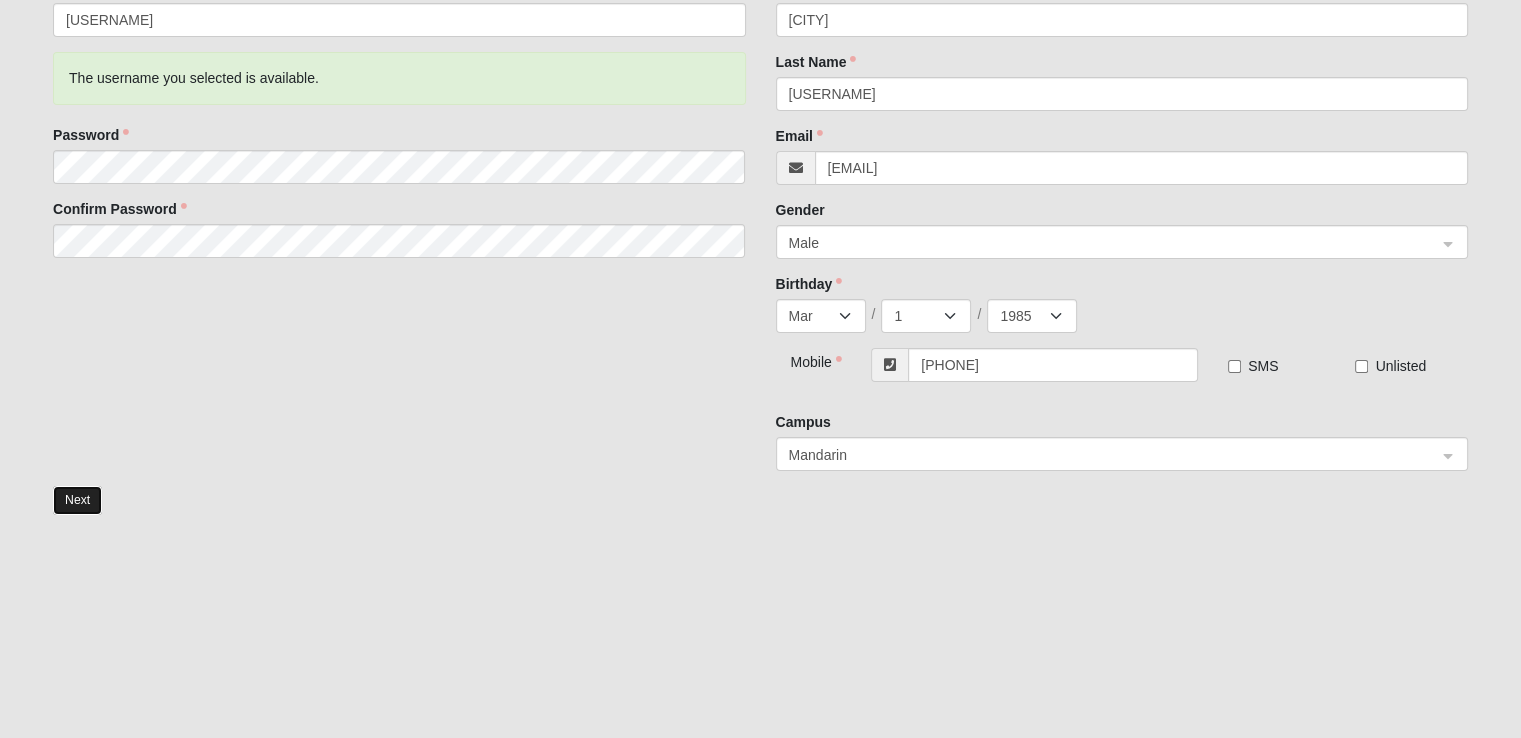 click on "Next" at bounding box center [77, 500] 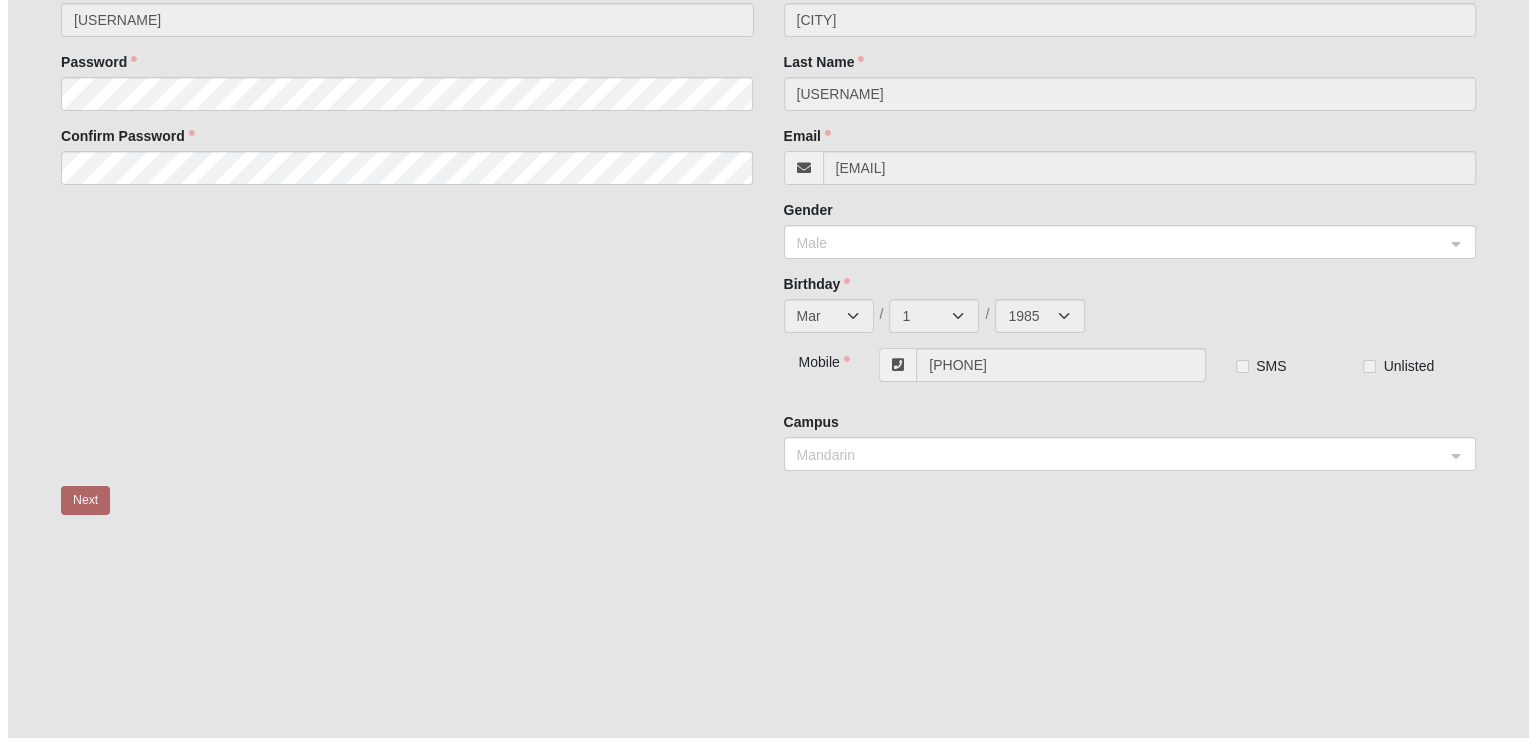 scroll, scrollTop: 0, scrollLeft: 0, axis: both 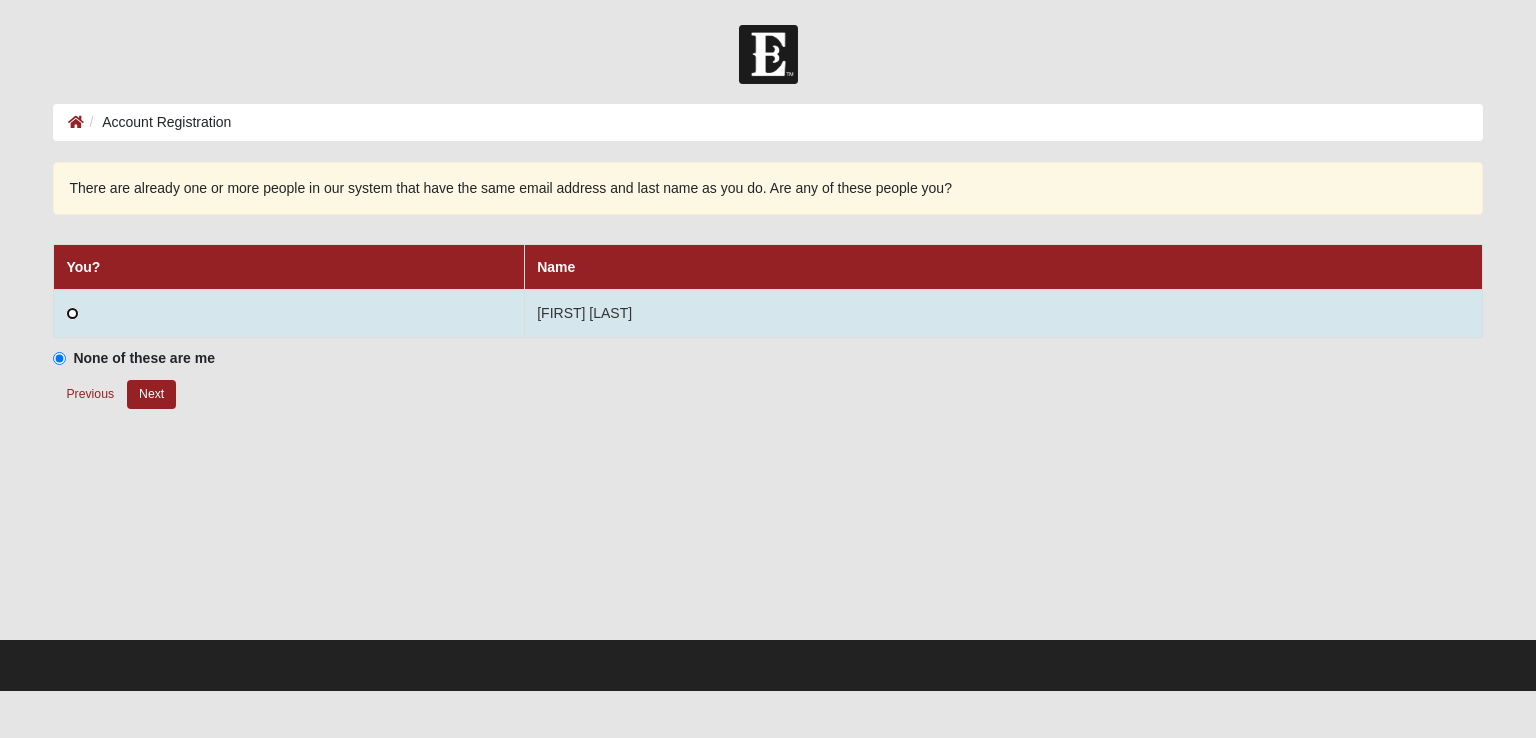 click at bounding box center (72, 313) 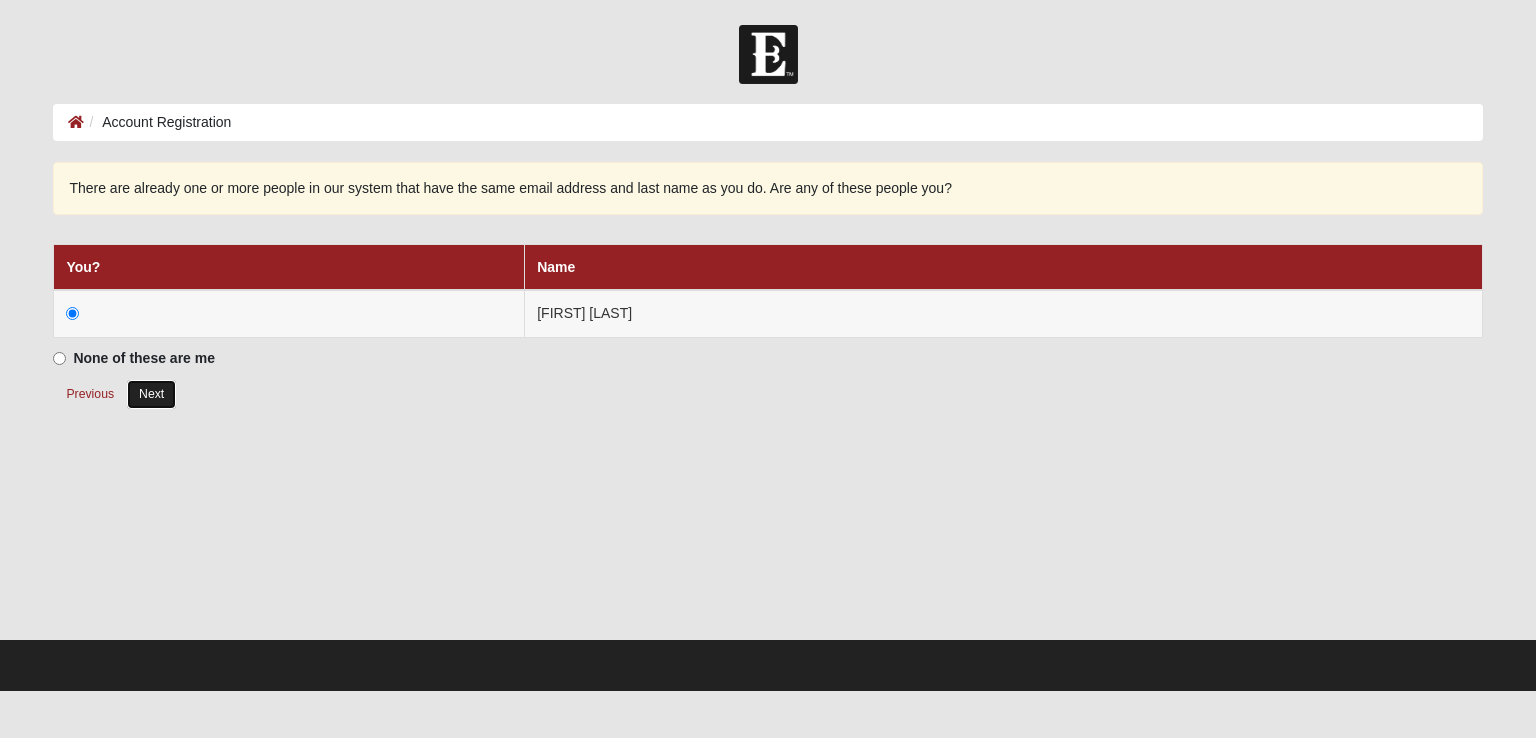 click on "Next" at bounding box center (151, 394) 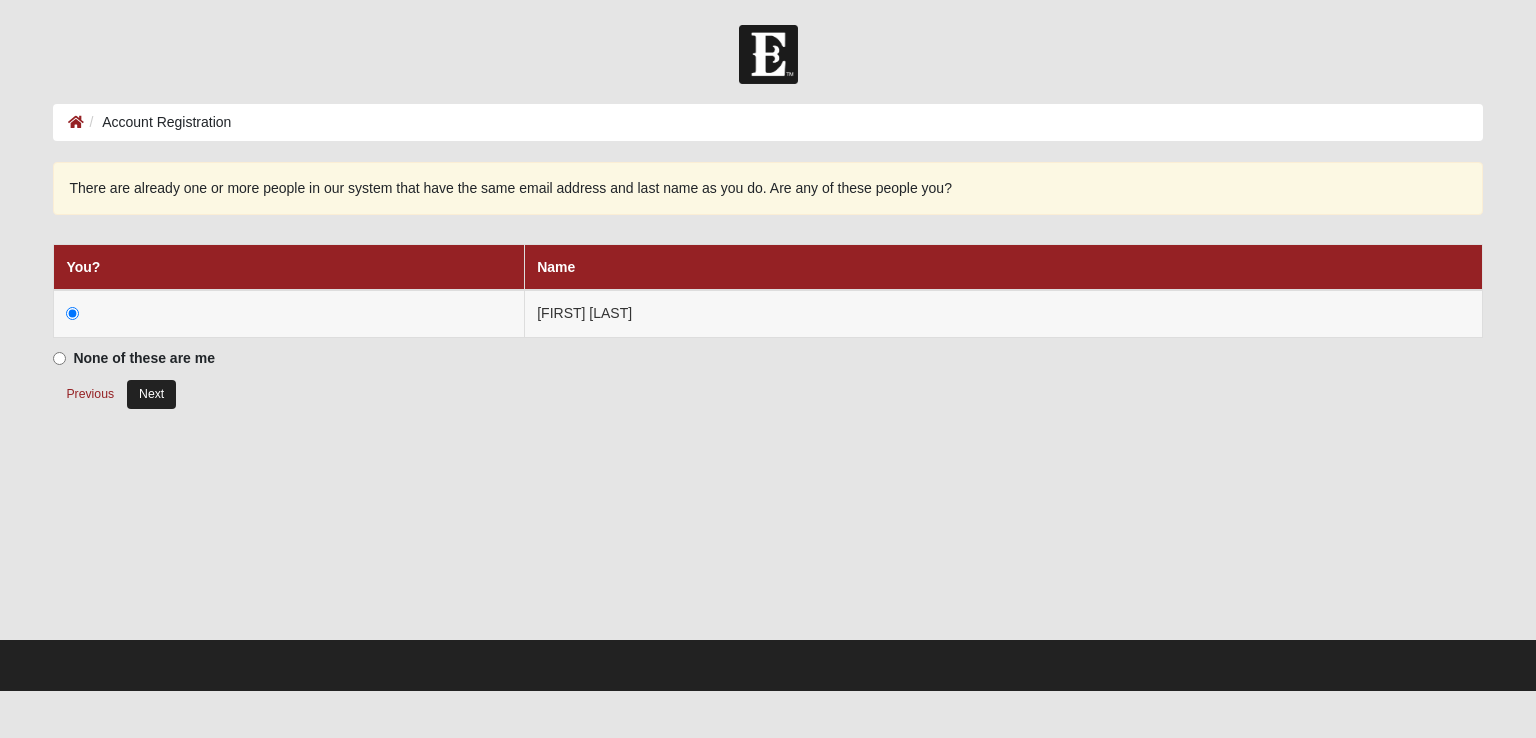 radio on "true" 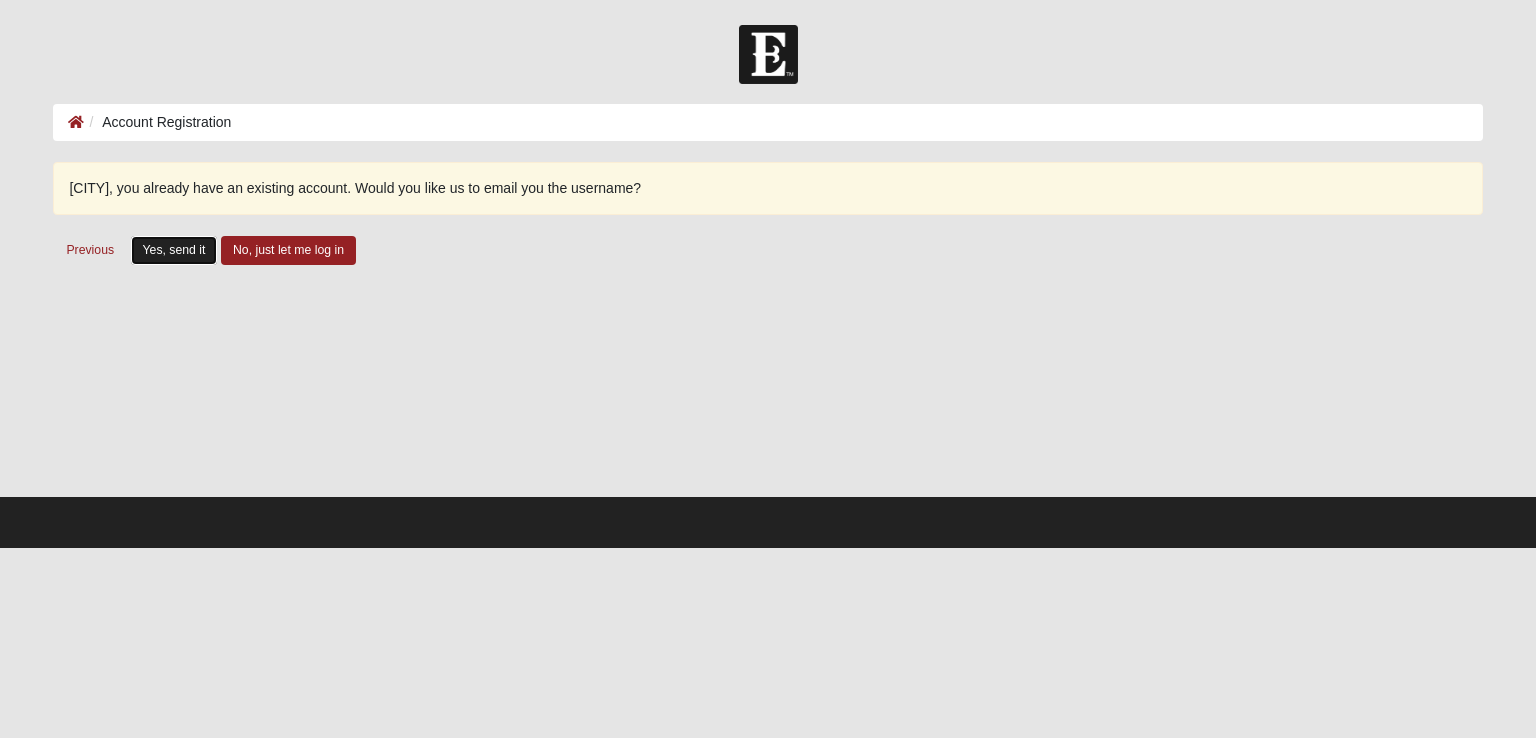 click on "Yes, send it" at bounding box center [174, 250] 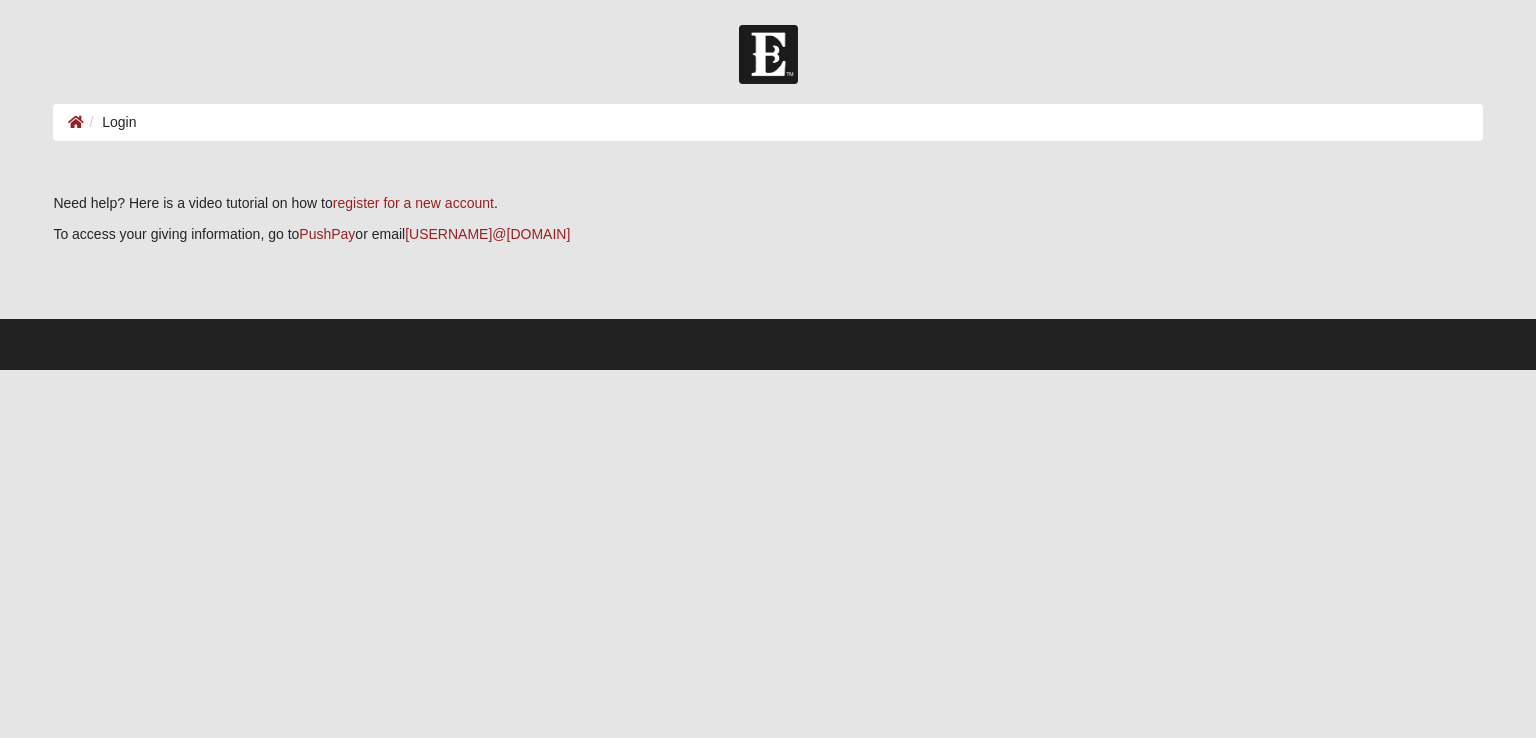 scroll, scrollTop: 0, scrollLeft: 0, axis: both 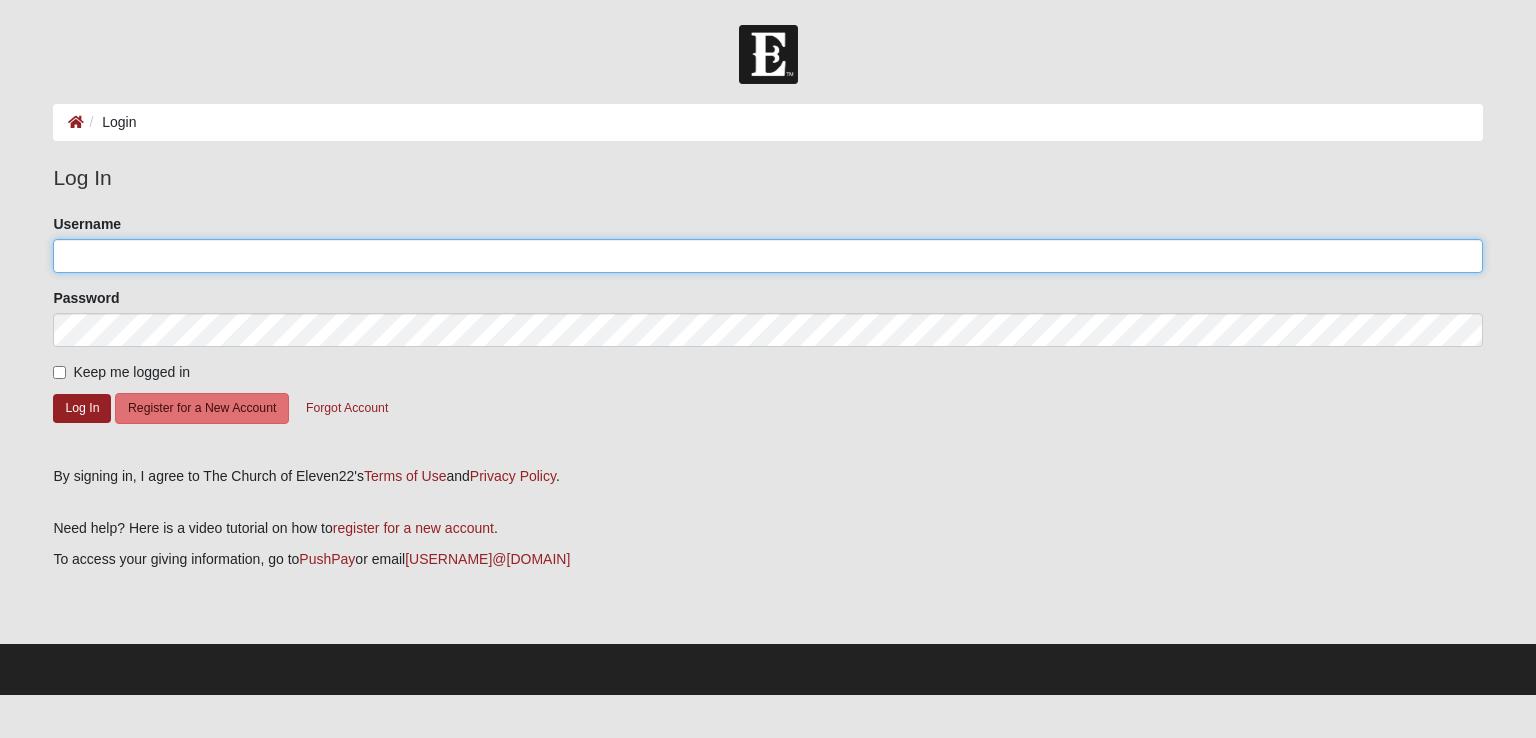click on "Username" 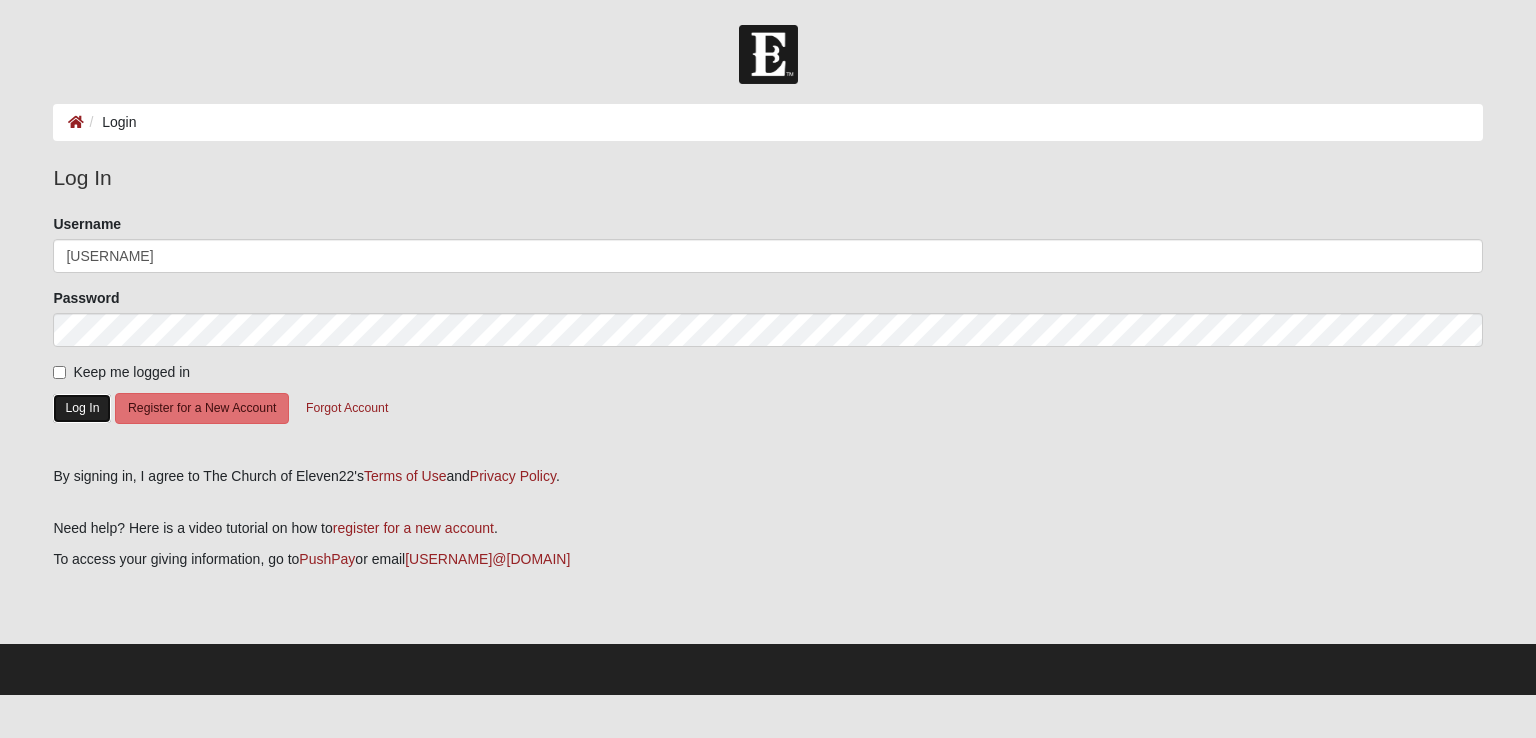 click on "Log In" 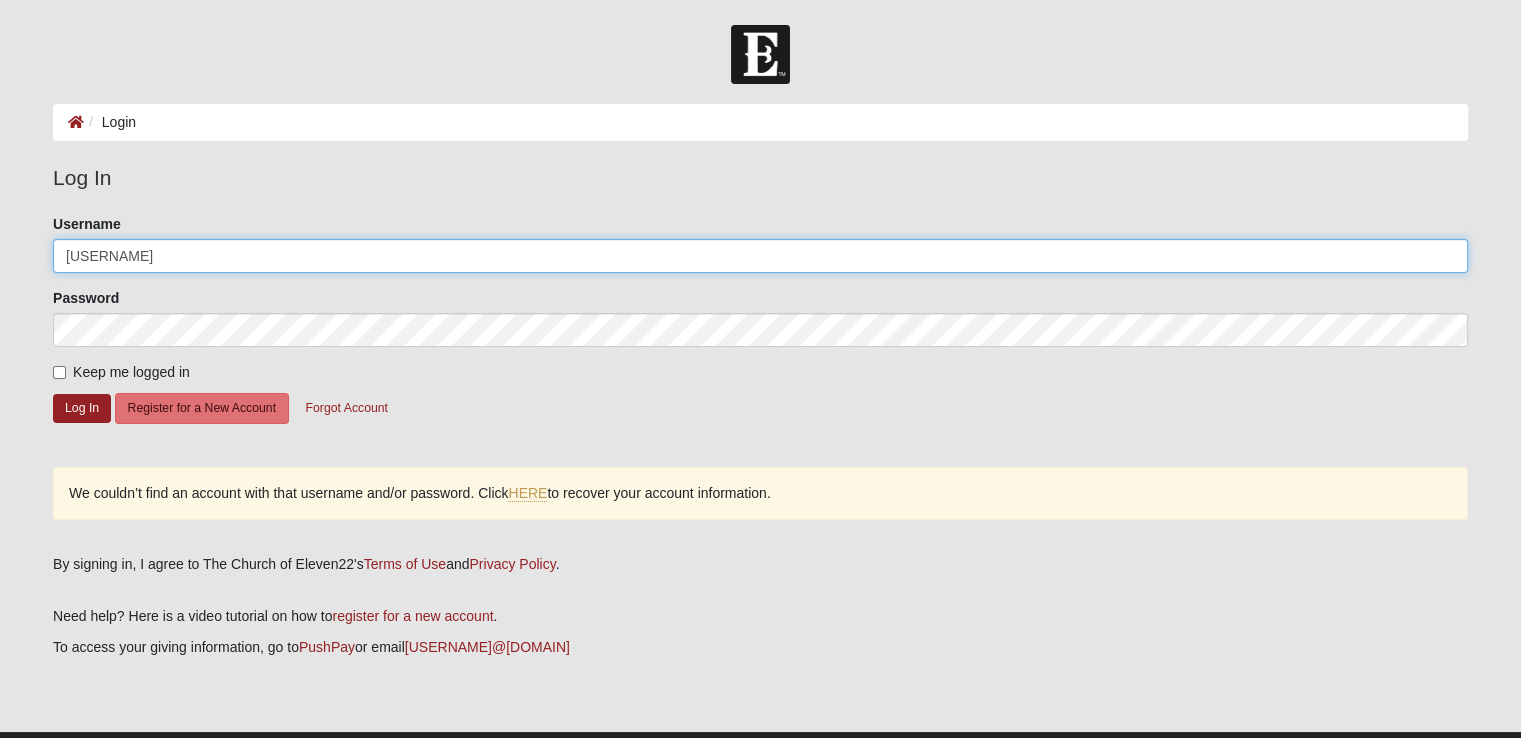 click on "[USERNAME]" 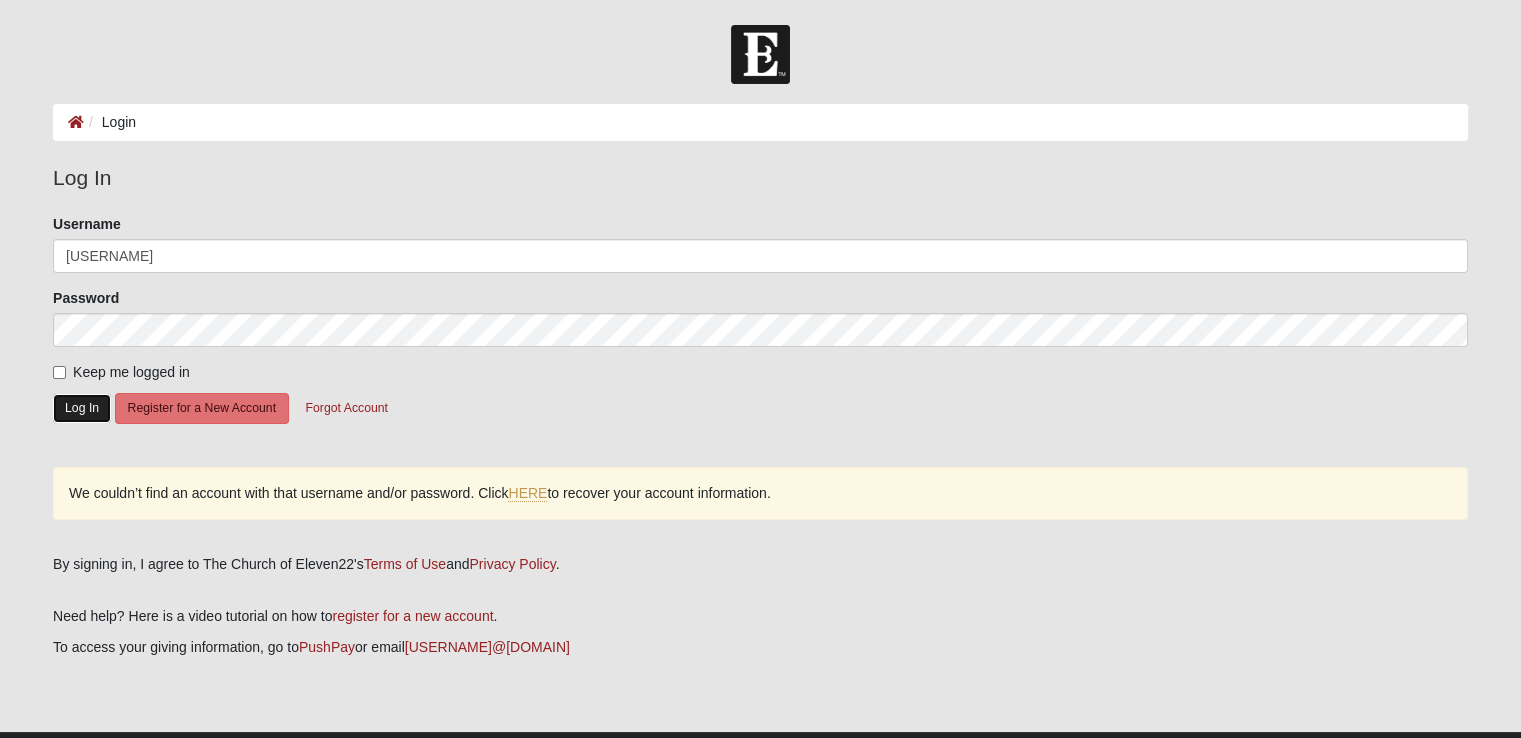 click on "Log In" 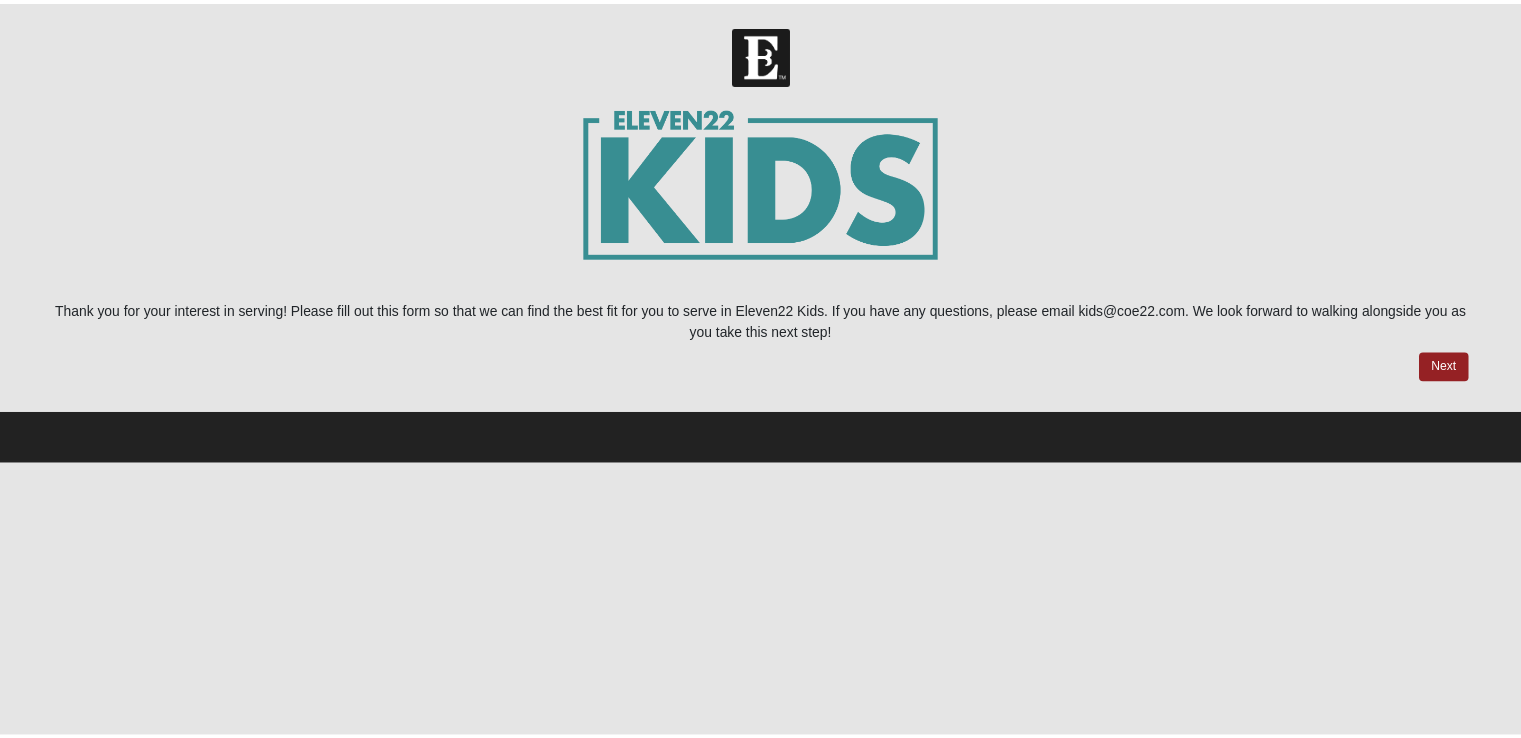 scroll, scrollTop: 0, scrollLeft: 0, axis: both 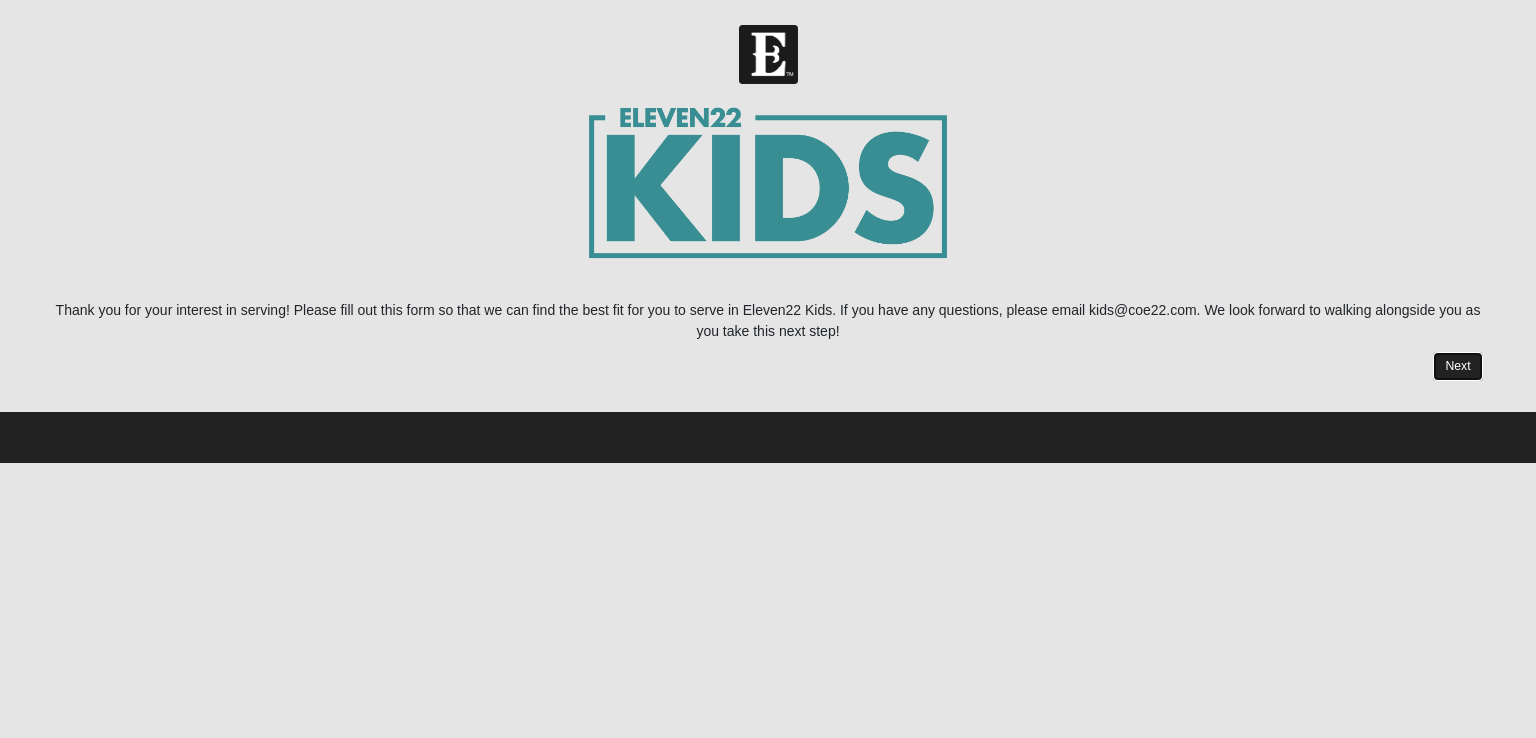 click on "Next" at bounding box center (1457, 366) 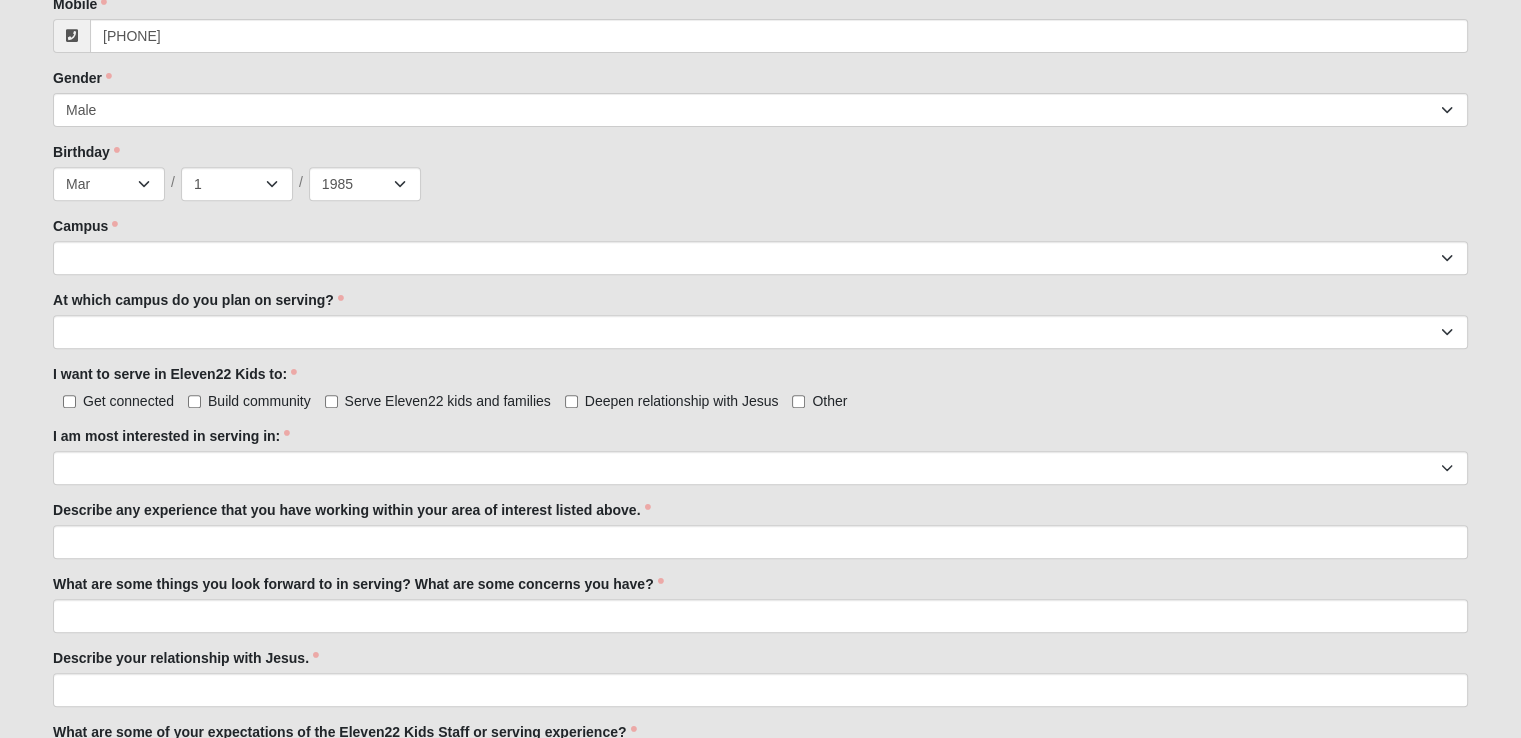 scroll, scrollTop: 856, scrollLeft: 0, axis: vertical 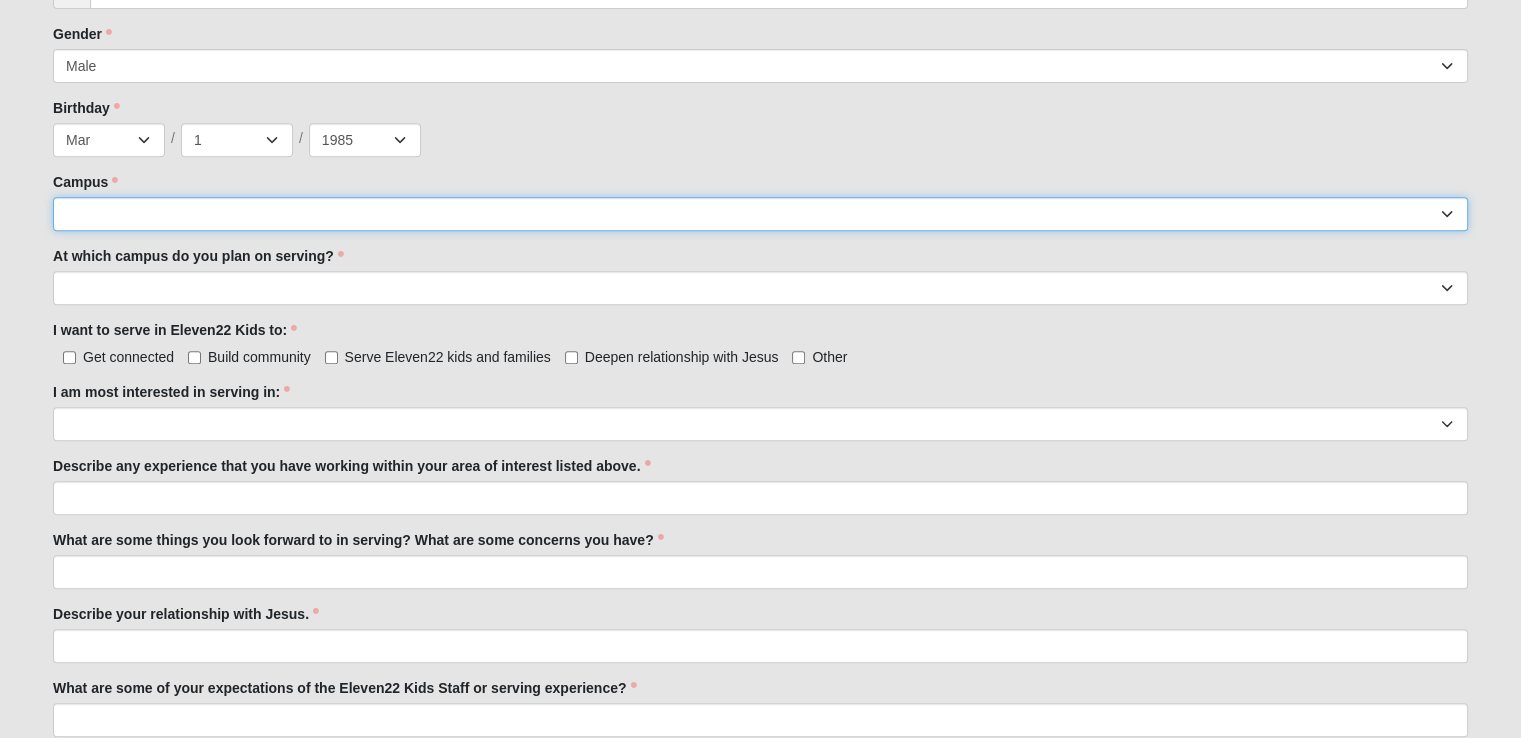 click on "Arlington
Baymeadows
Eleven22 Online
Fleming Island
Jesup
Mandarin
North Jax
Orange Park
Outpost
Palatka (Coming Soon)
Ponte Vedra
San Pablo
St. Johns
St. Augustine (Coming Soon)
Wildlight
NONE" at bounding box center (760, 214) 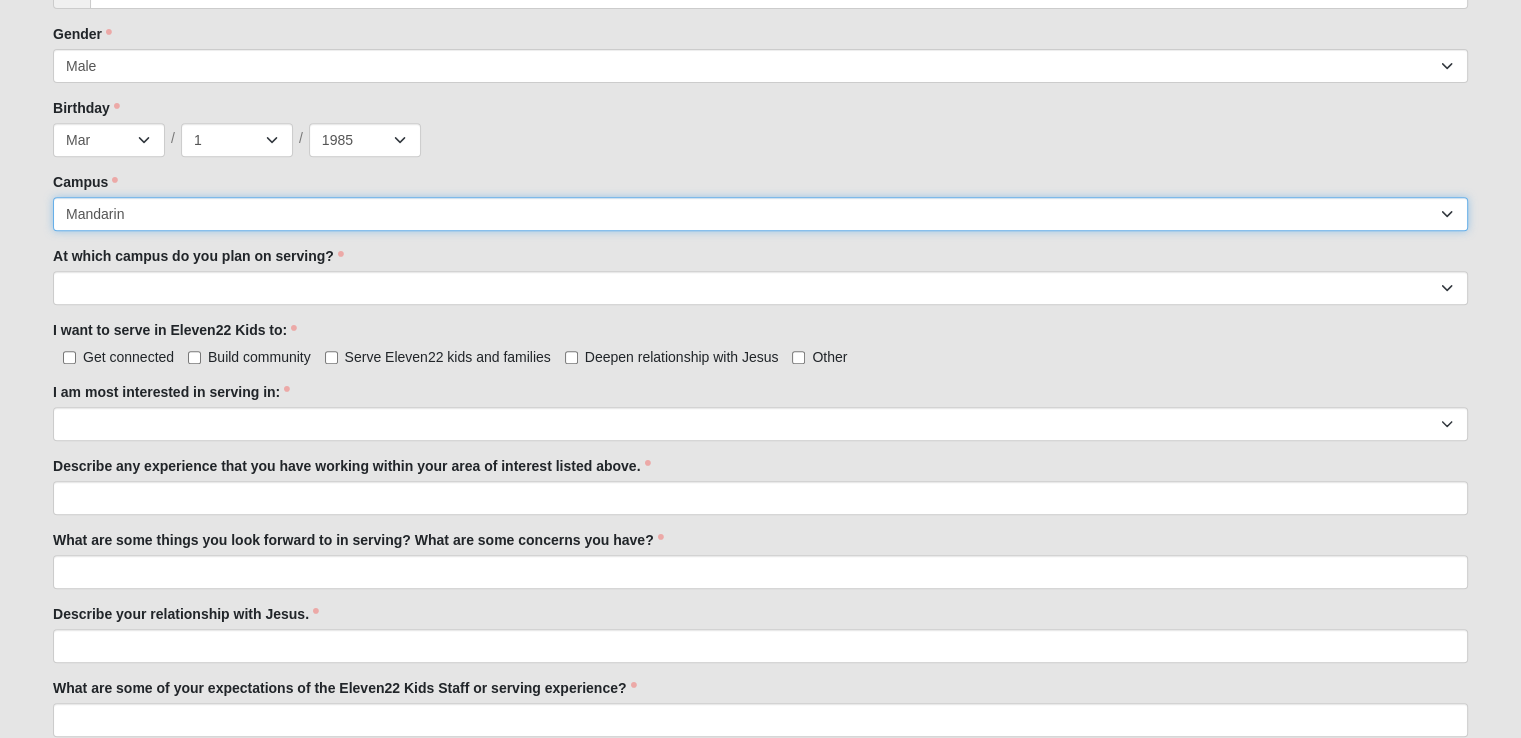 click on "Arlington
Baymeadows
Eleven22 Online
Fleming Island
Jesup
Mandarin
North Jax
Orange Park
Outpost
Palatka (Coming Soon)
Ponte Vedra
San Pablo
St. Johns
St. Augustine (Coming Soon)
Wildlight
NONE" at bounding box center (760, 214) 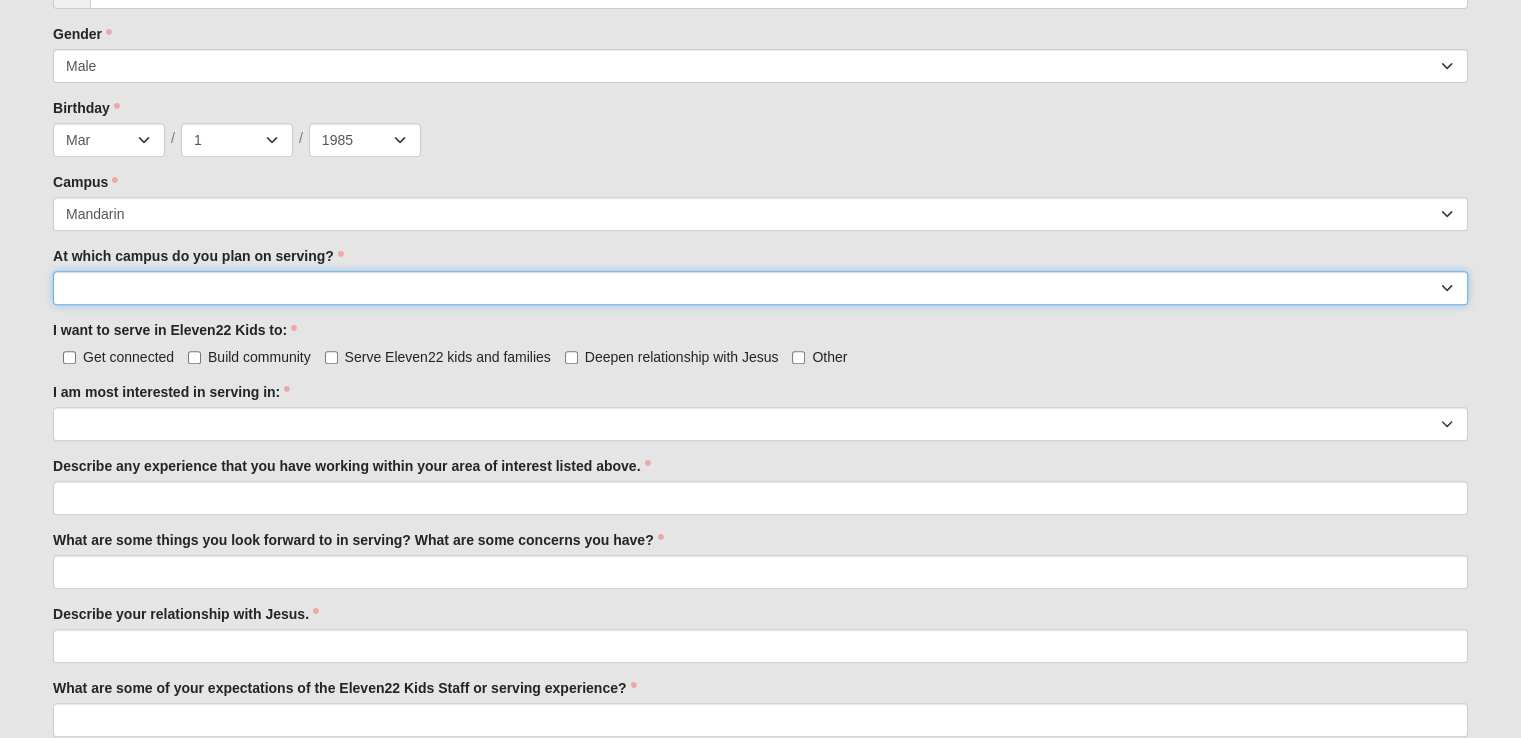click on "Arlington
Baymeadows
Fleming Island
Jesup
Mandarin
North Jax
Orange Park
Palatka
Ponte Vedra
San Pablo
St. Augustine
St. Johns
Wildlight" at bounding box center [760, 288] 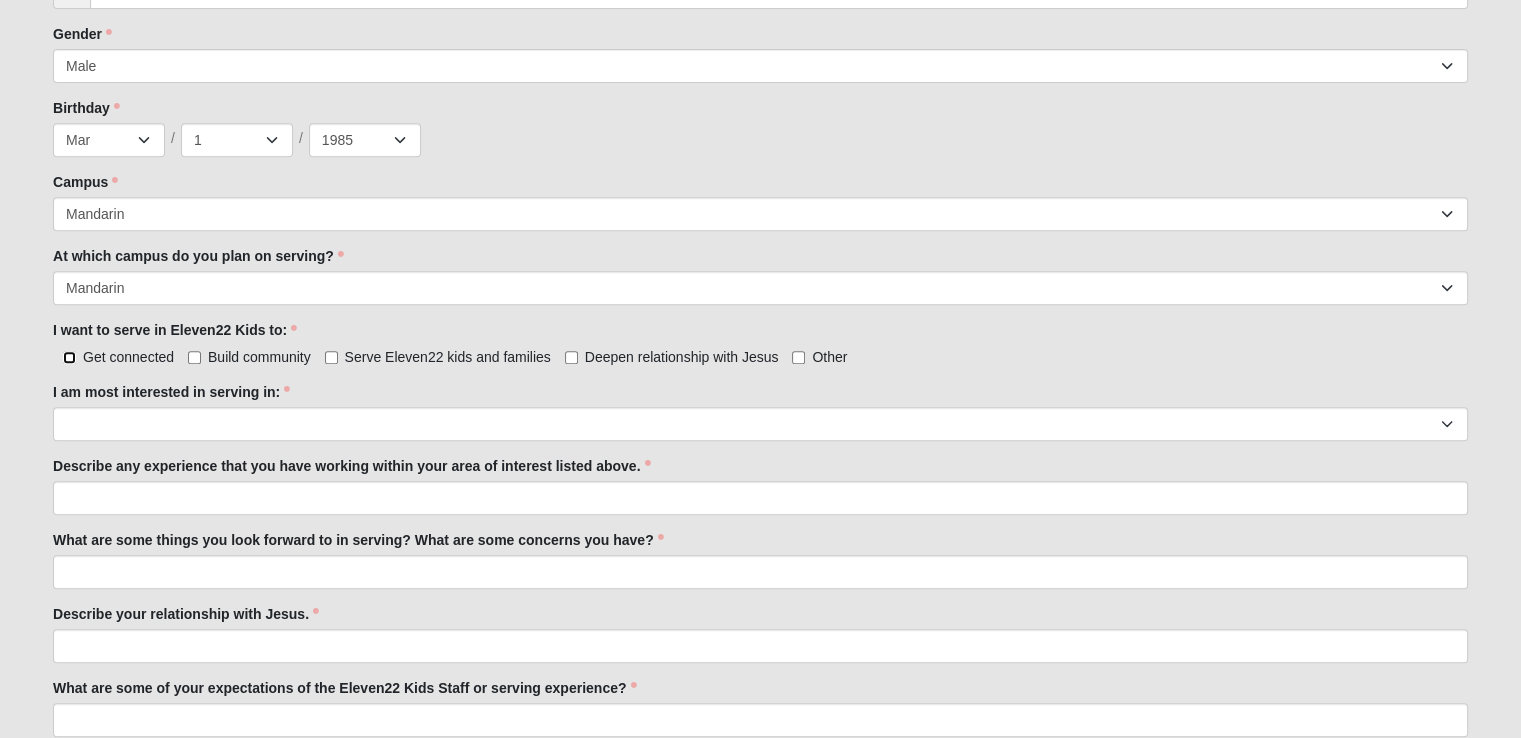 click on "Get connected" at bounding box center [69, 357] 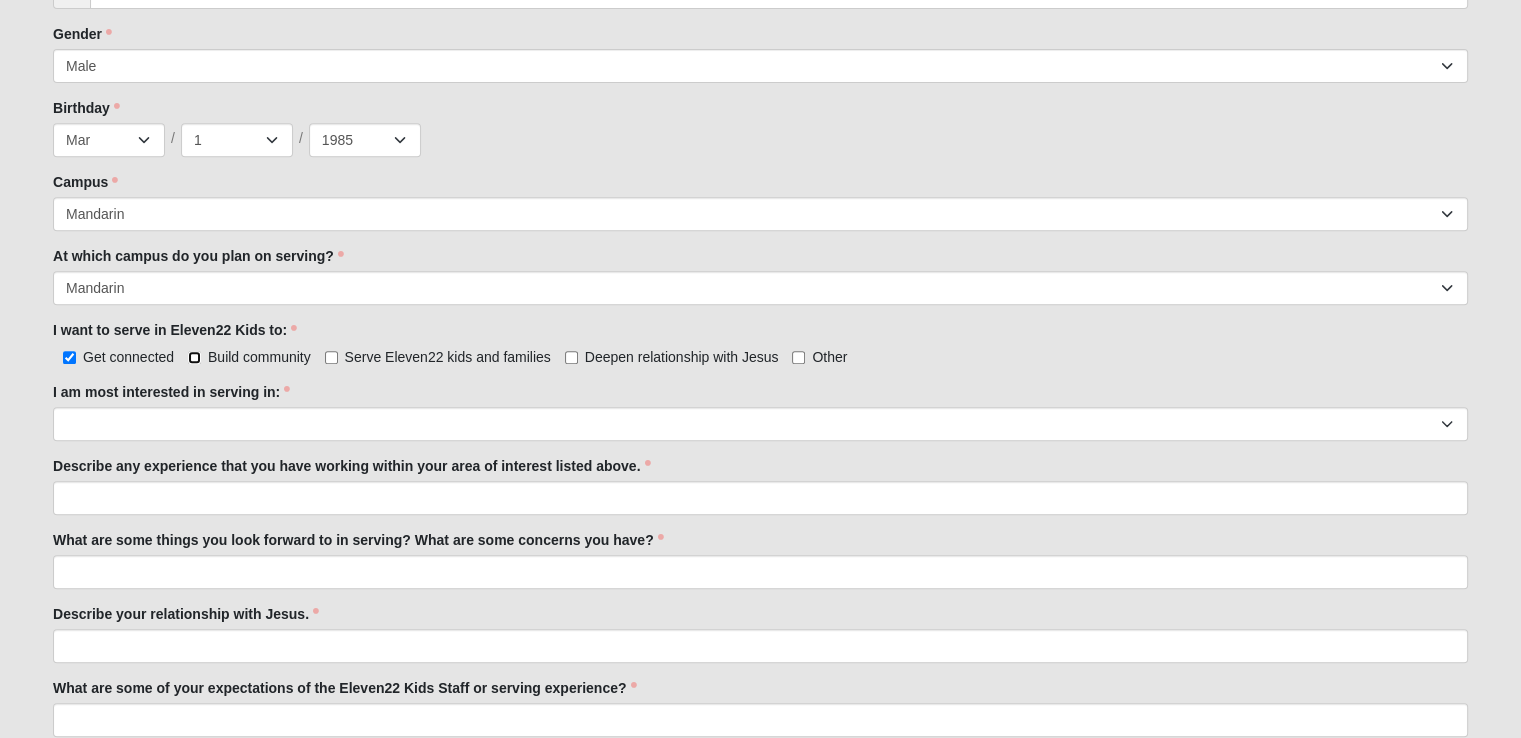click on "Build community" at bounding box center [194, 357] 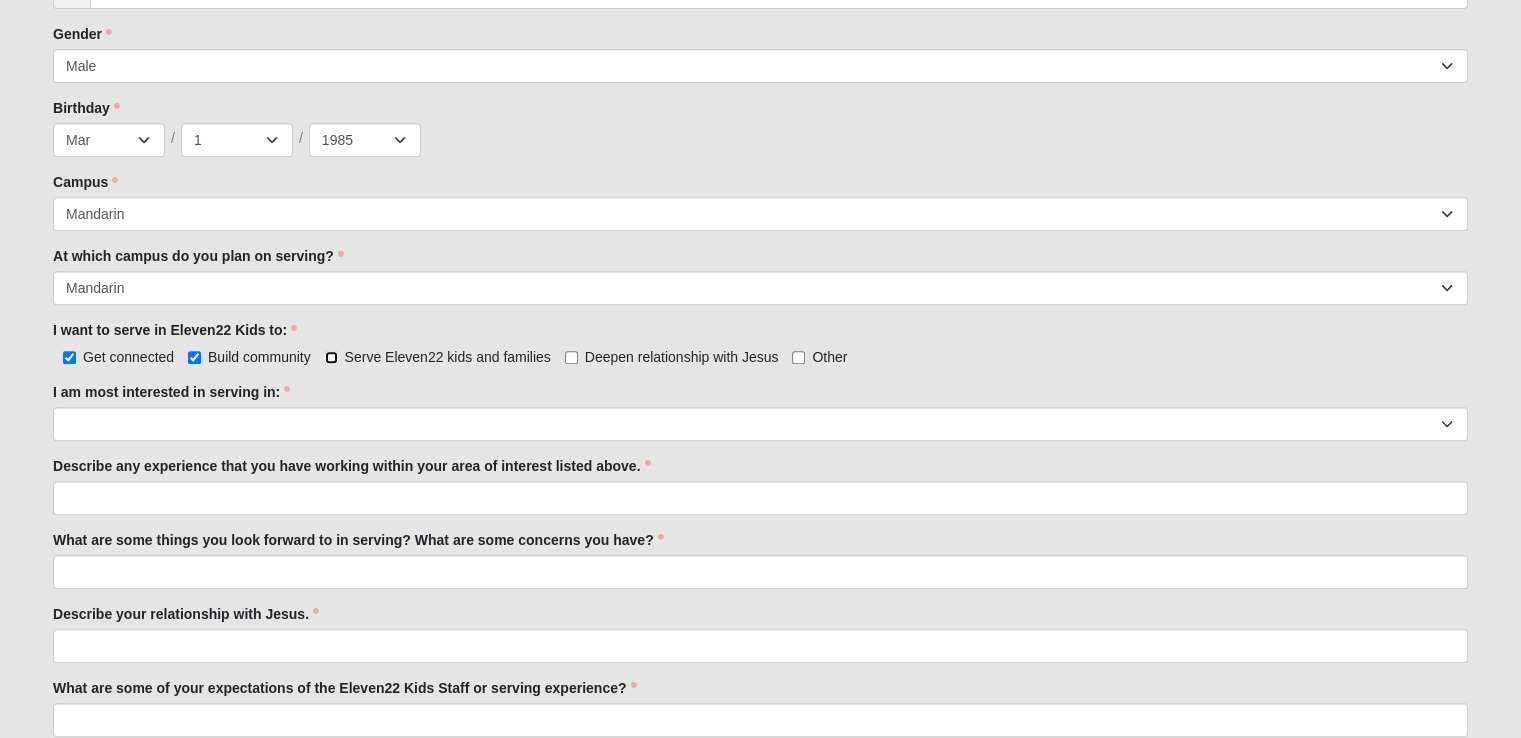 click on "Serve Eleven22 kids and families" at bounding box center (331, 357) 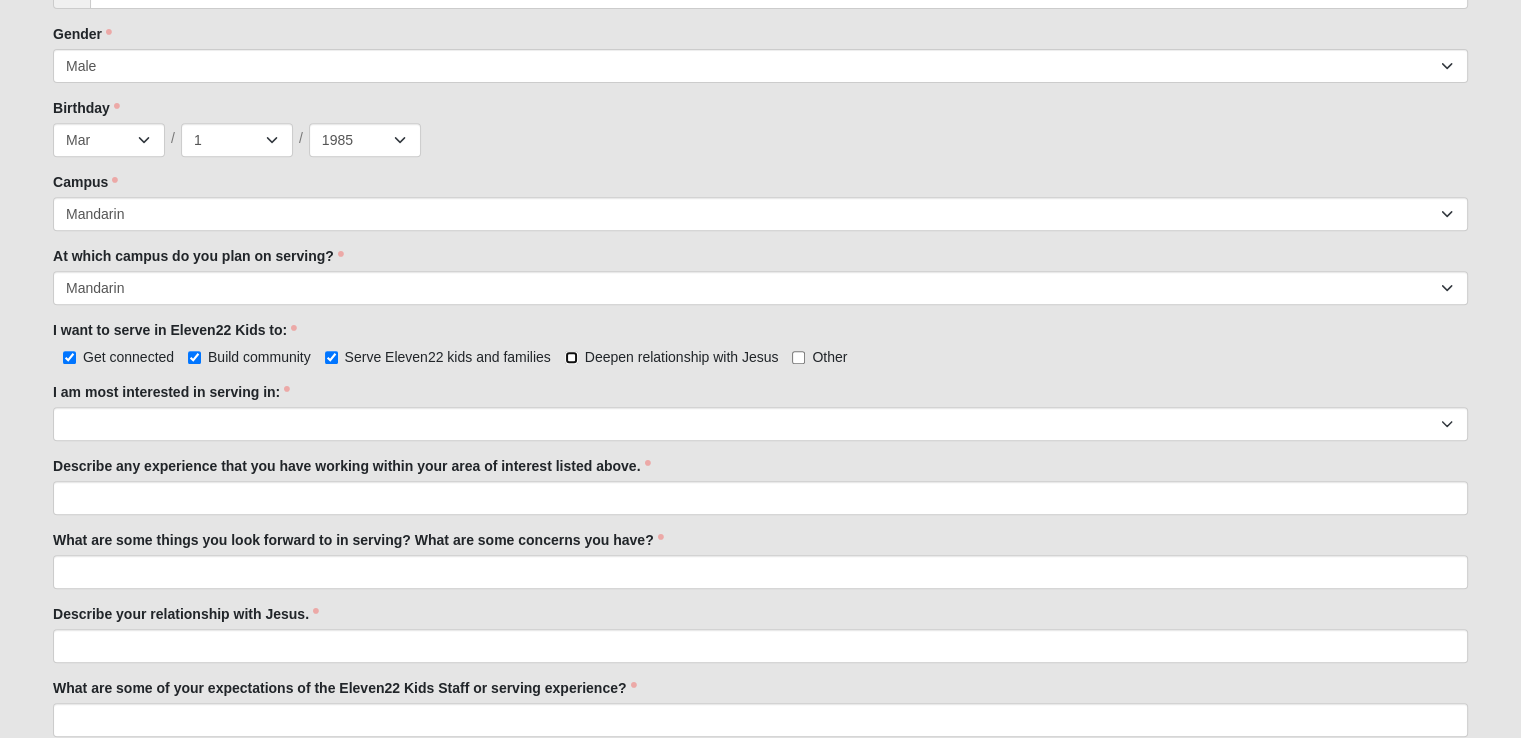 click on "Deepen relationship with Jesus" at bounding box center [571, 357] 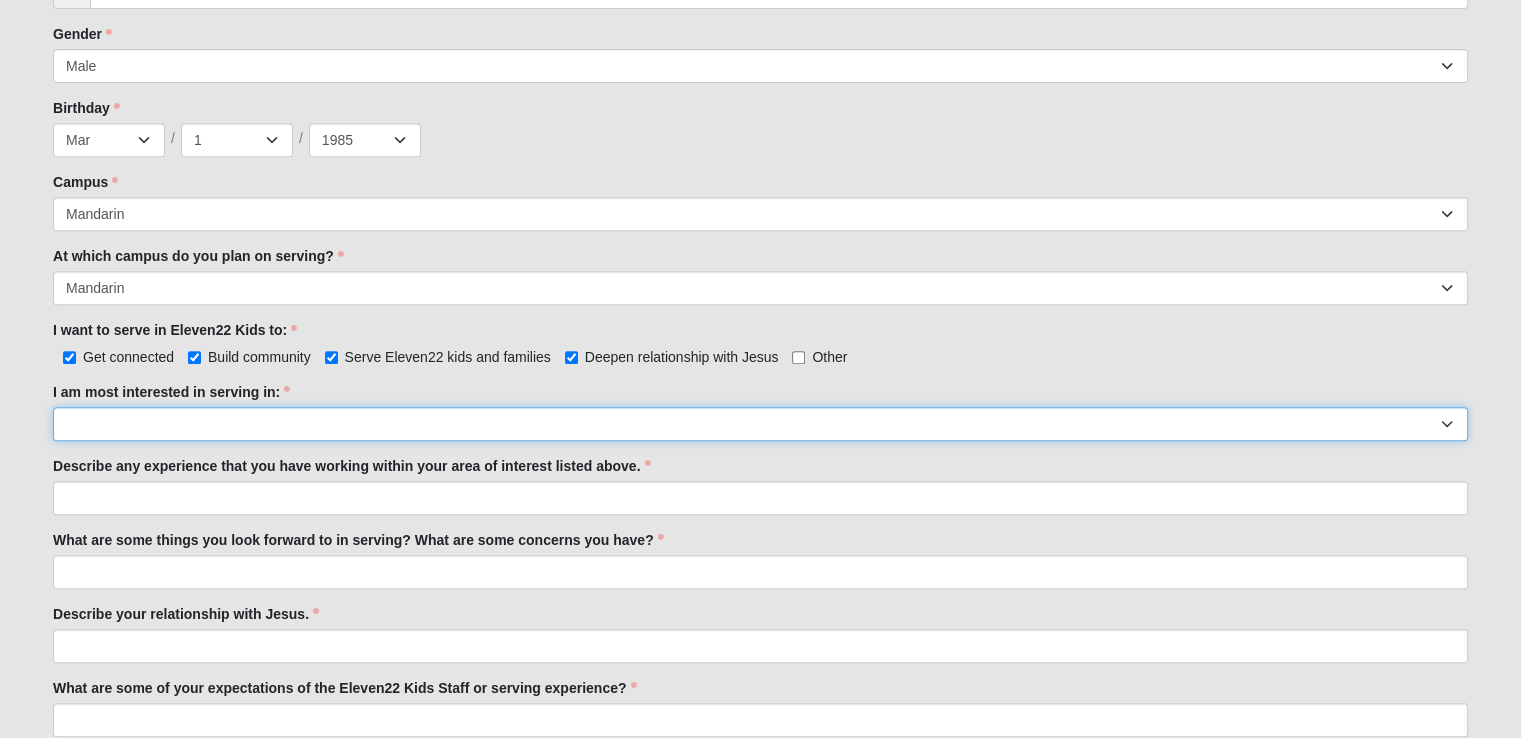 click on "Registration
Tour Guide
Preschool Disciple Group Leader
Elementary Disciple Group Leader
Large Group Leader
Large Group Worship
Large Group Production
Special Needs Disciple Group Leader
Classroom Buddy
Weekday Reset and Prep
Summer Serve Team
Undecided" at bounding box center (760, 424) 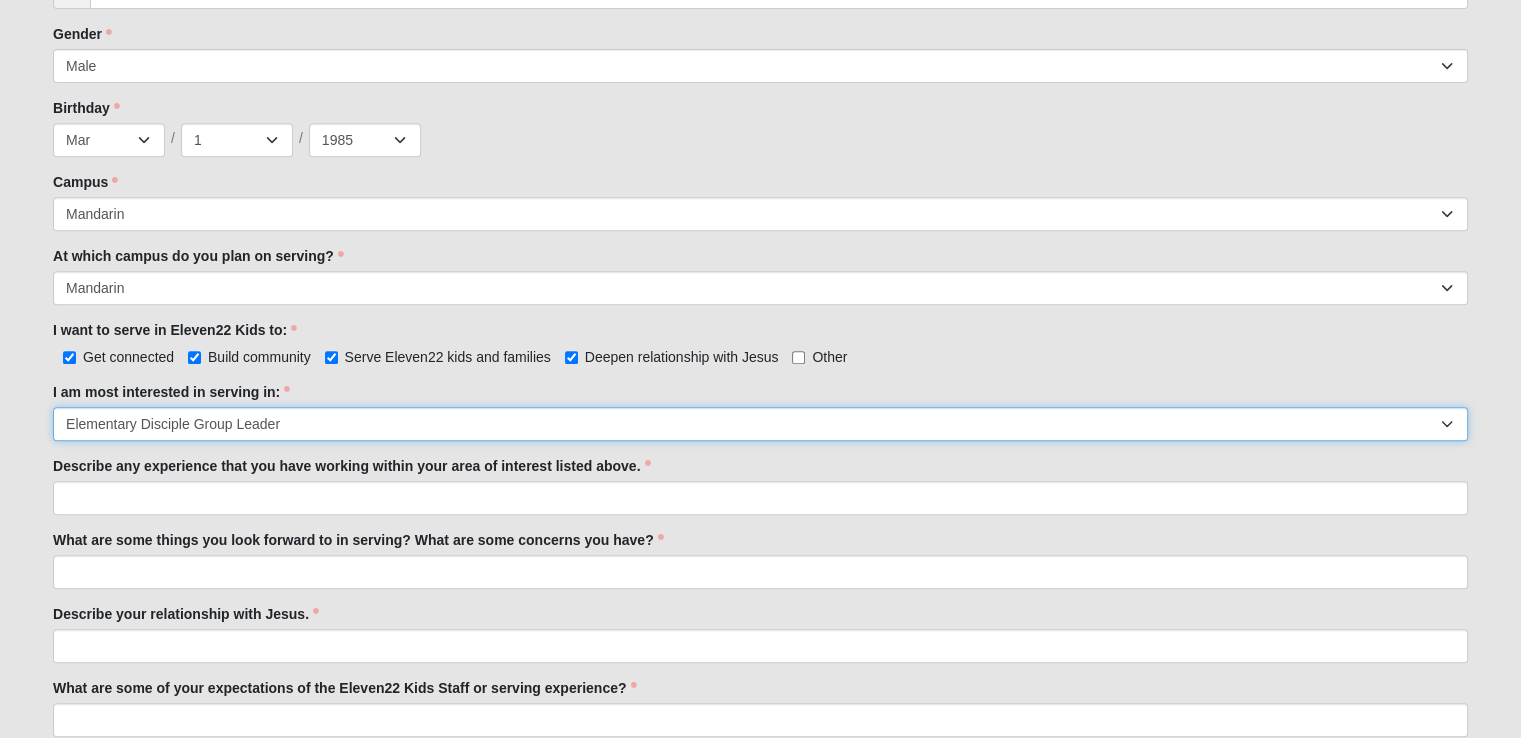 click on "Registration
Tour Guide
Preschool Disciple Group Leader
Elementary Disciple Group Leader
Large Group Leader
Large Group Worship
Large Group Production
Special Needs Disciple Group Leader
Classroom Buddy
Weekday Reset and Prep
Summer Serve Team
Undecided" at bounding box center (760, 424) 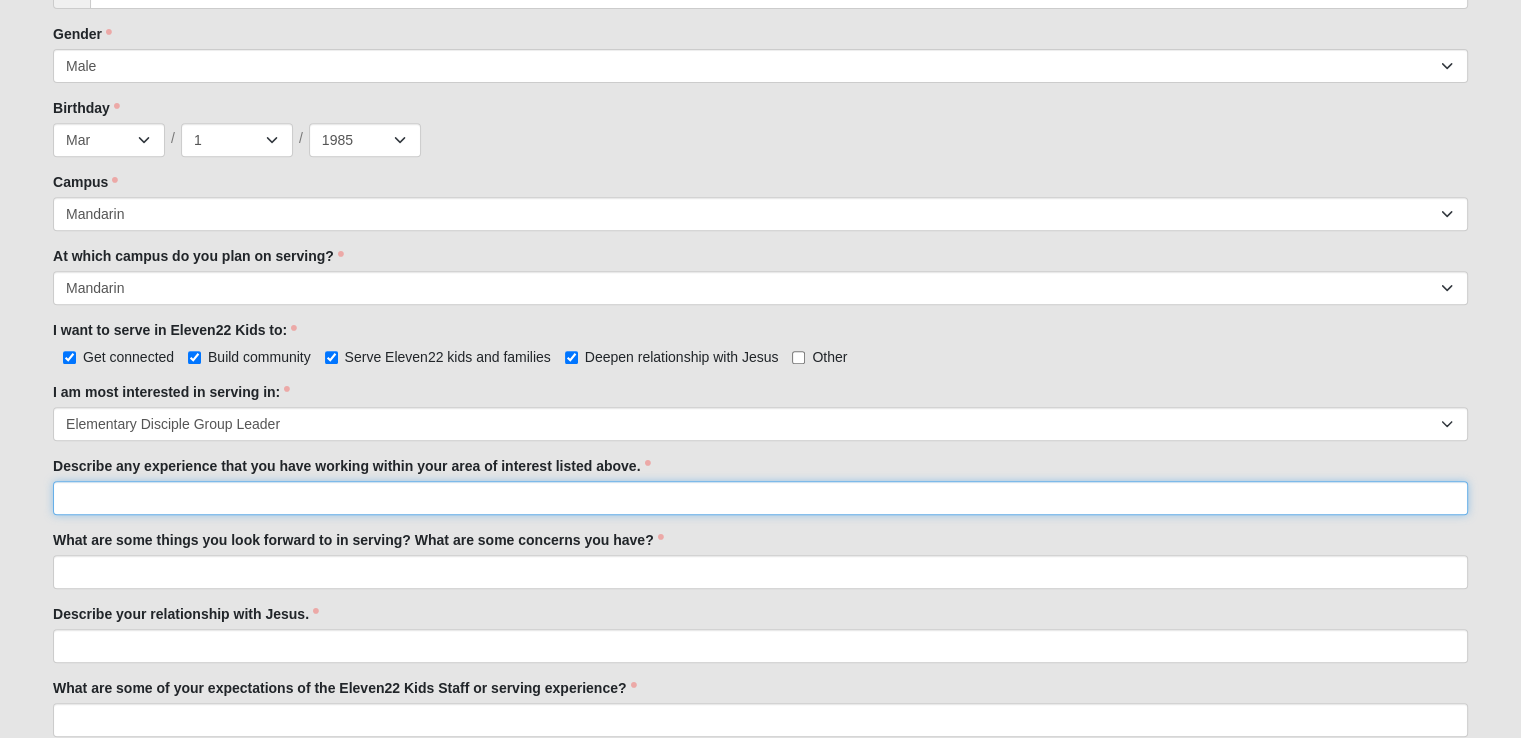 click on "Describe any experience that you have working within your area of interest listed above." at bounding box center (760, 498) 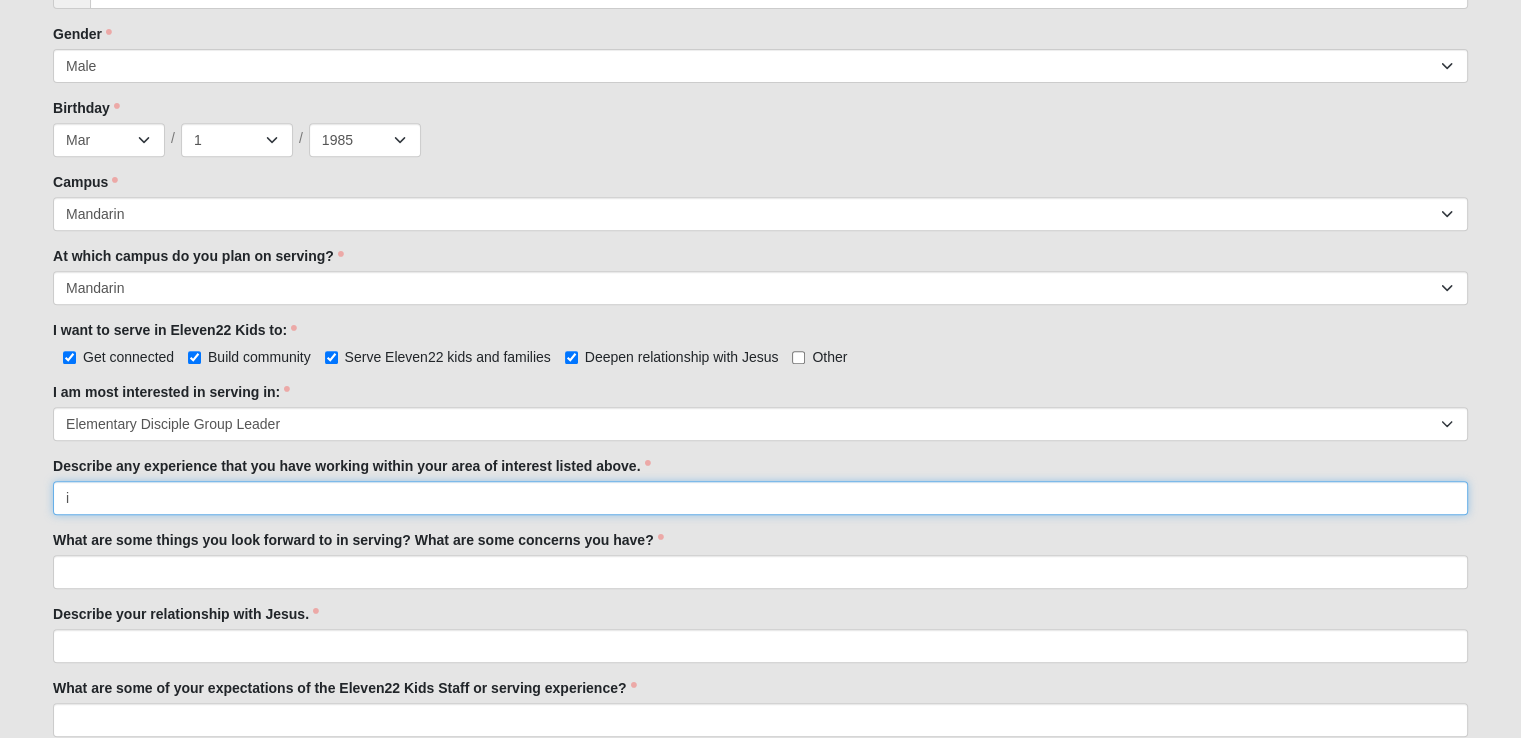 type on "i" 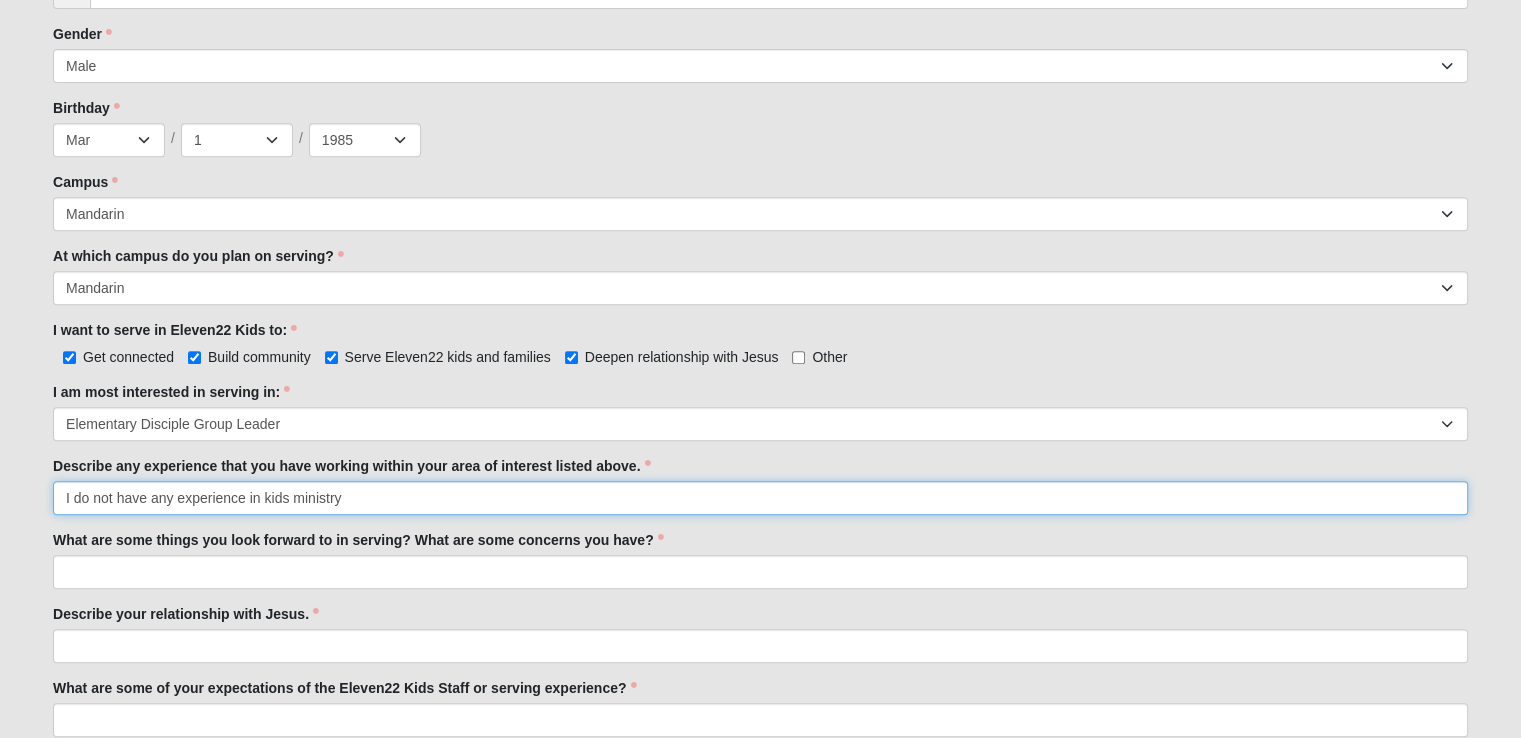 type on "I do not have any experience in kids ministry" 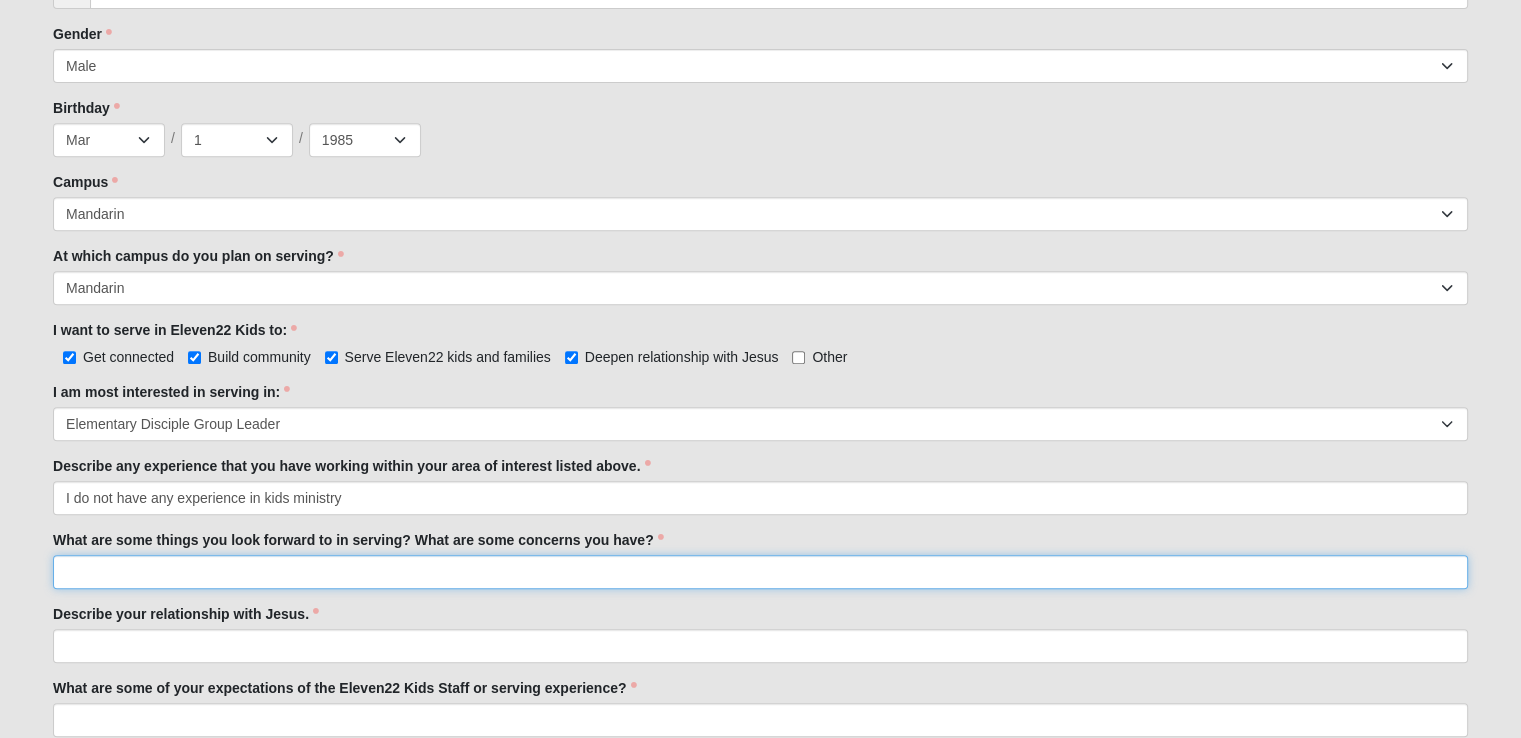 click on "What are some things you look forward to in serving? What are some concerns you have?" at bounding box center [760, 572] 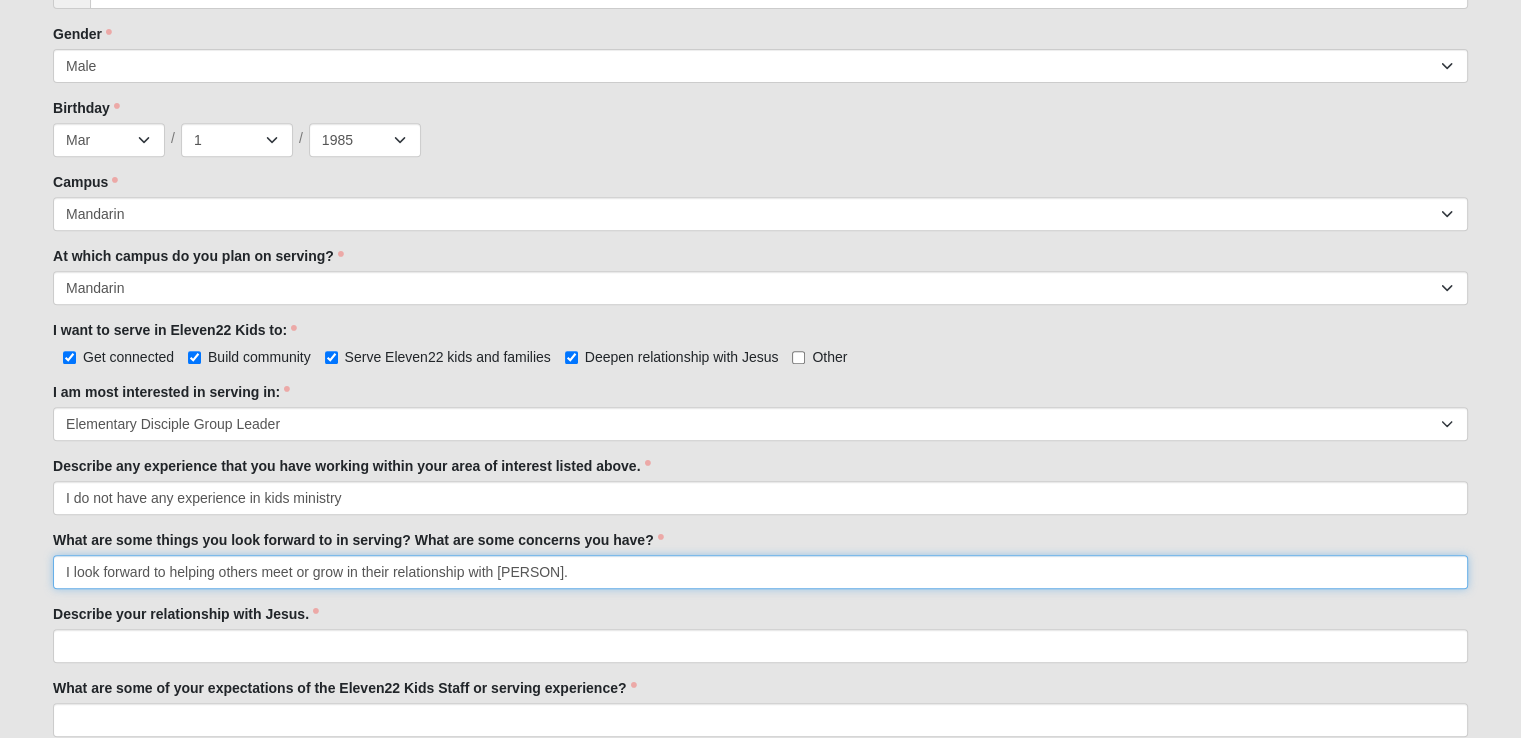 click on "I look forward to helping others meet or grow in their relationship with [PERSON]." at bounding box center (760, 572) 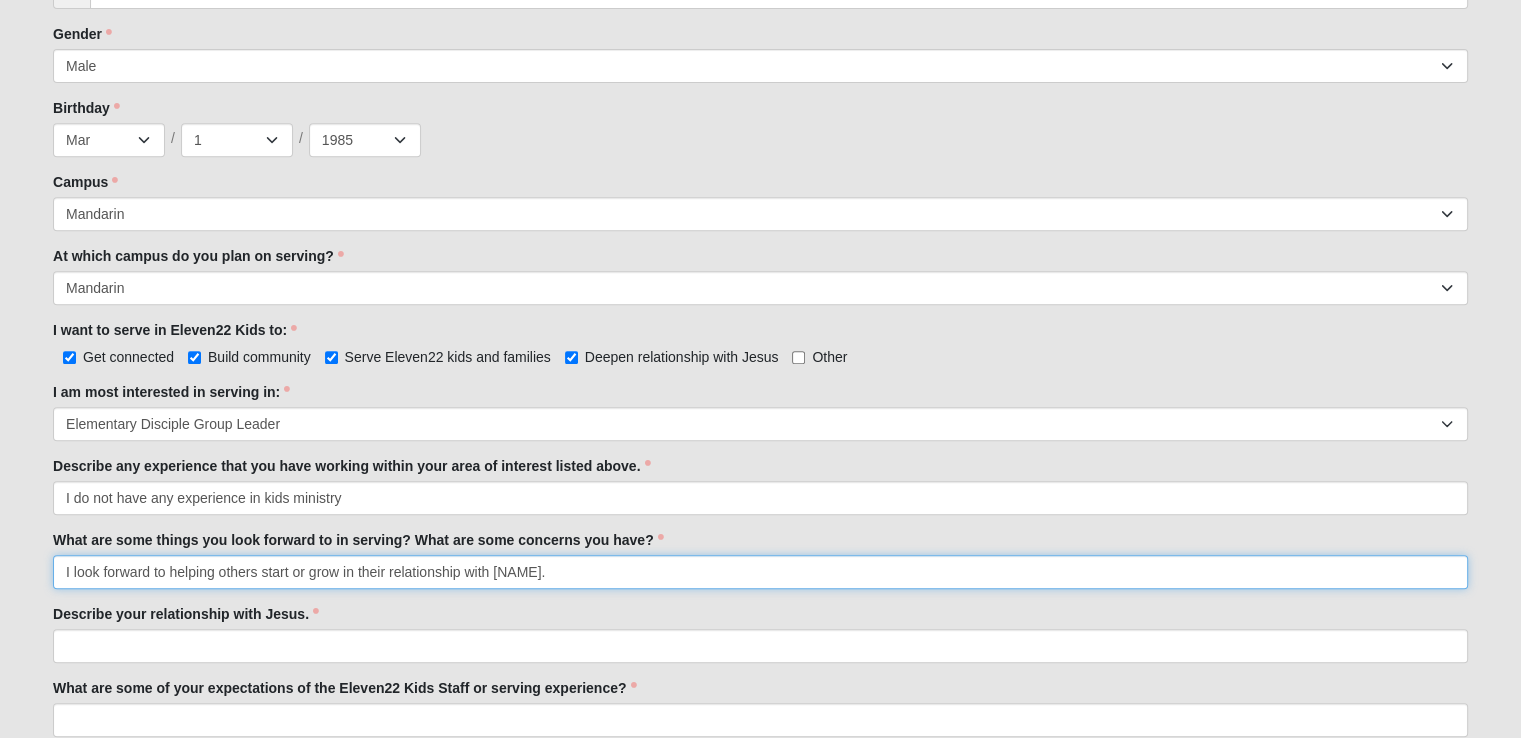 click on "I look forward to helping others start or grow in their relationship with [NAME]." at bounding box center [760, 572] 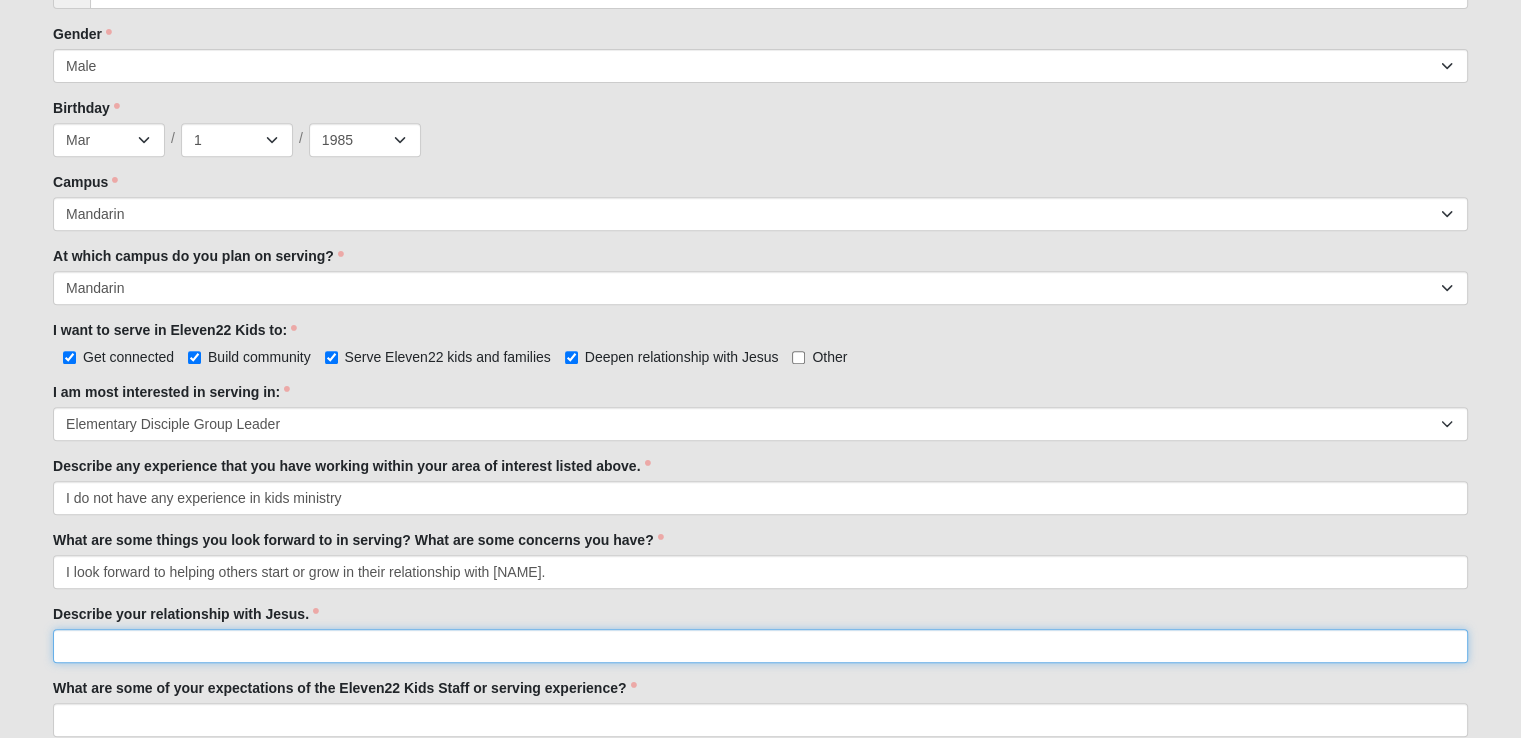 click on "Describe your relationship with Jesus." at bounding box center [760, 646] 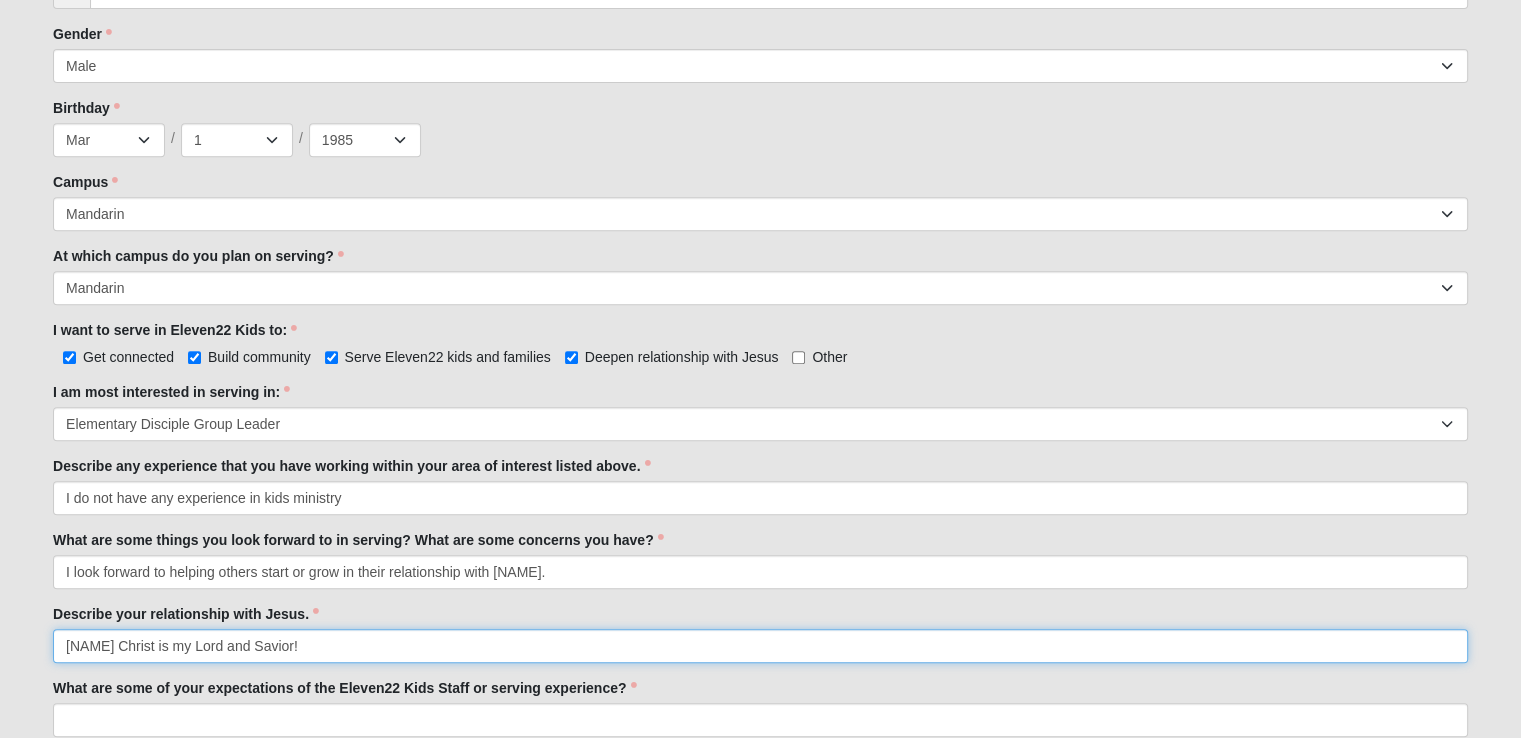 type on "[NAME] Christ is my Lord and Savior!" 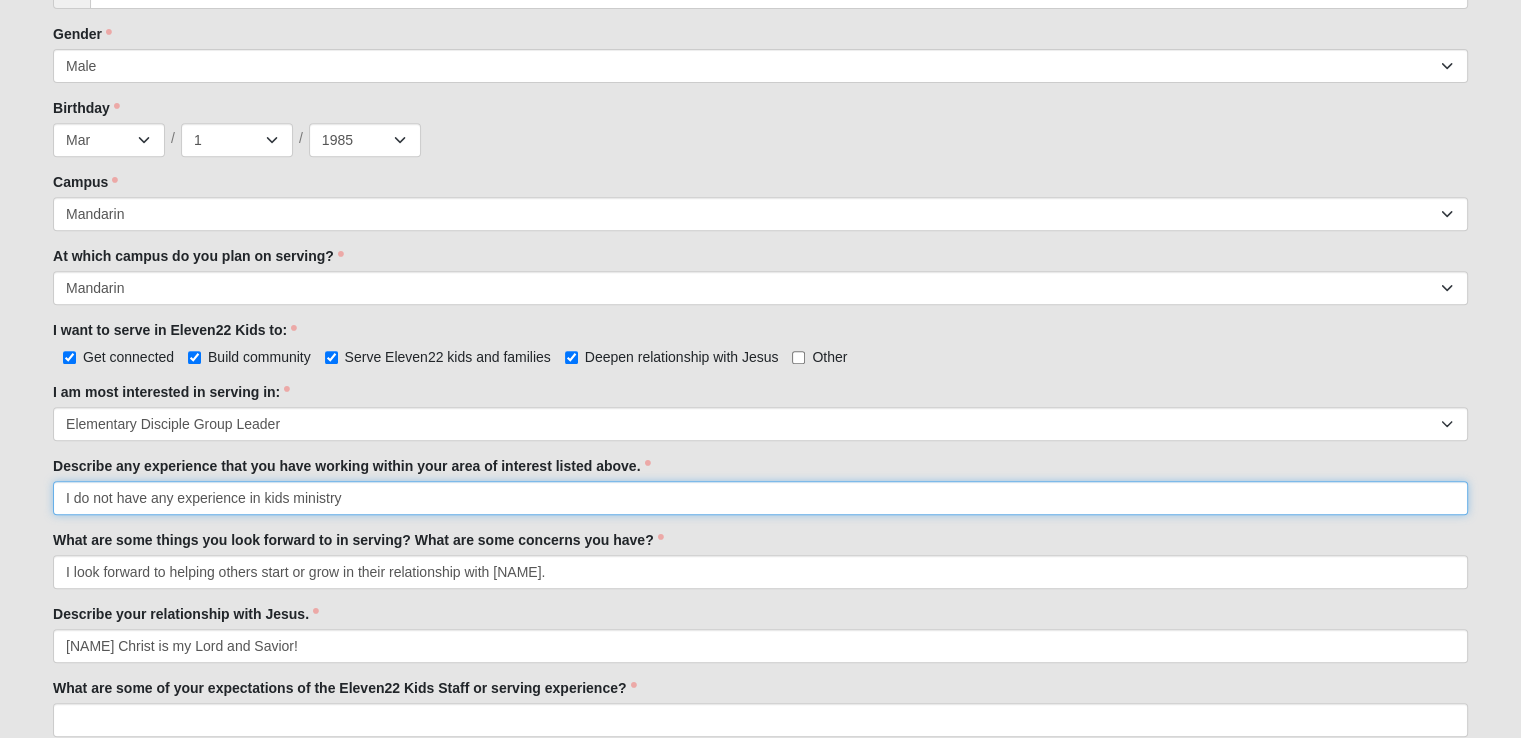 click on "I do not have any experience in kids ministry" at bounding box center (760, 498) 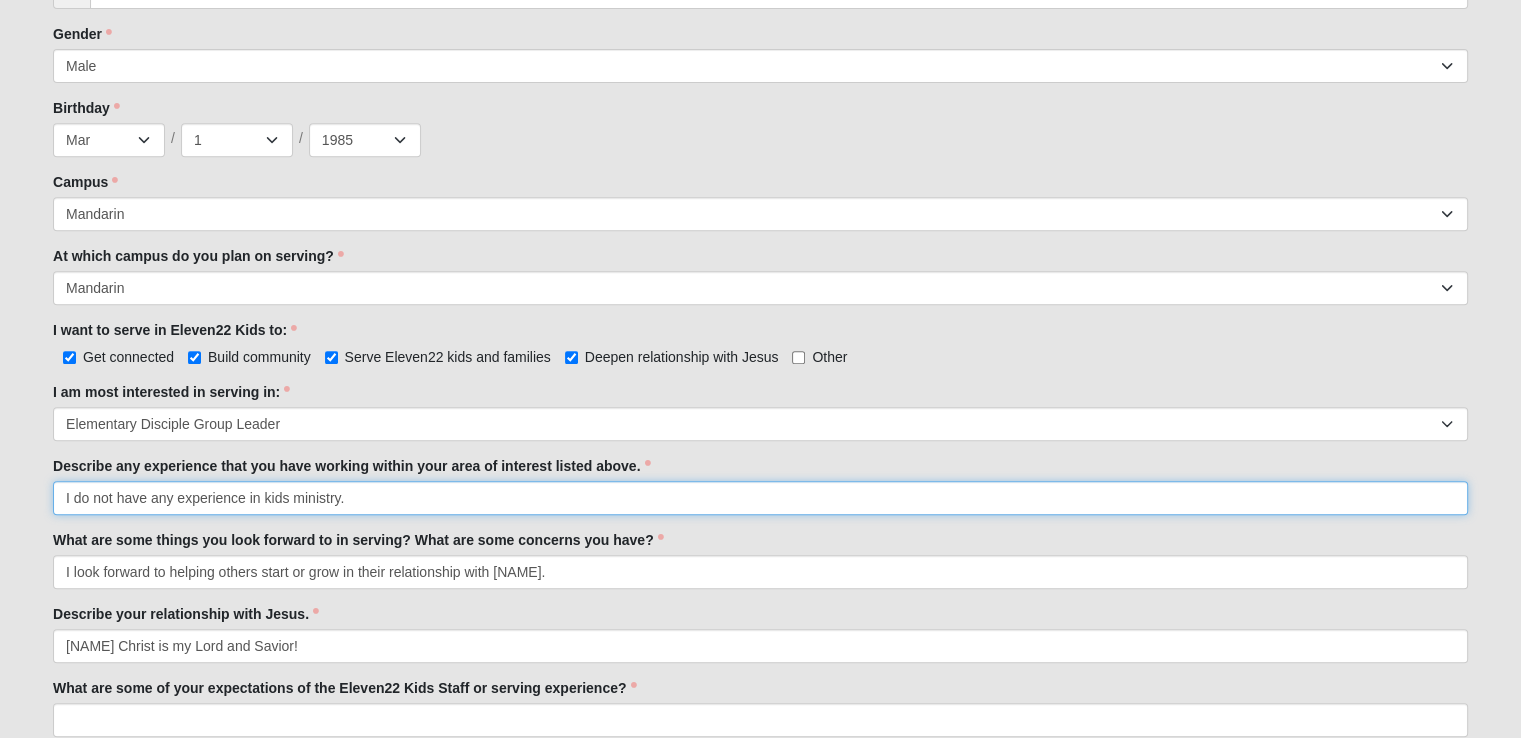 type on "I do not have any experience in kids ministry." 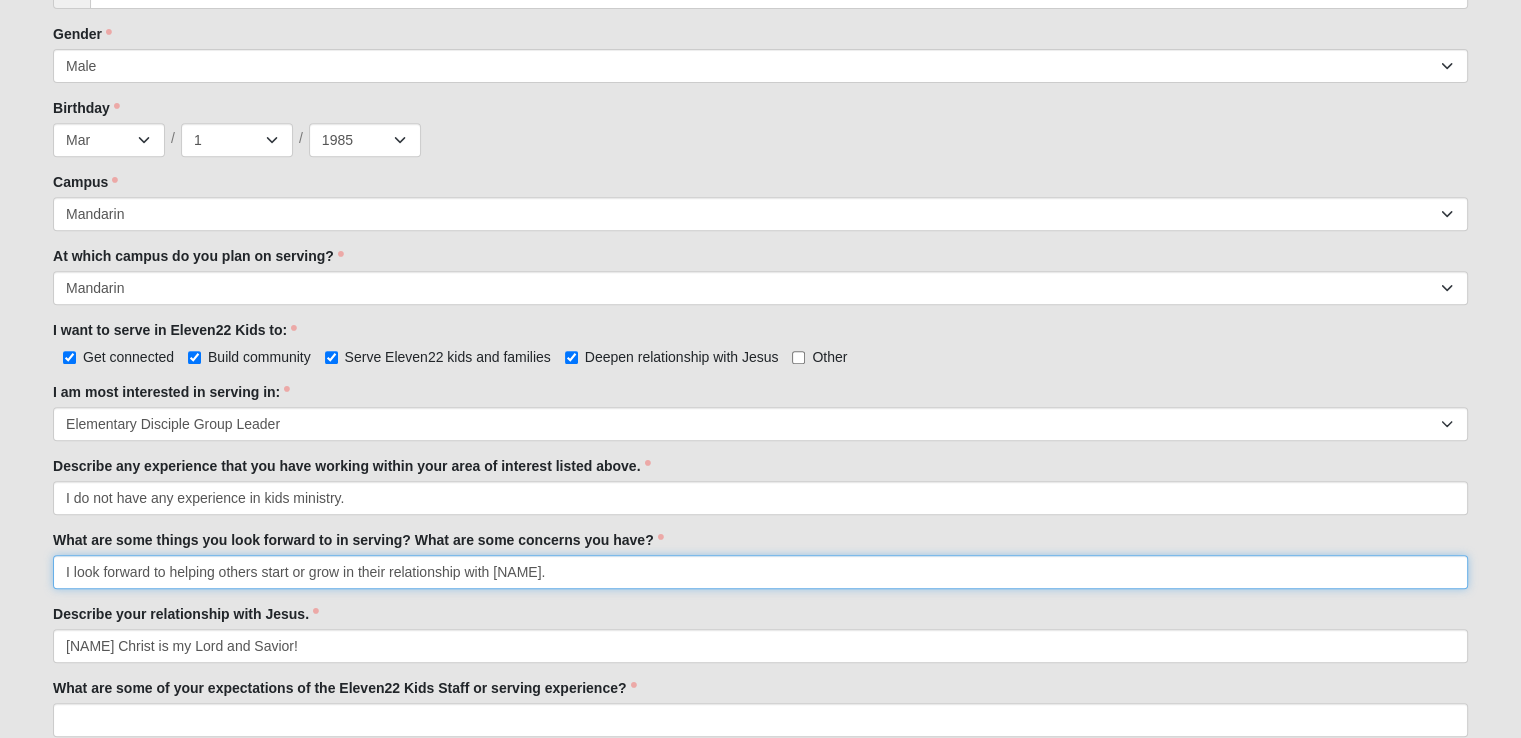 click on "I look forward to helping others start or grow in their relationship with [NAME]." at bounding box center (760, 572) 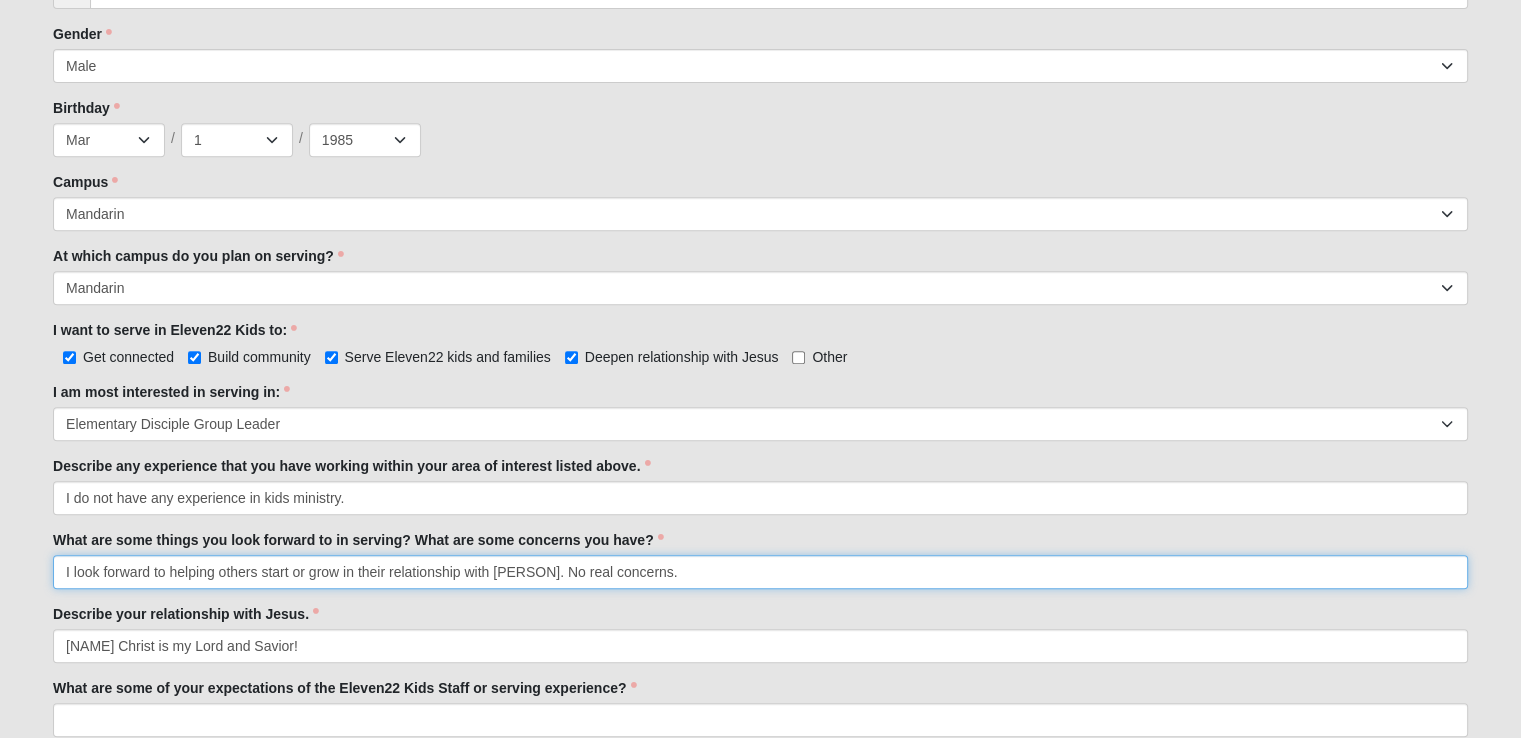 type on "I look forward to helping others start or grow in their relationship with [PERSON]. No real concerns." 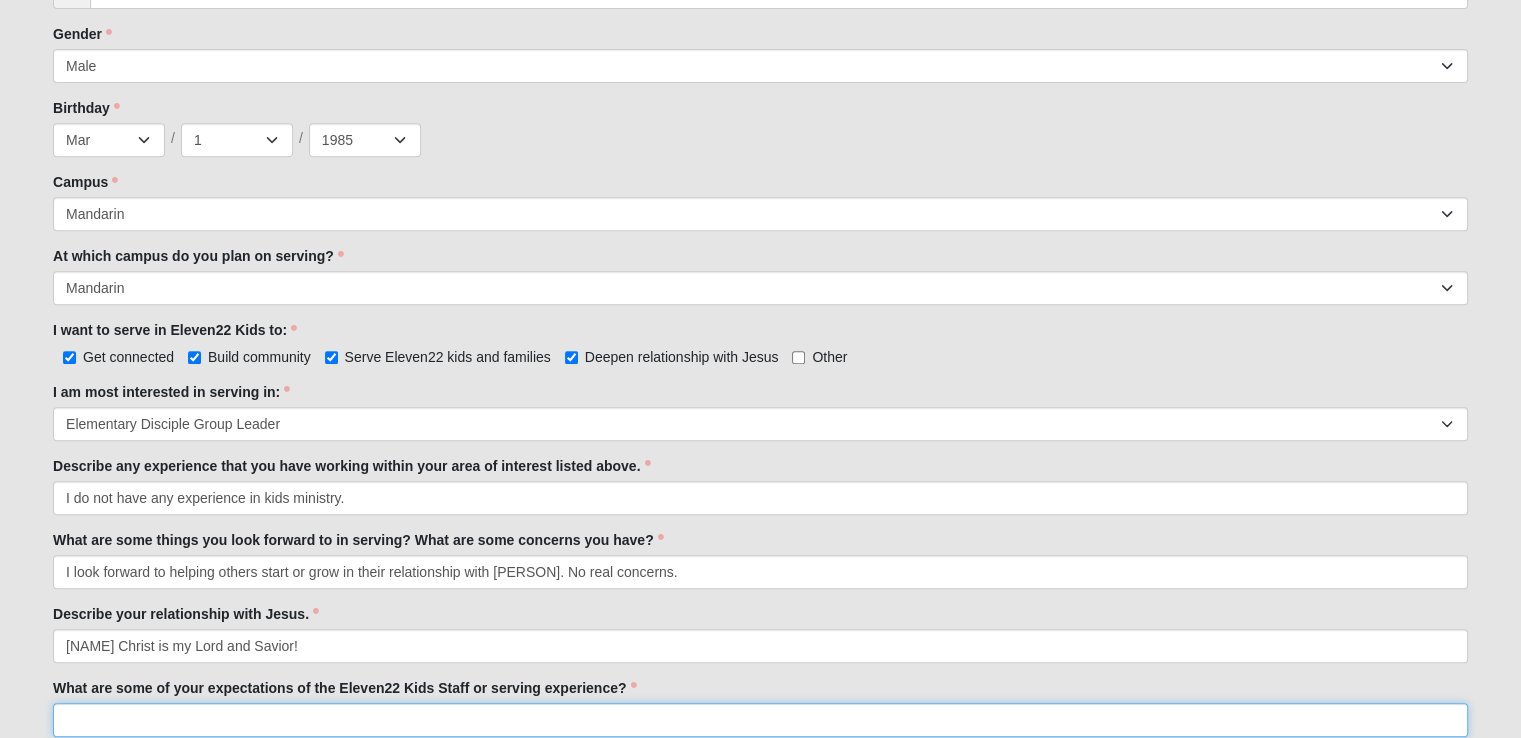 type on "h" 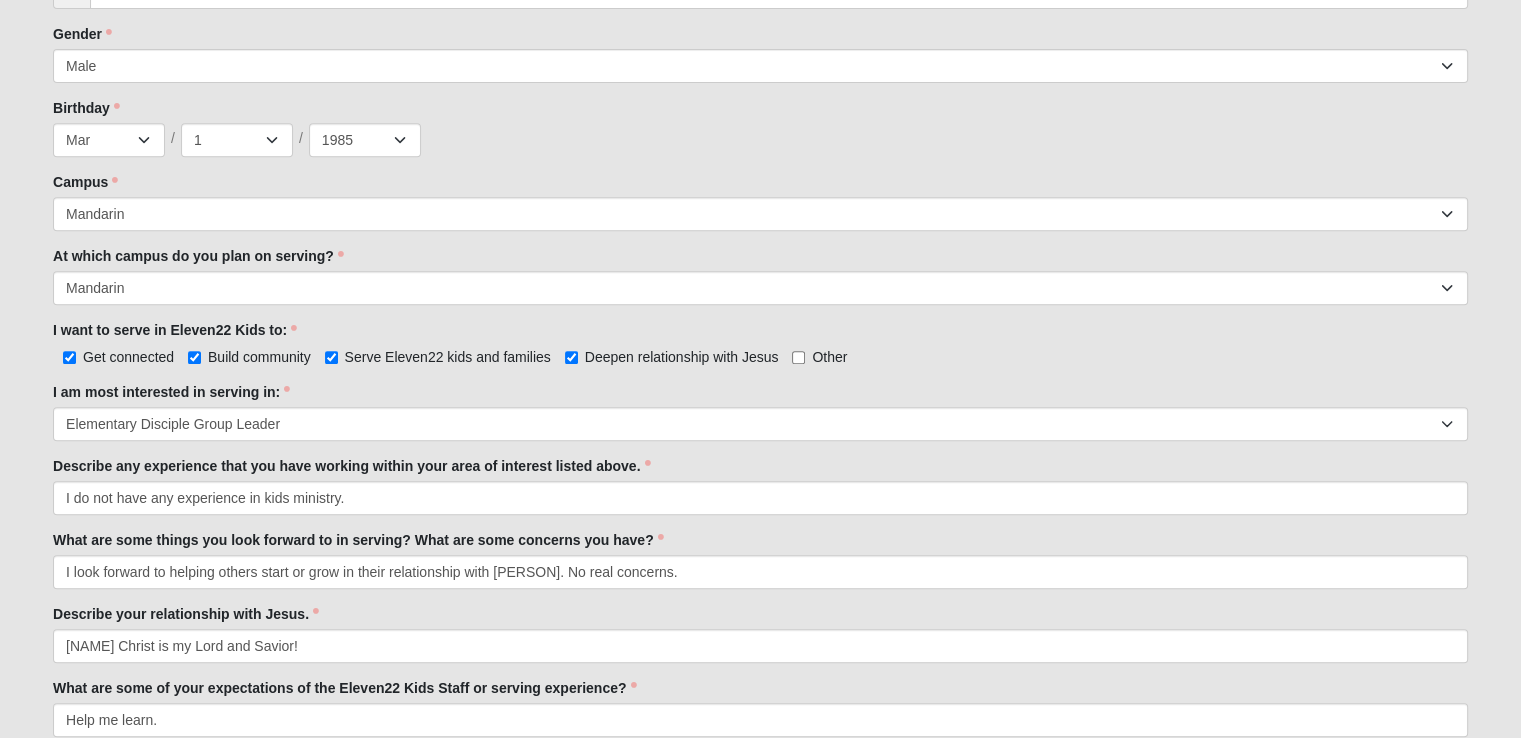 scroll, scrollTop: 1295, scrollLeft: 0, axis: vertical 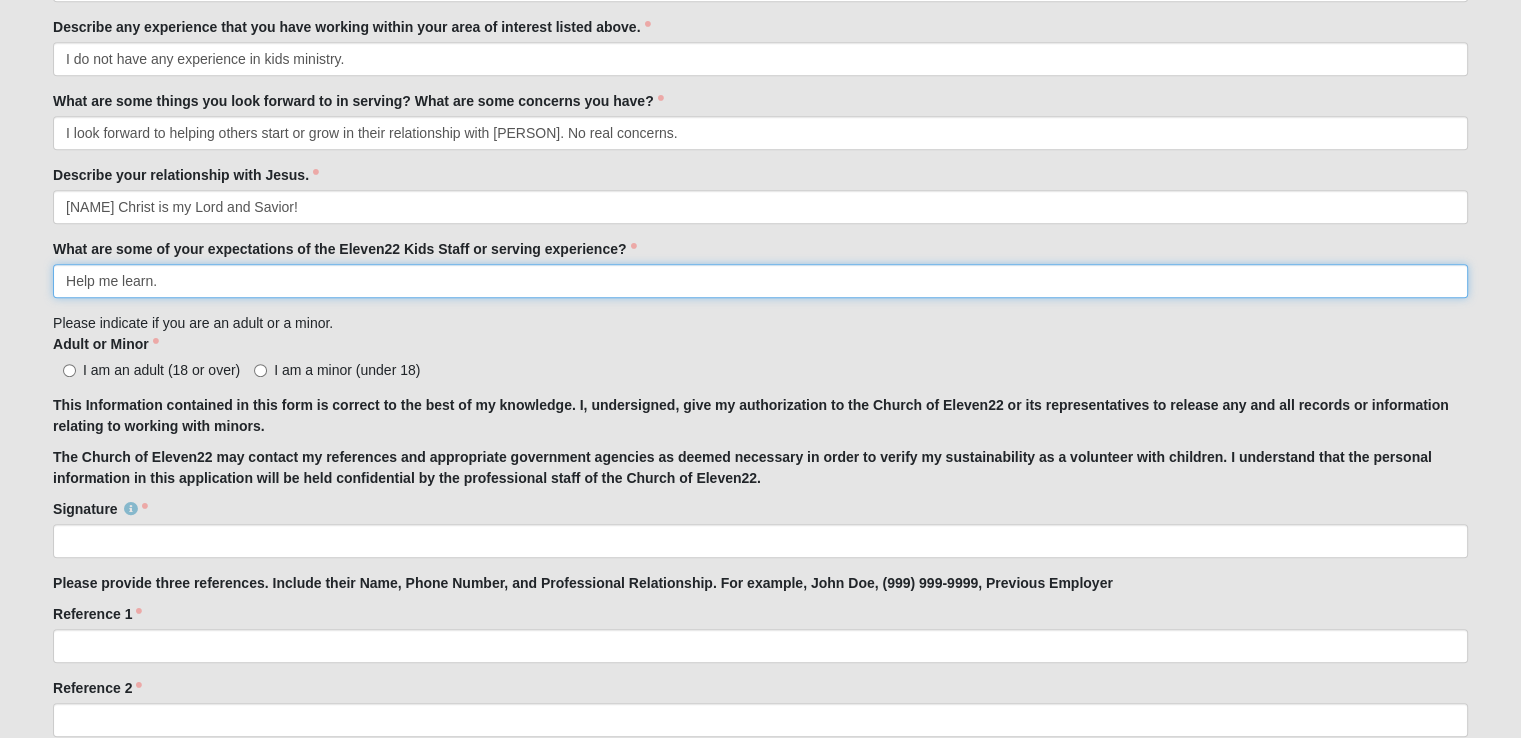 click on "Help me learn." at bounding box center [760, 281] 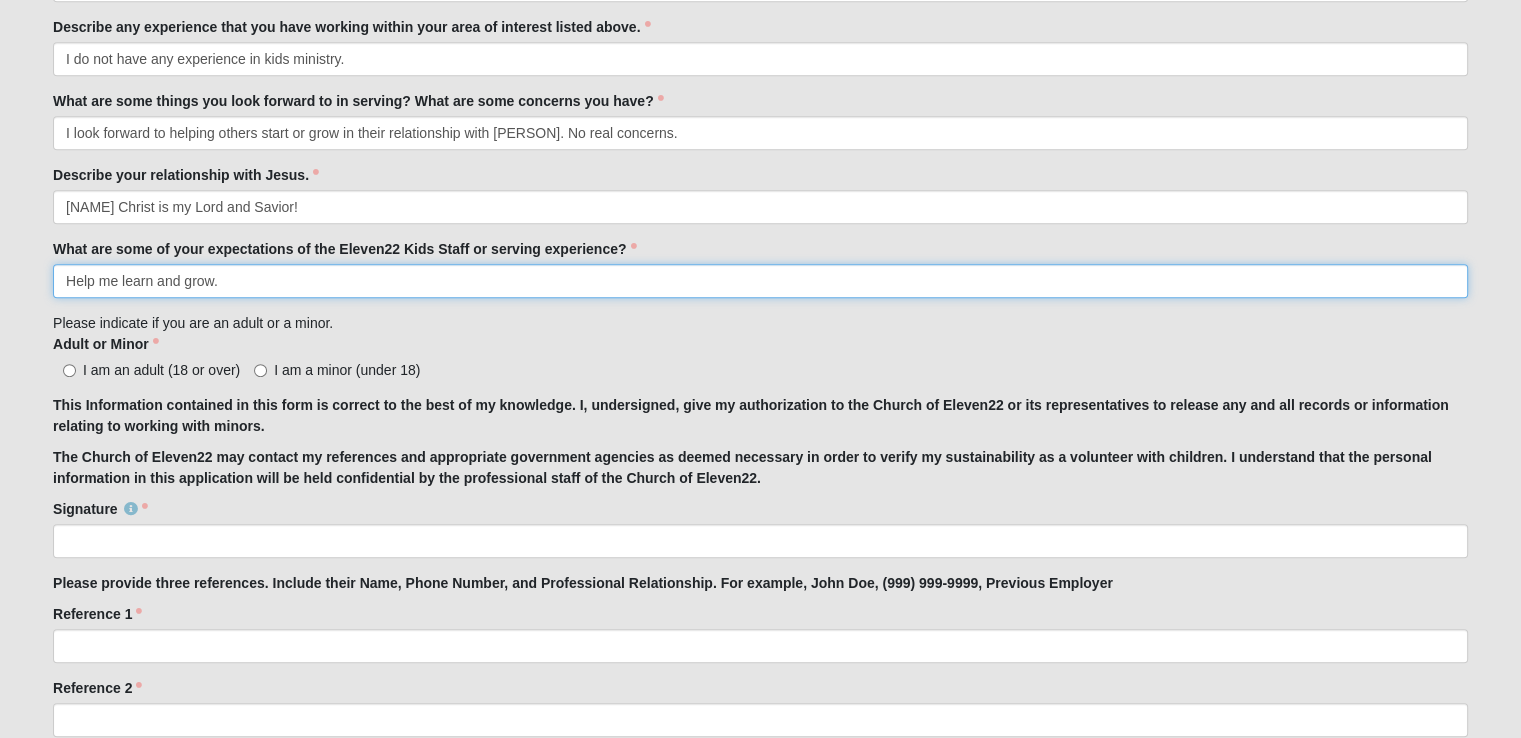 type on "Help me learn and grow." 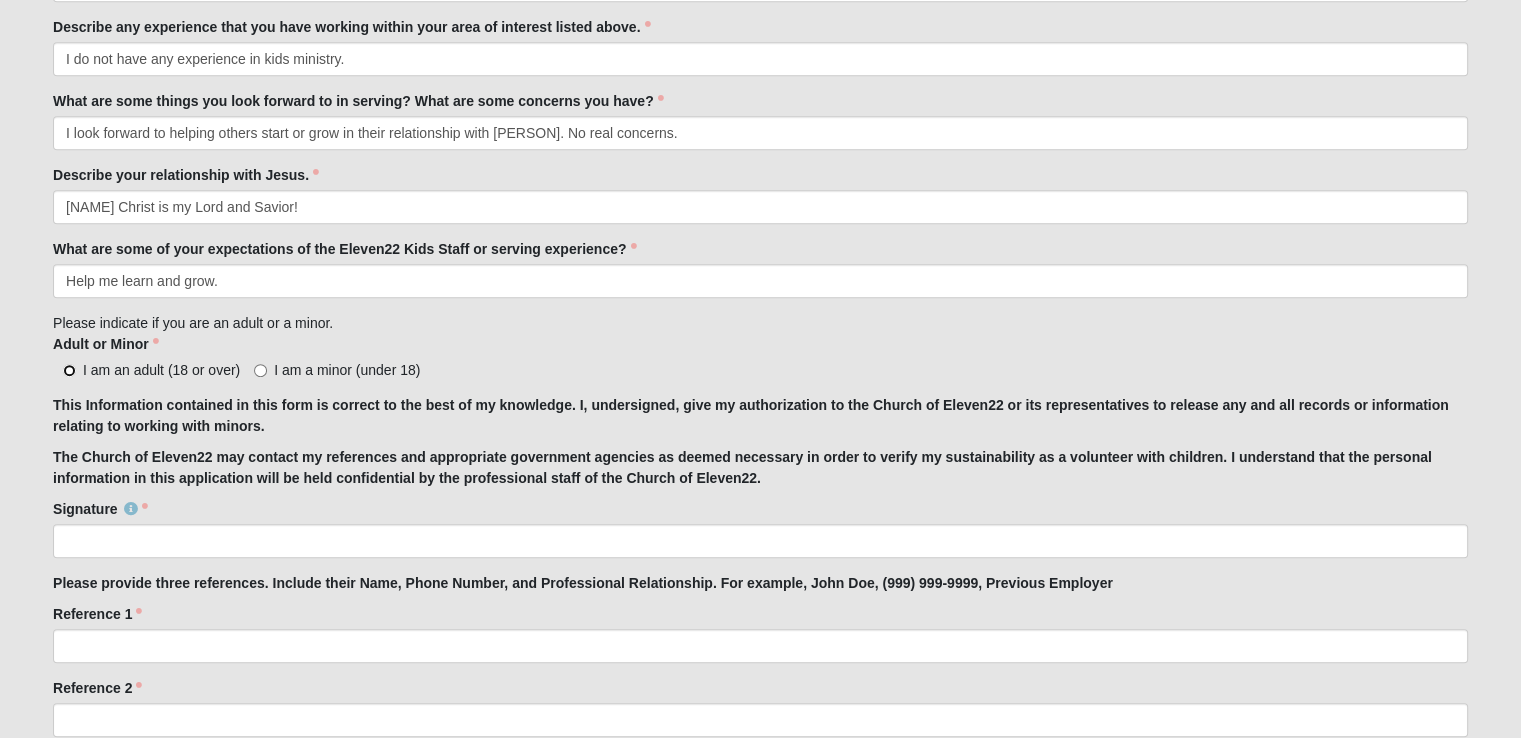 click on "I am an adult (18 or over)" at bounding box center [69, 370] 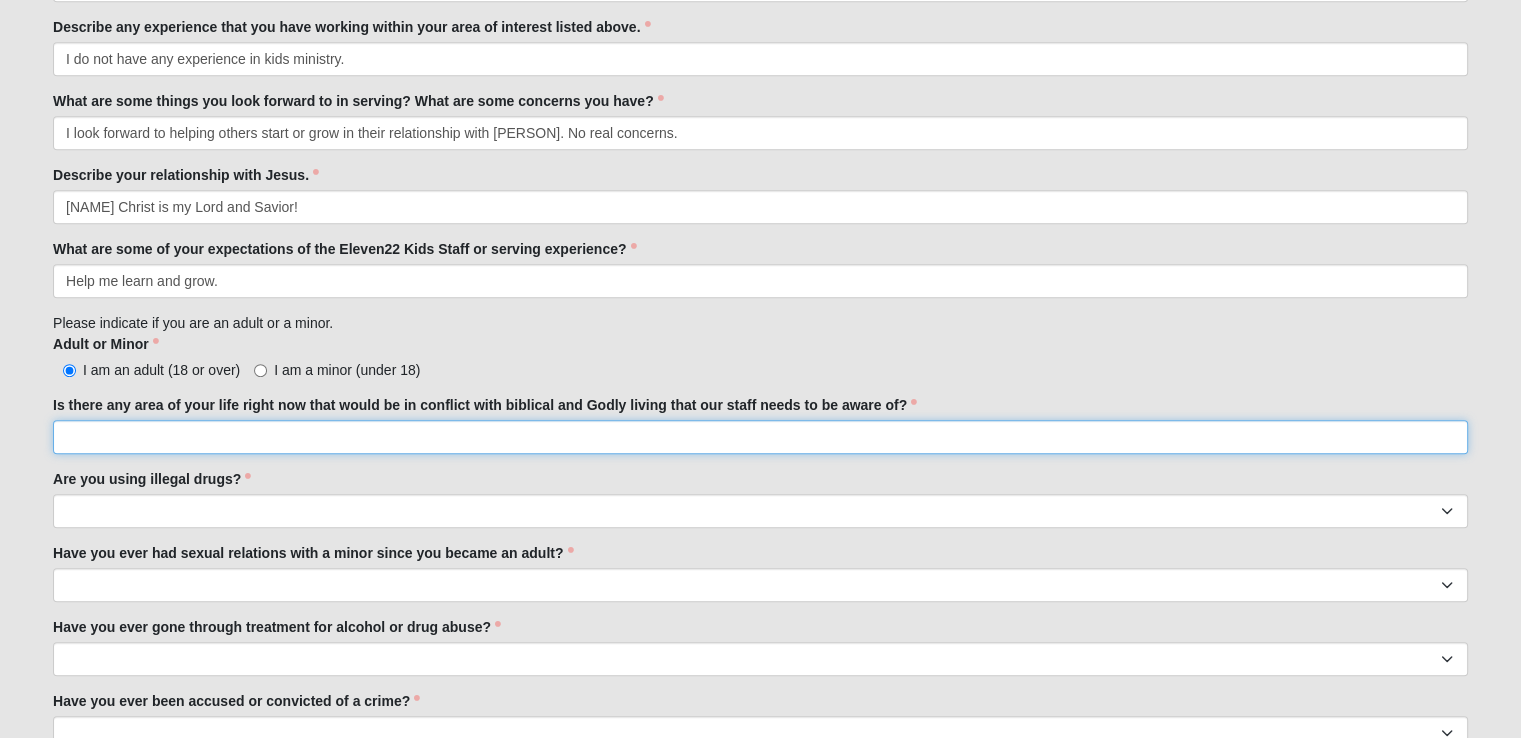 click on "Is there any area of your life right now that would be in conflict with biblical and Godly living that our staff needs to be aware of?" at bounding box center [760, 437] 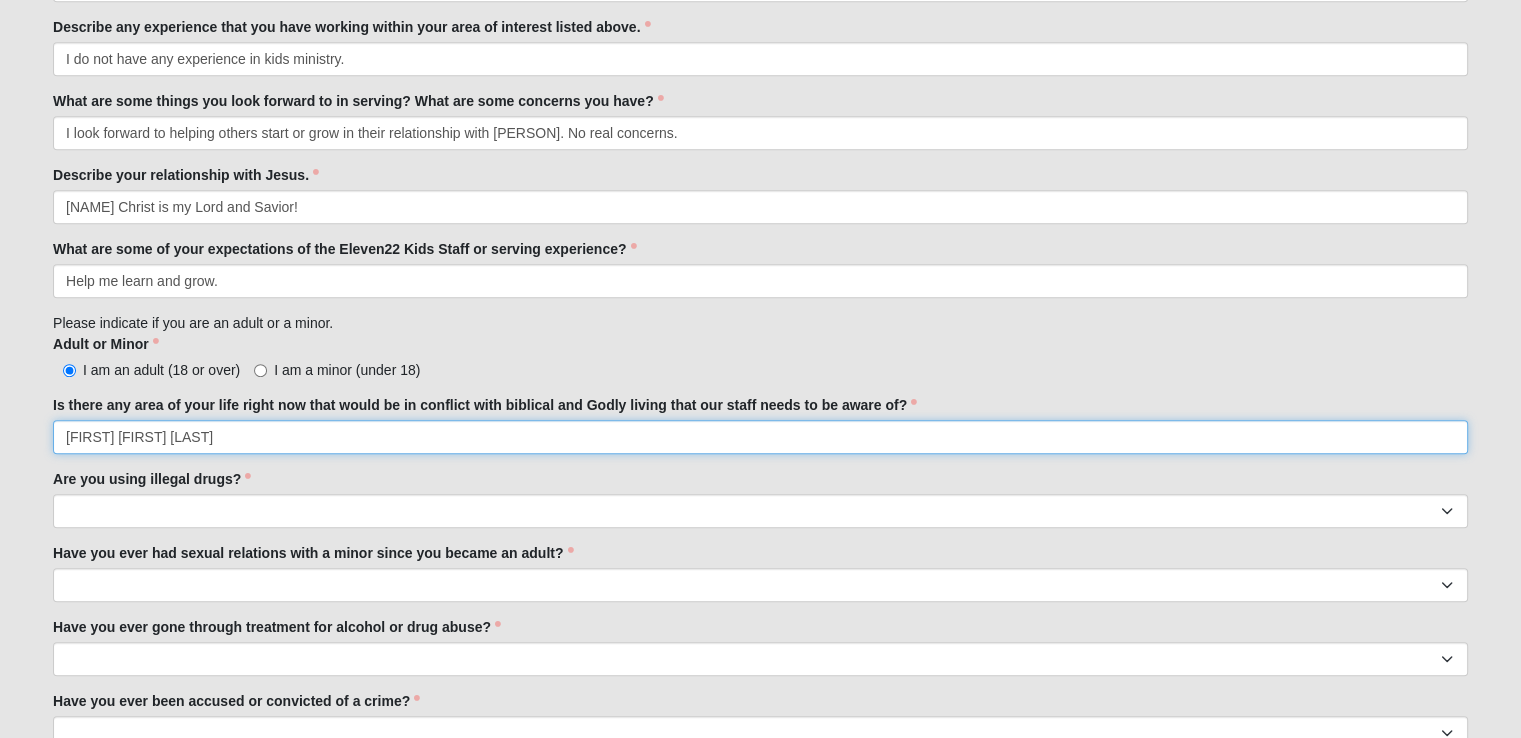 type on "[FIRST] [FIRST] [LAST]" 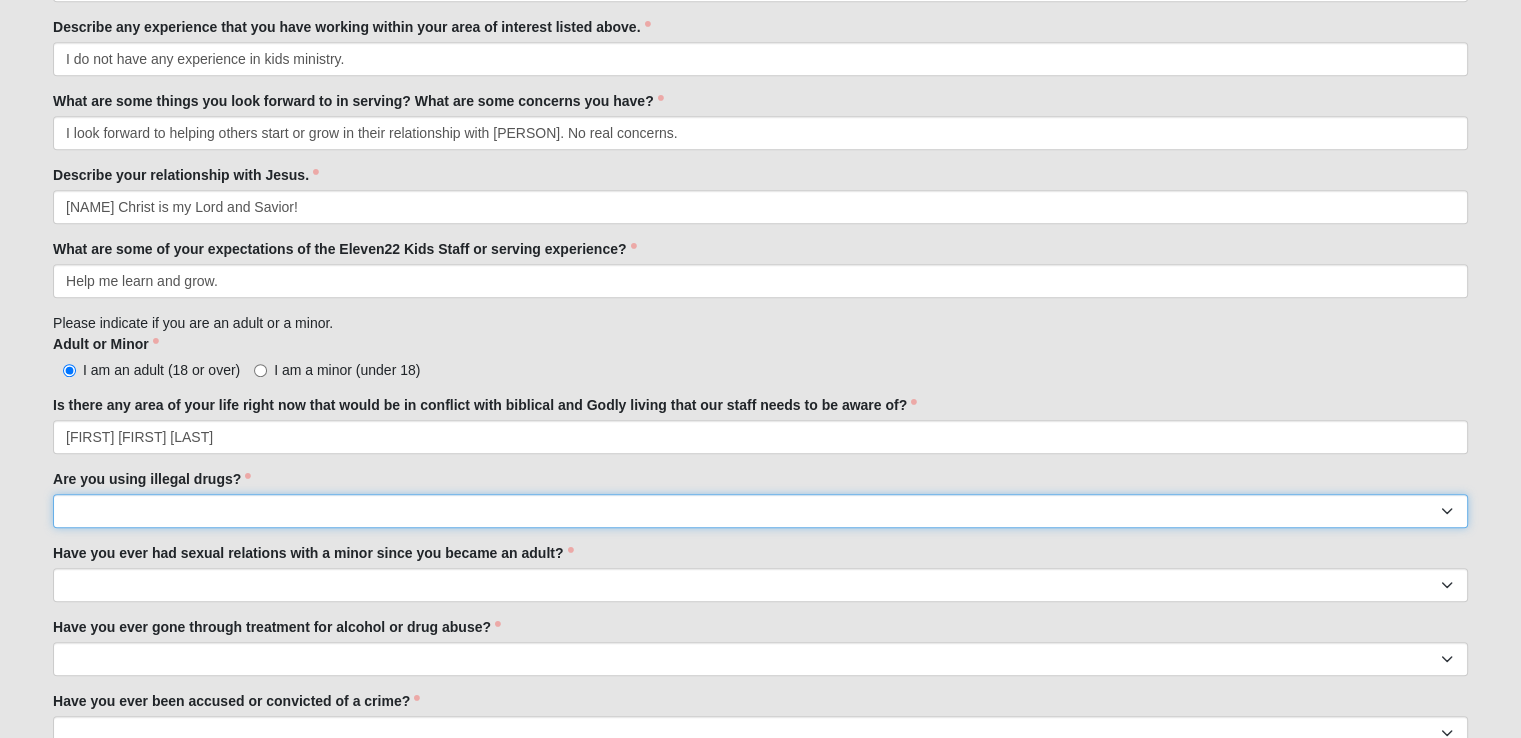 click on "Yes
No" at bounding box center [760, 511] 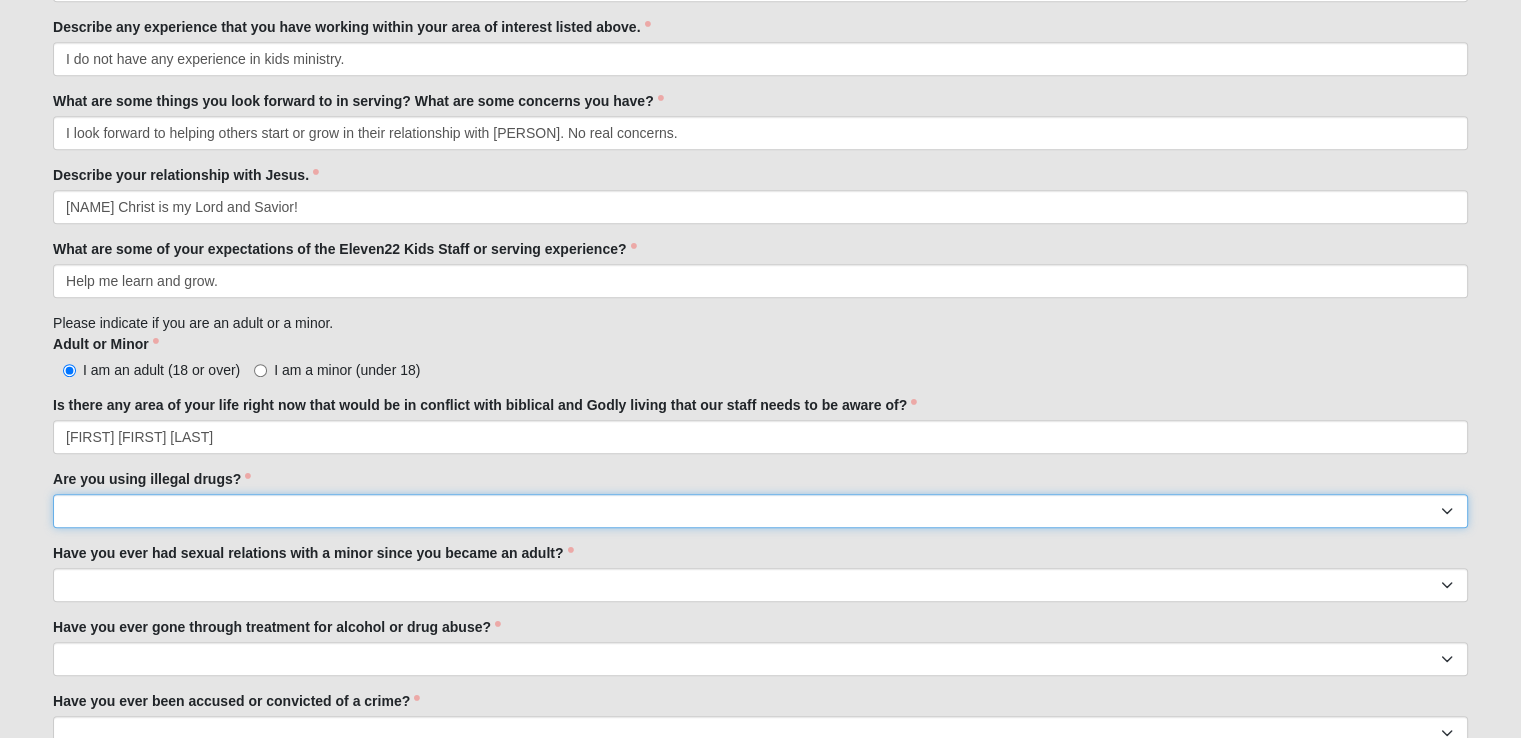 select on "No" 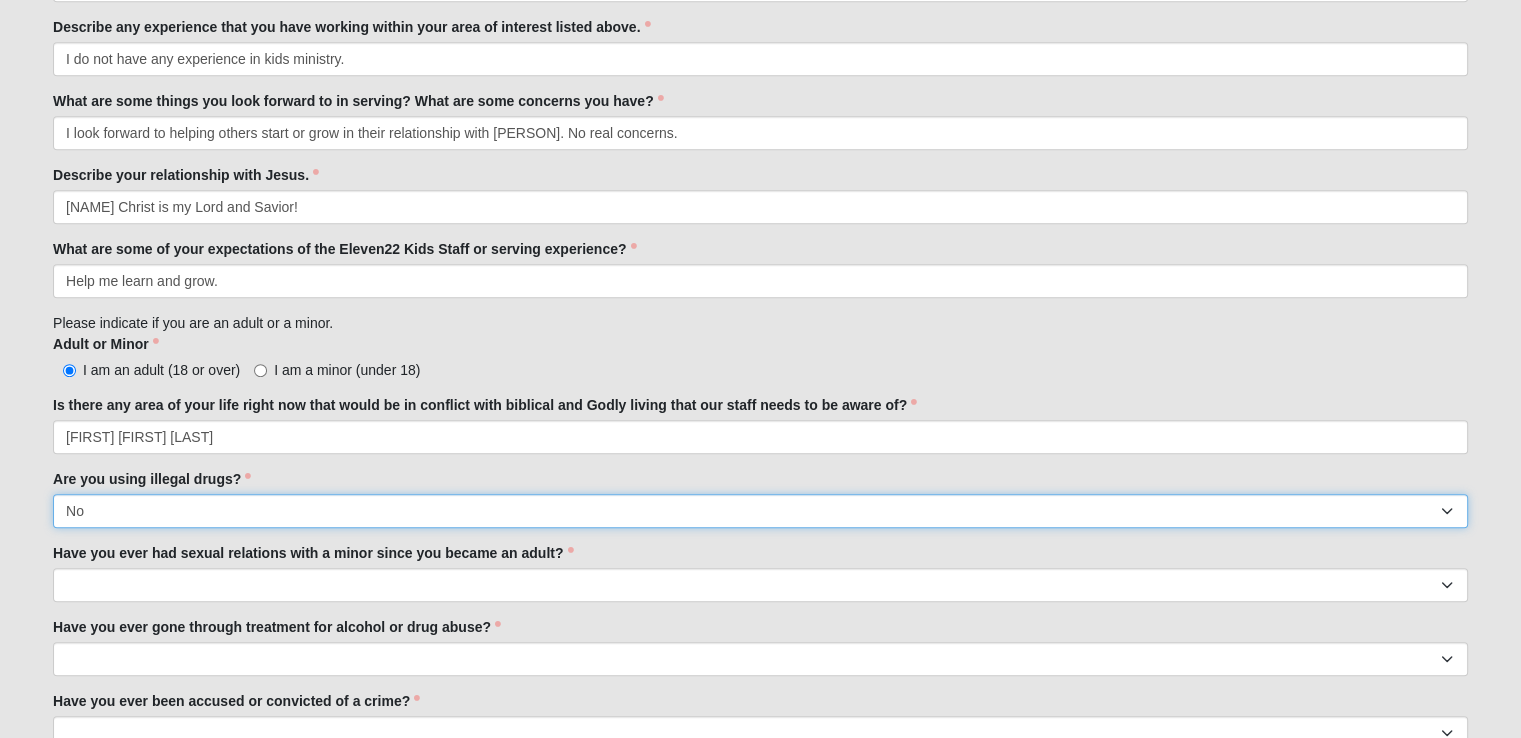 click on "Yes
No" at bounding box center [760, 511] 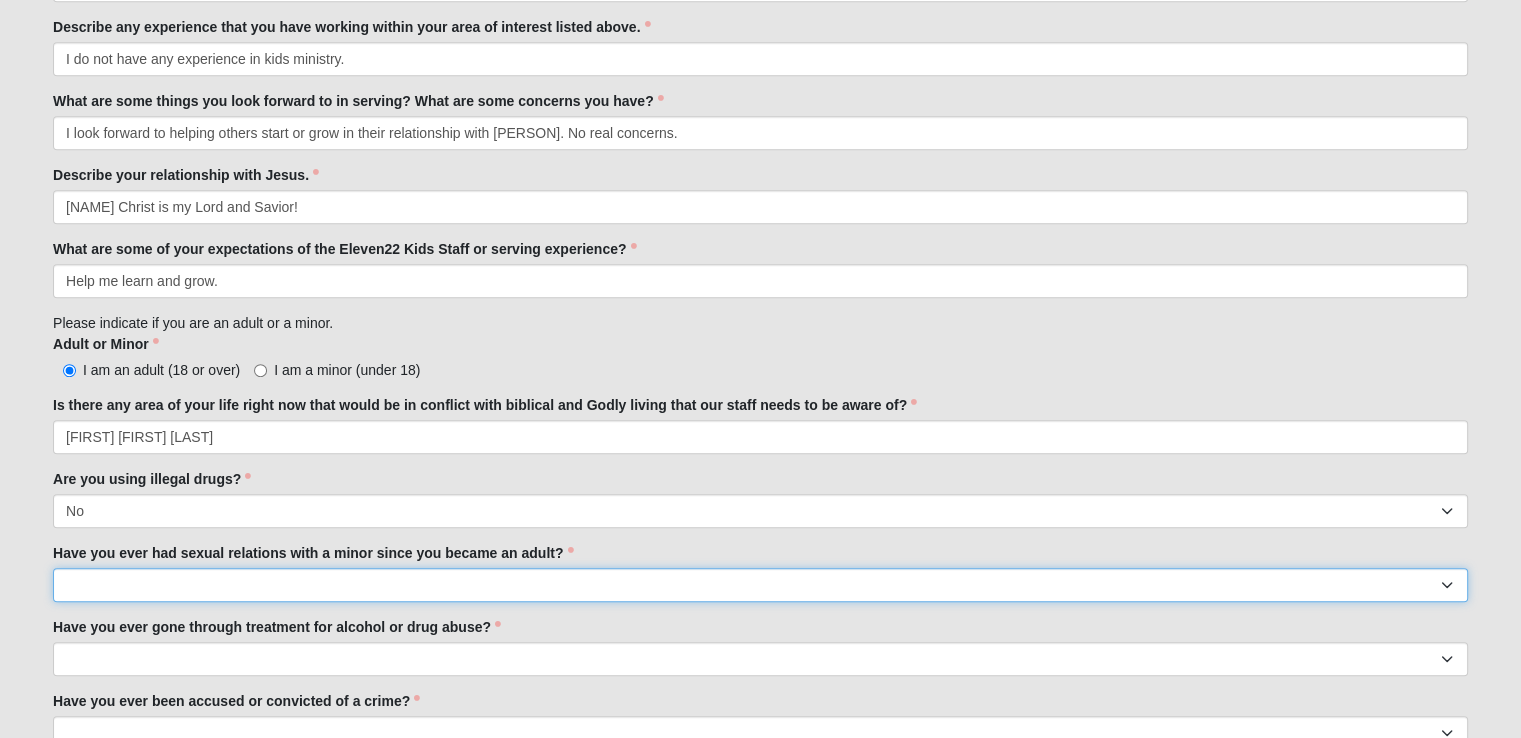 click on "Yes
No" at bounding box center [760, 585] 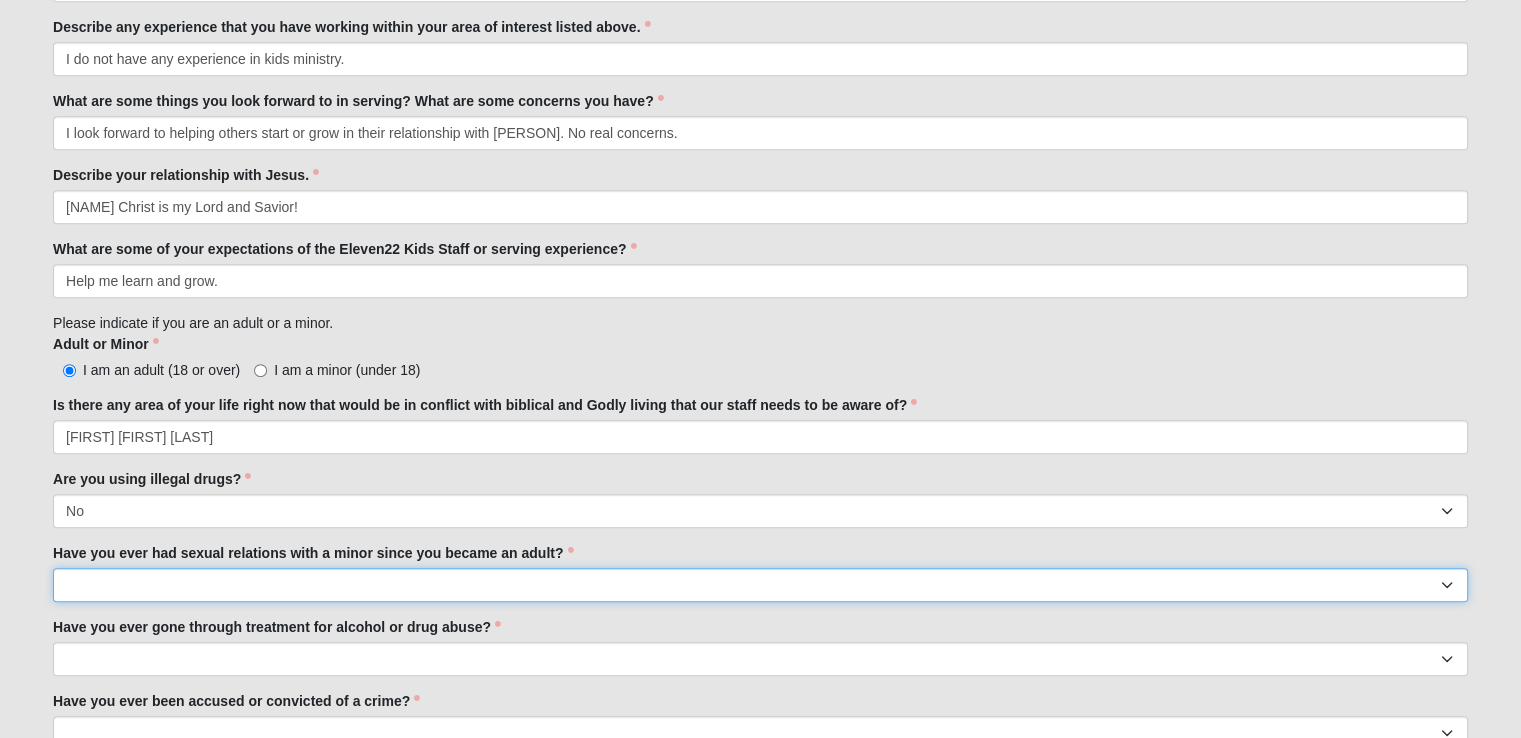 select on "No" 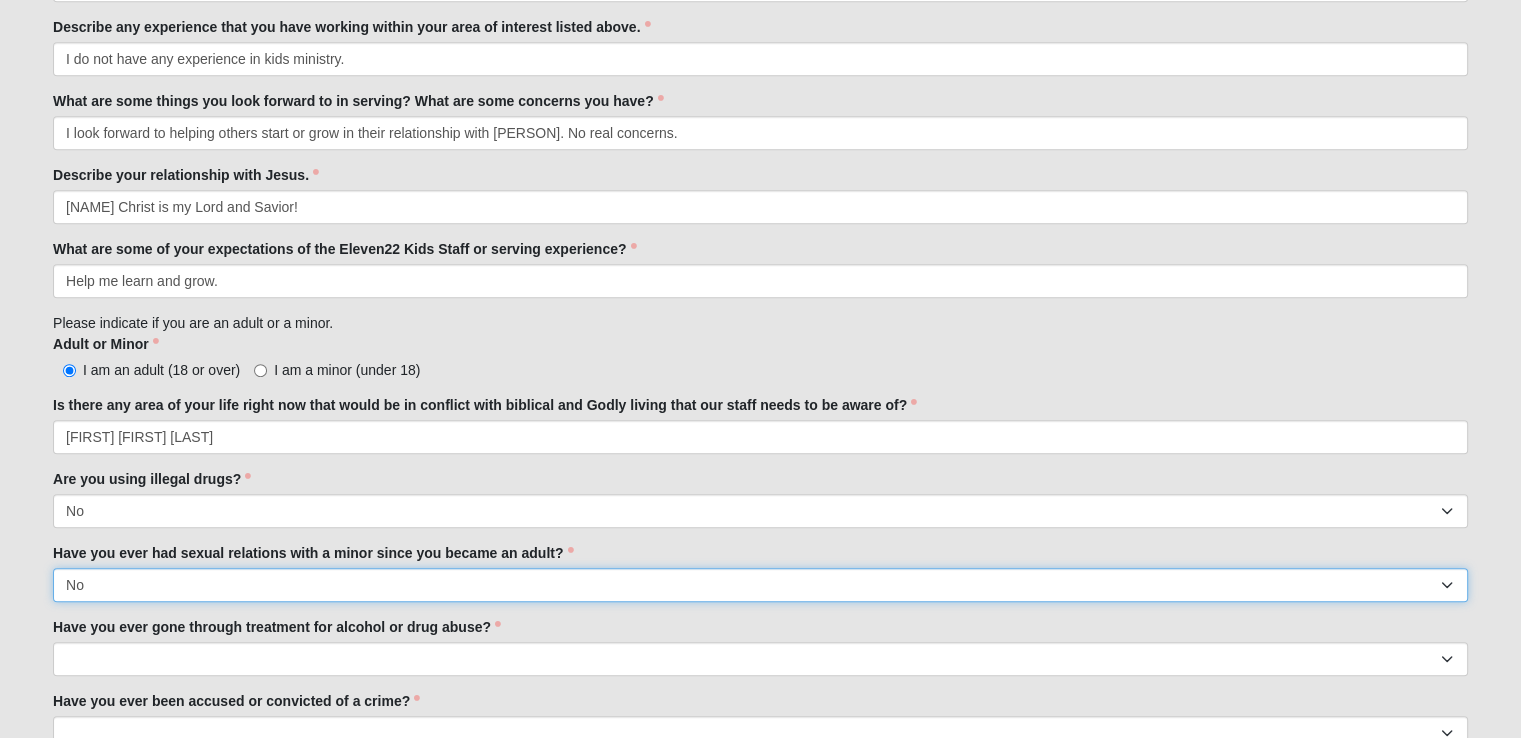 click on "Yes
No" at bounding box center [760, 585] 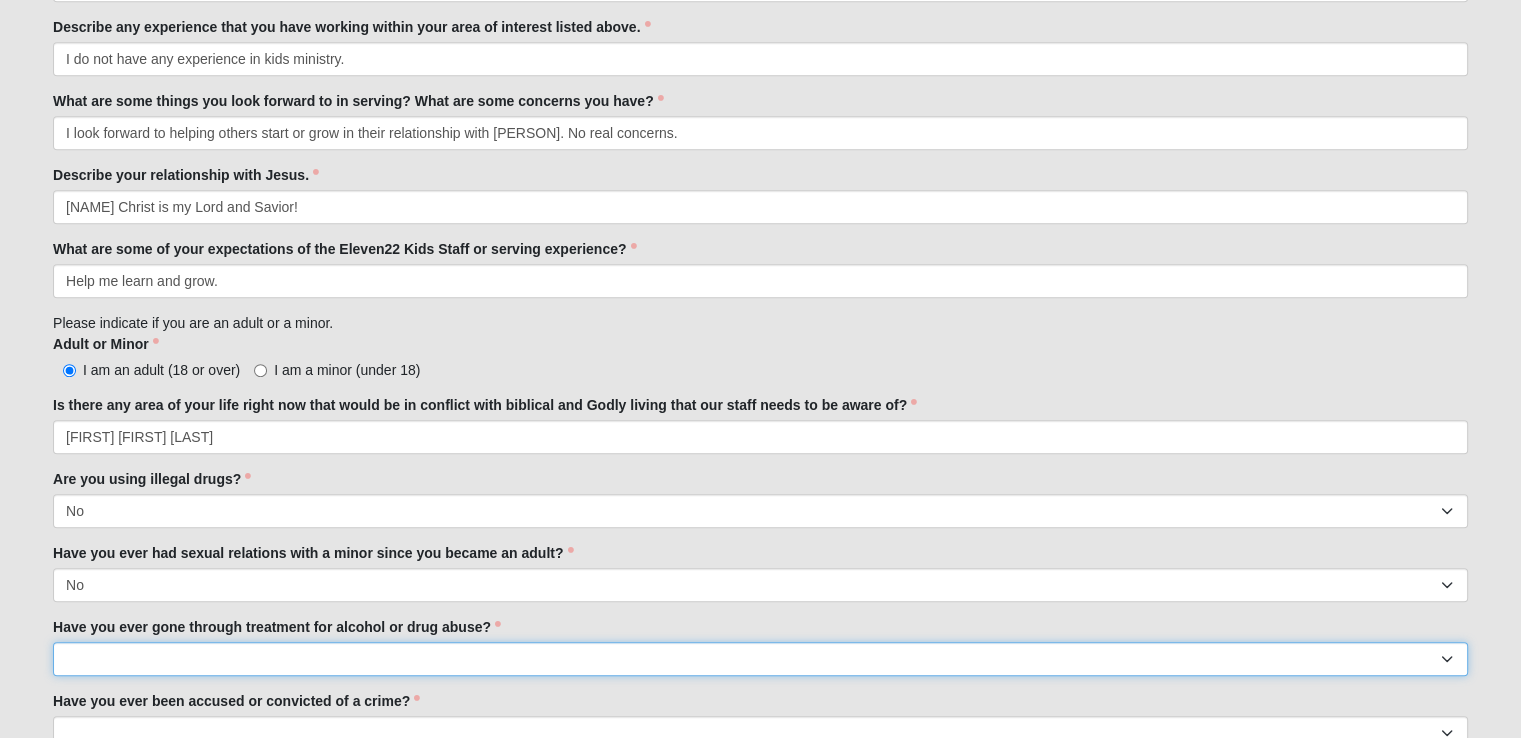 click on "Yes
No" at bounding box center (760, 659) 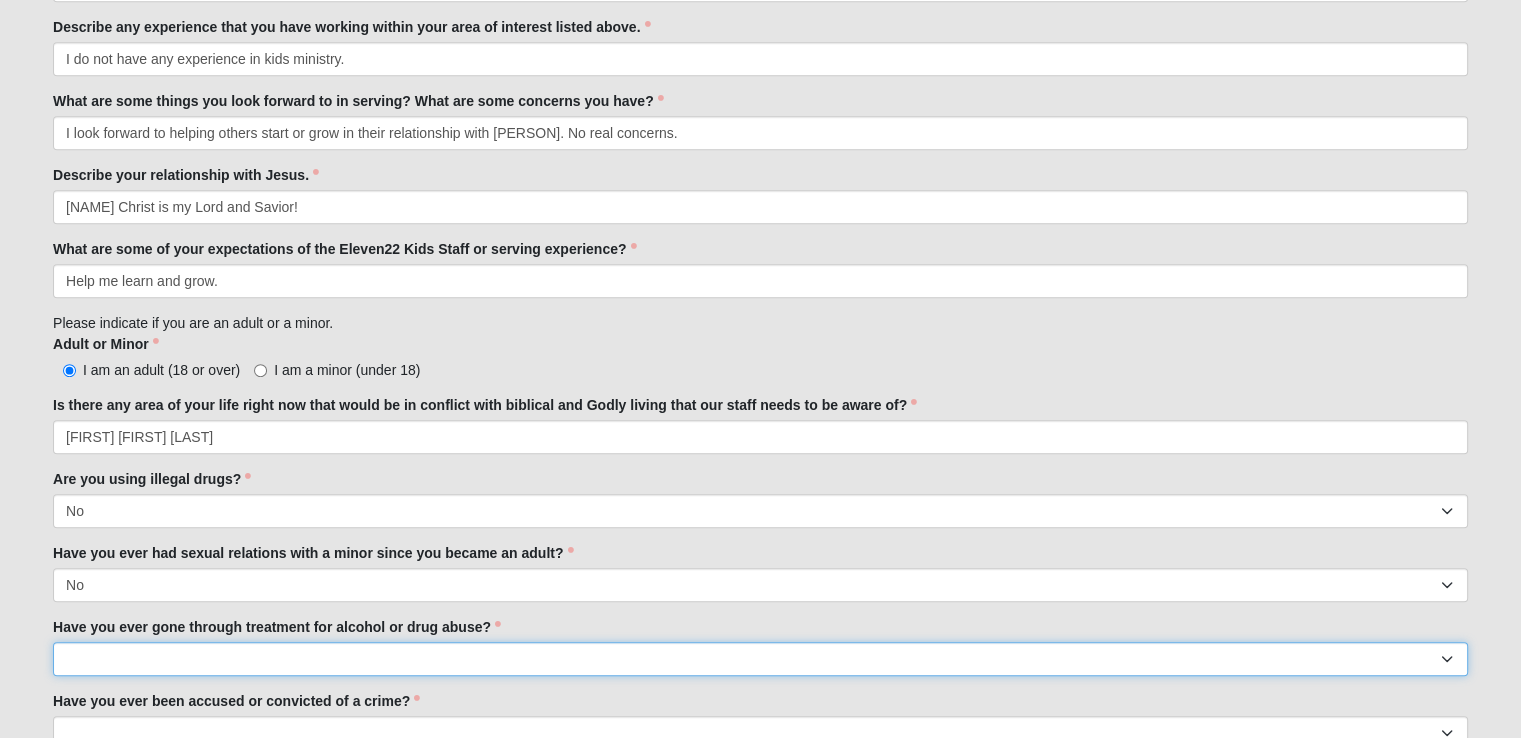 select on "No" 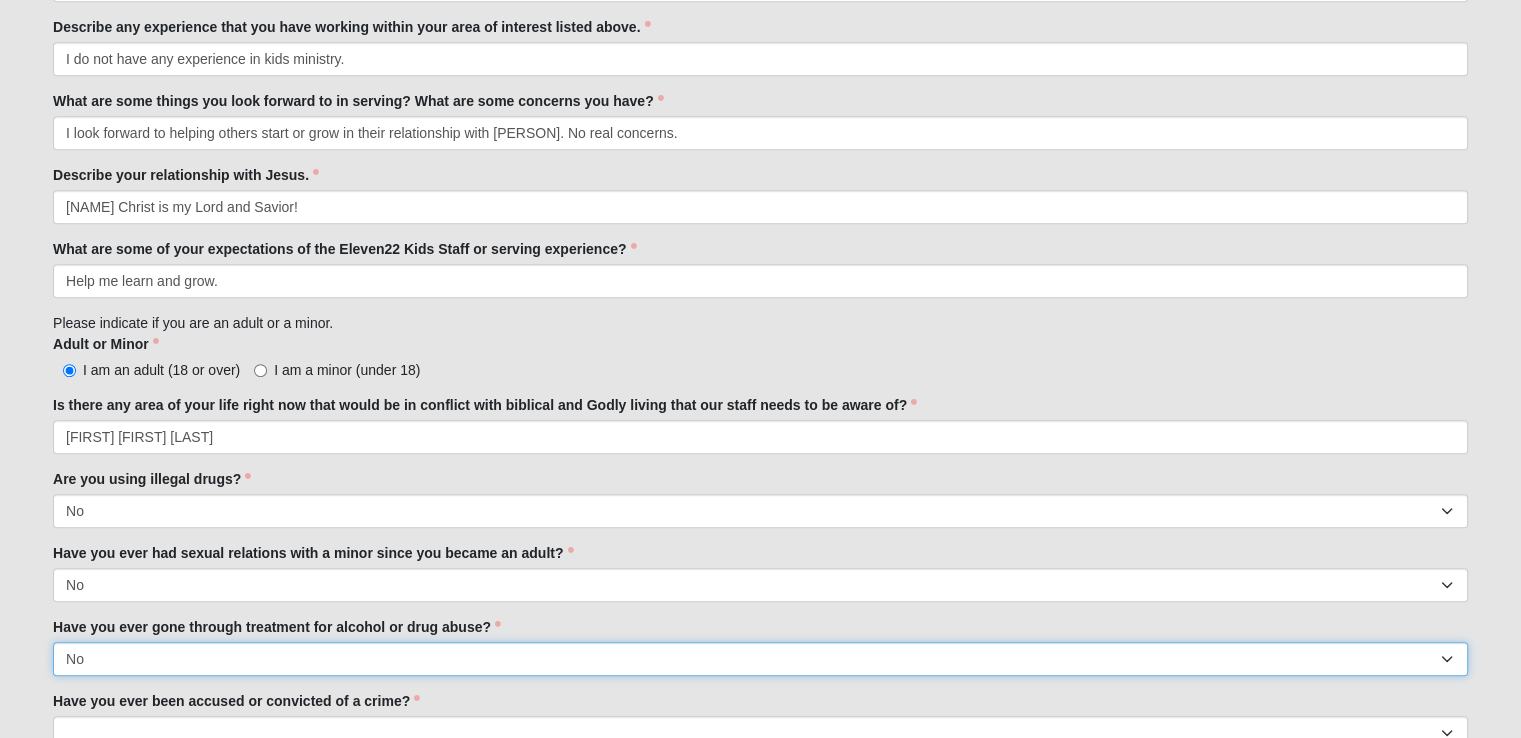 click on "Yes
No" at bounding box center [760, 659] 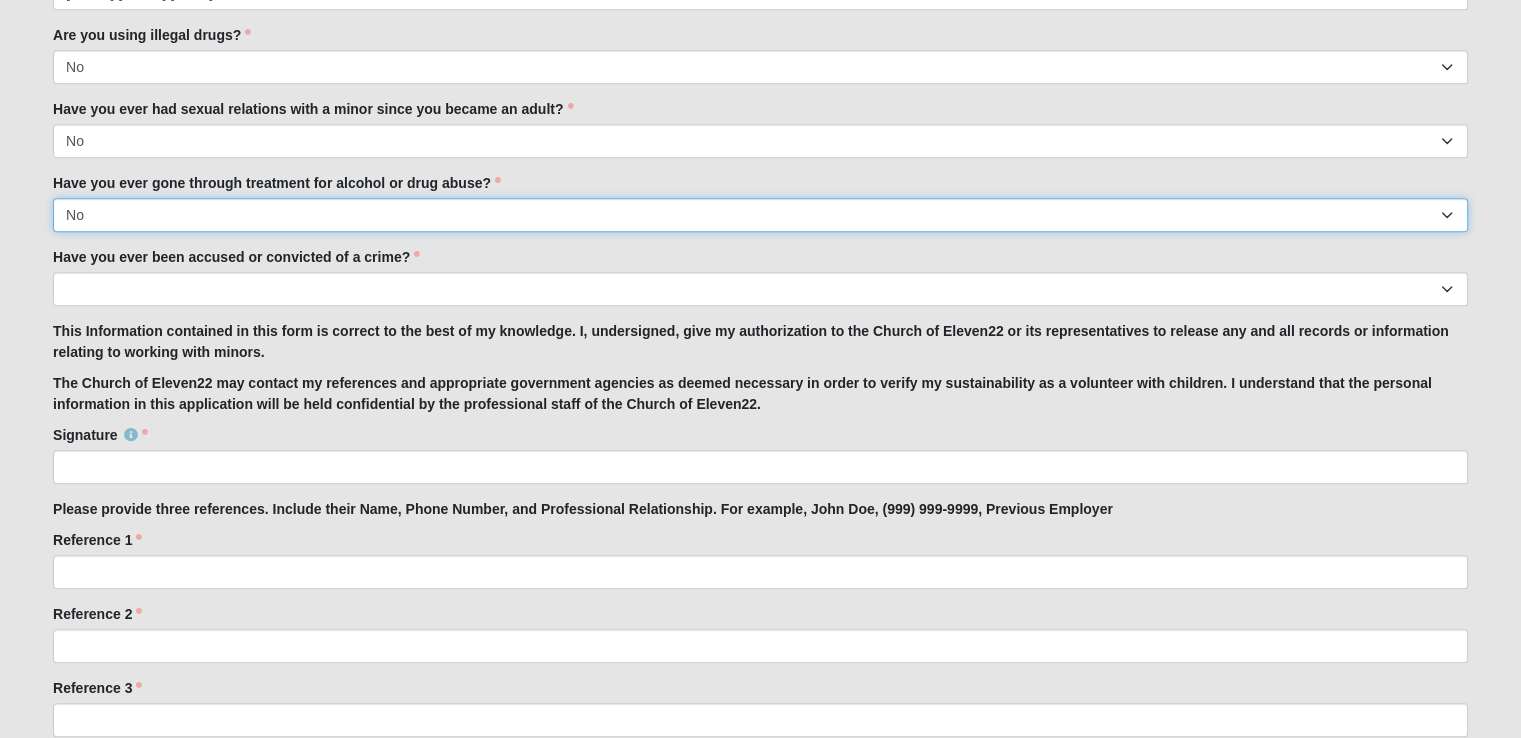 scroll, scrollTop: 1772, scrollLeft: 0, axis: vertical 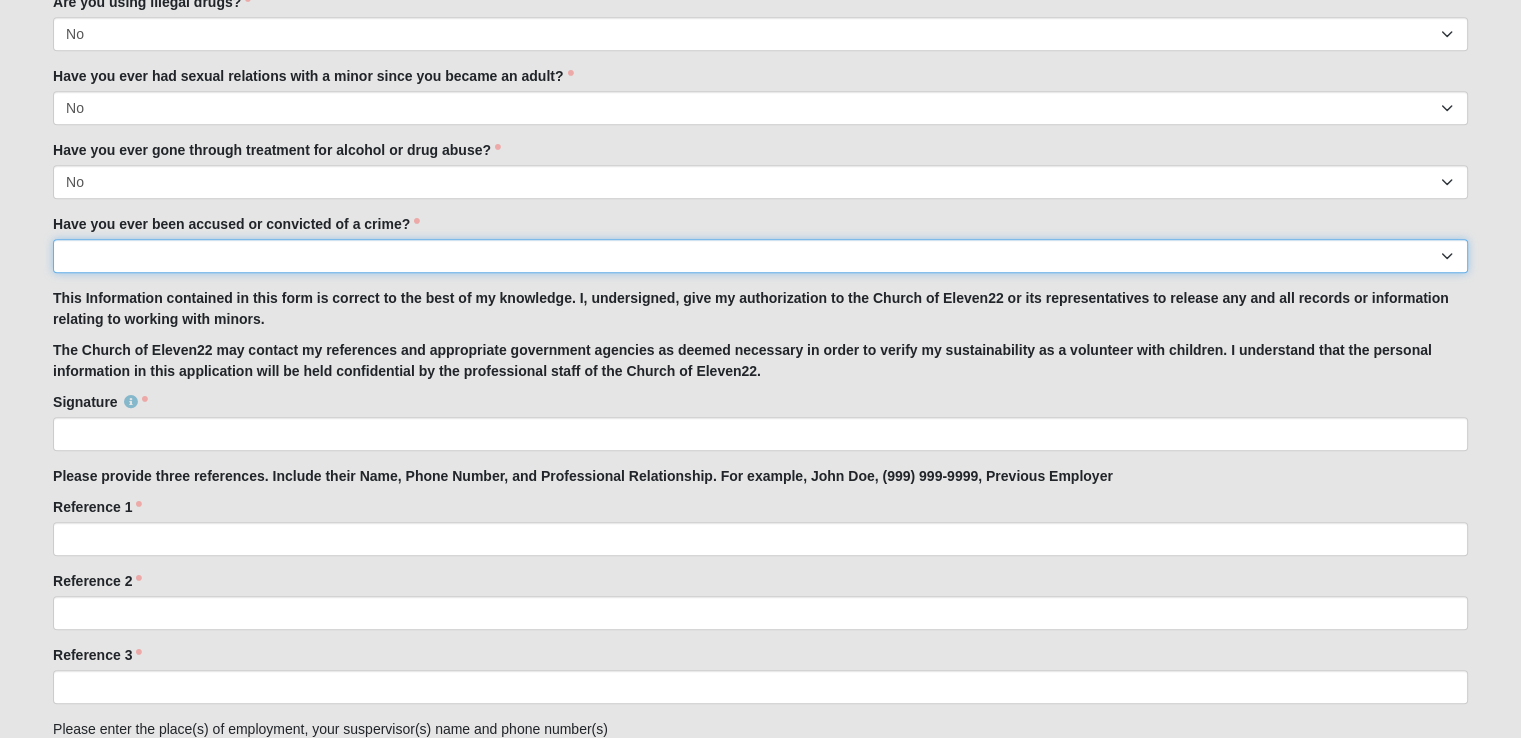 click on "Yes
No" at bounding box center (760, 256) 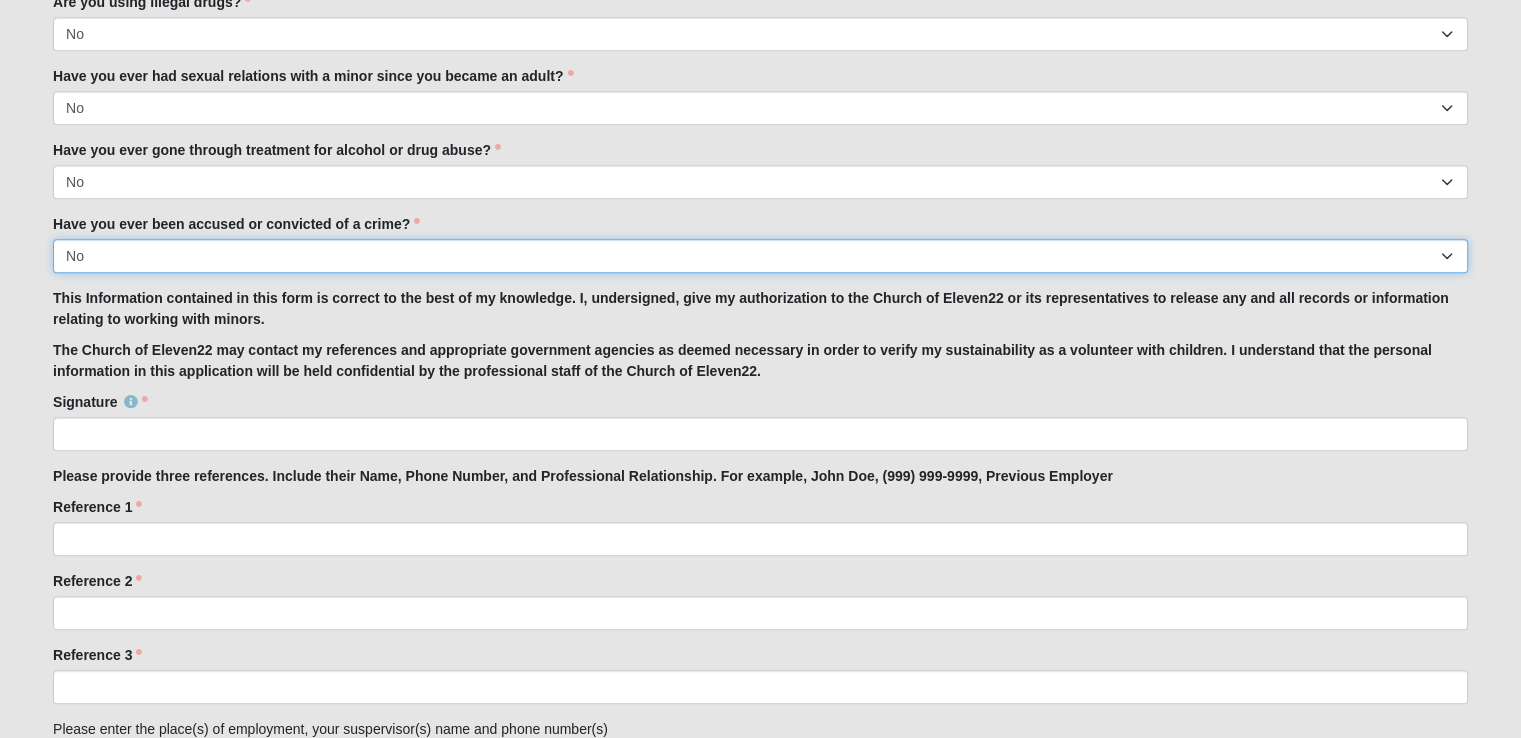 click on "Yes
No" at bounding box center (760, 256) 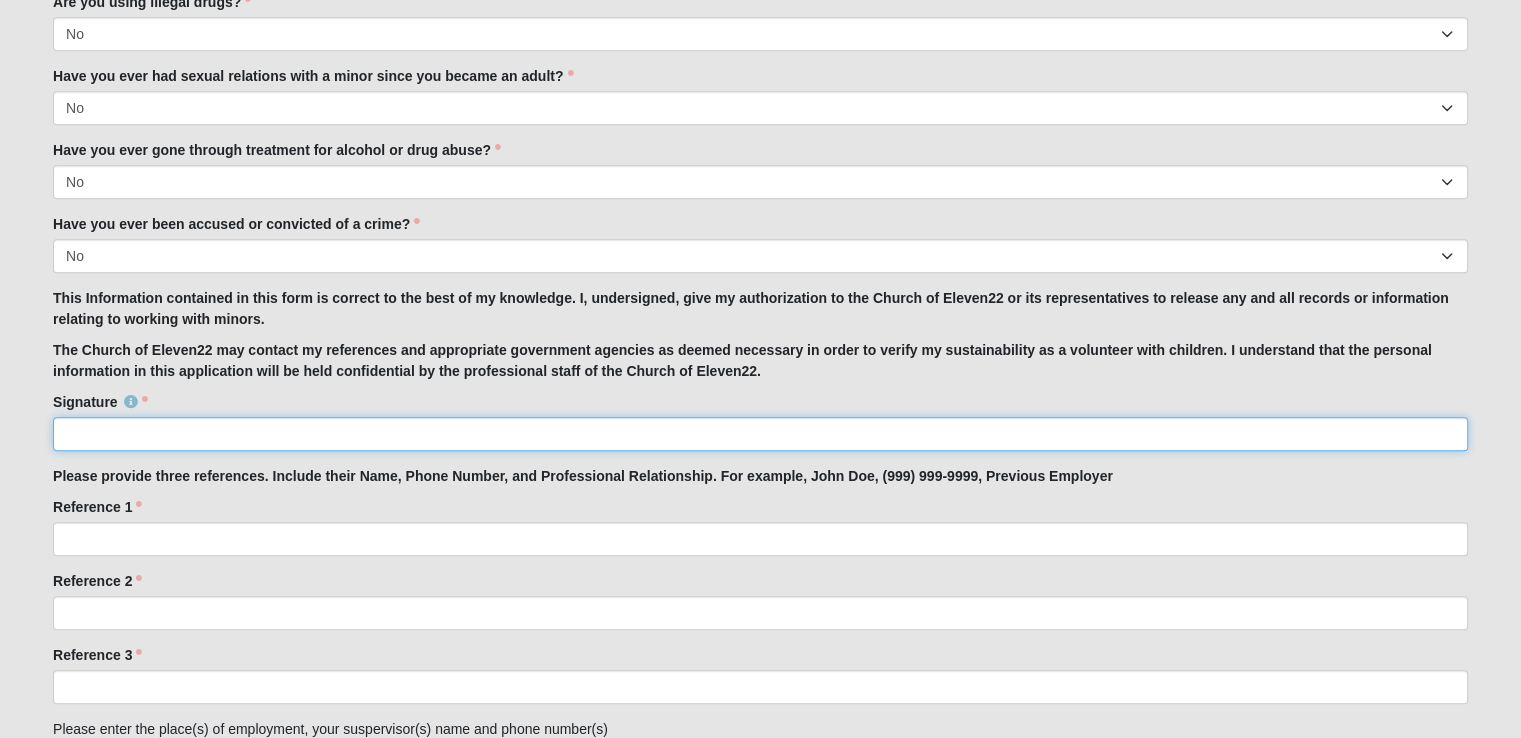 click on "Signature" at bounding box center (760, 434) 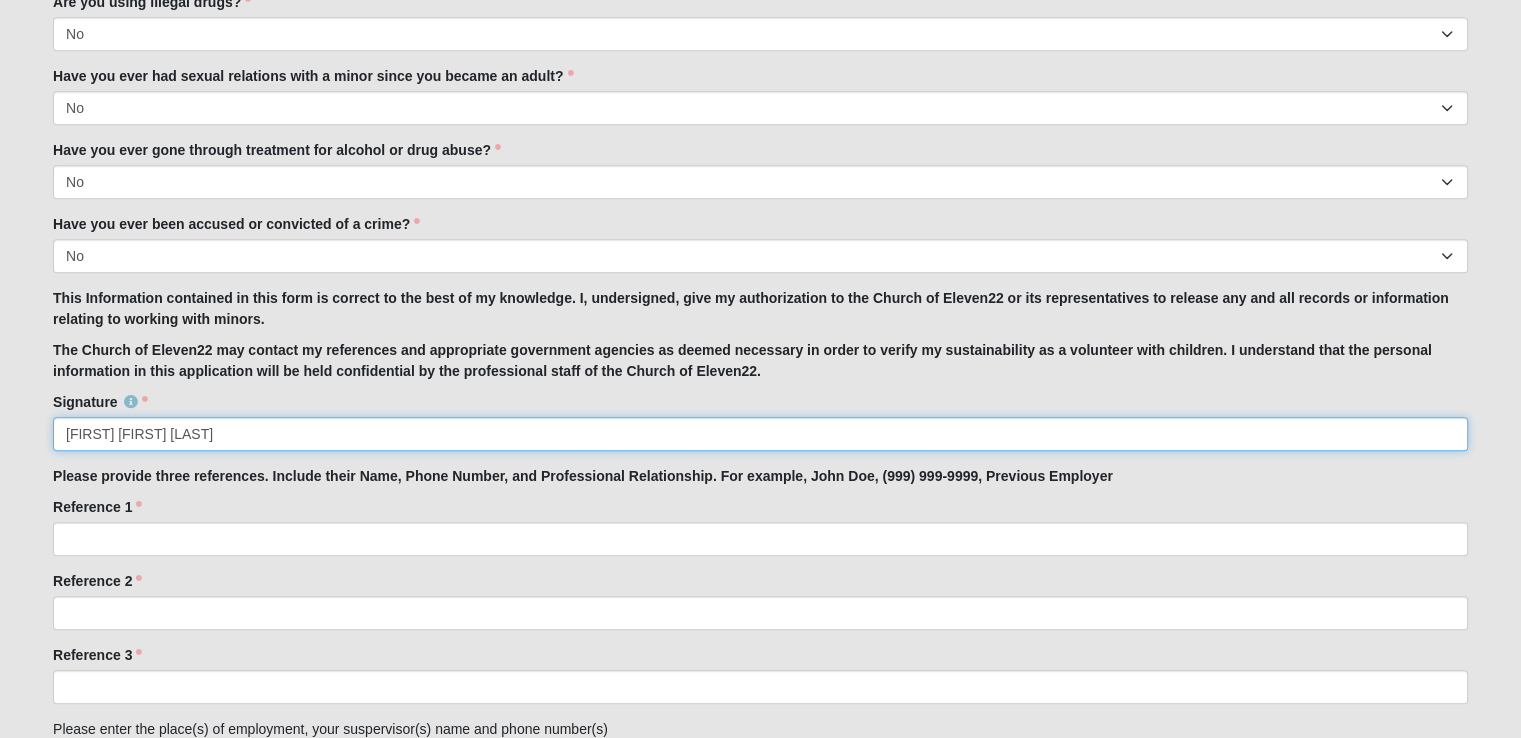 type on "[FIRST] [FIRST] [LAST]" 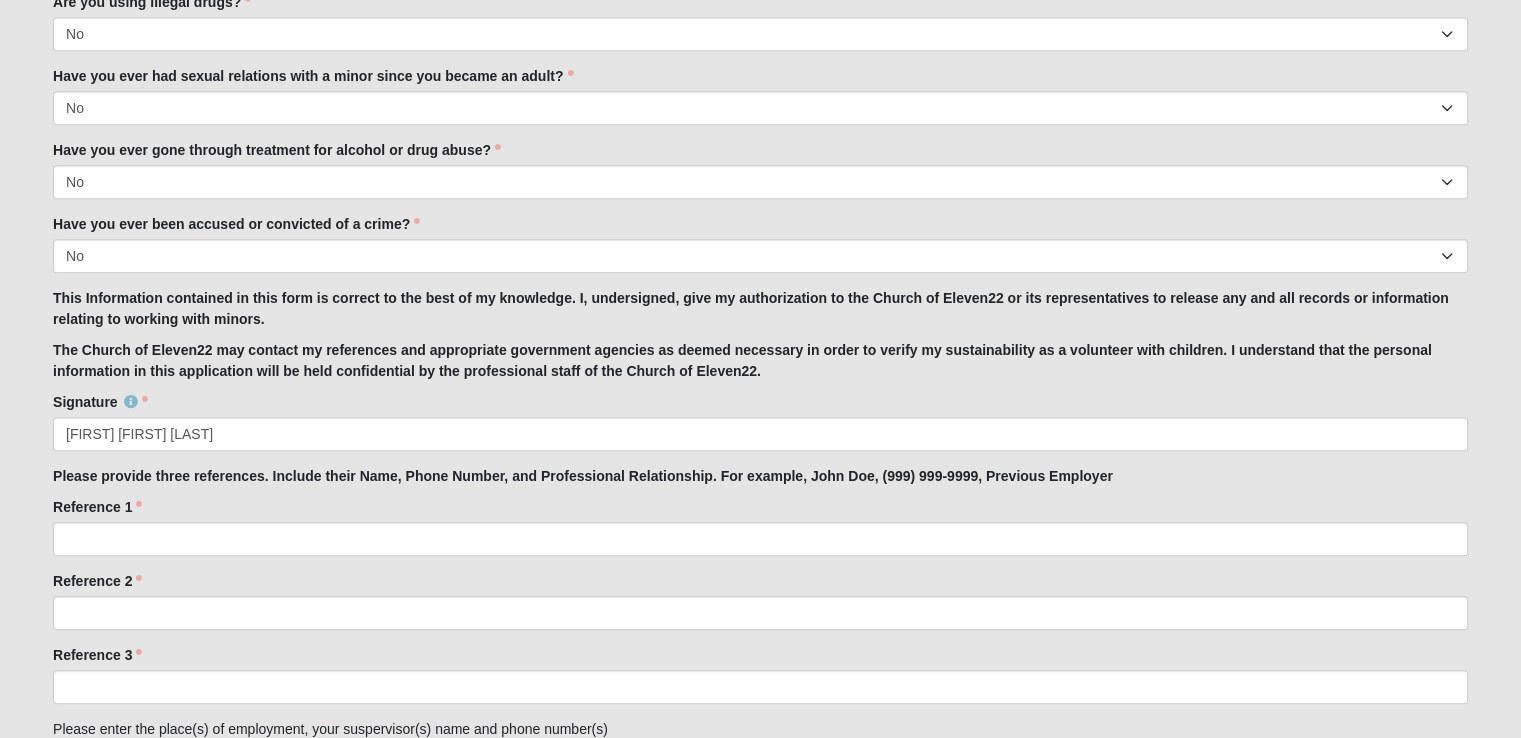 click on "Reference 1
Reference 1 is required." at bounding box center (760, 526) 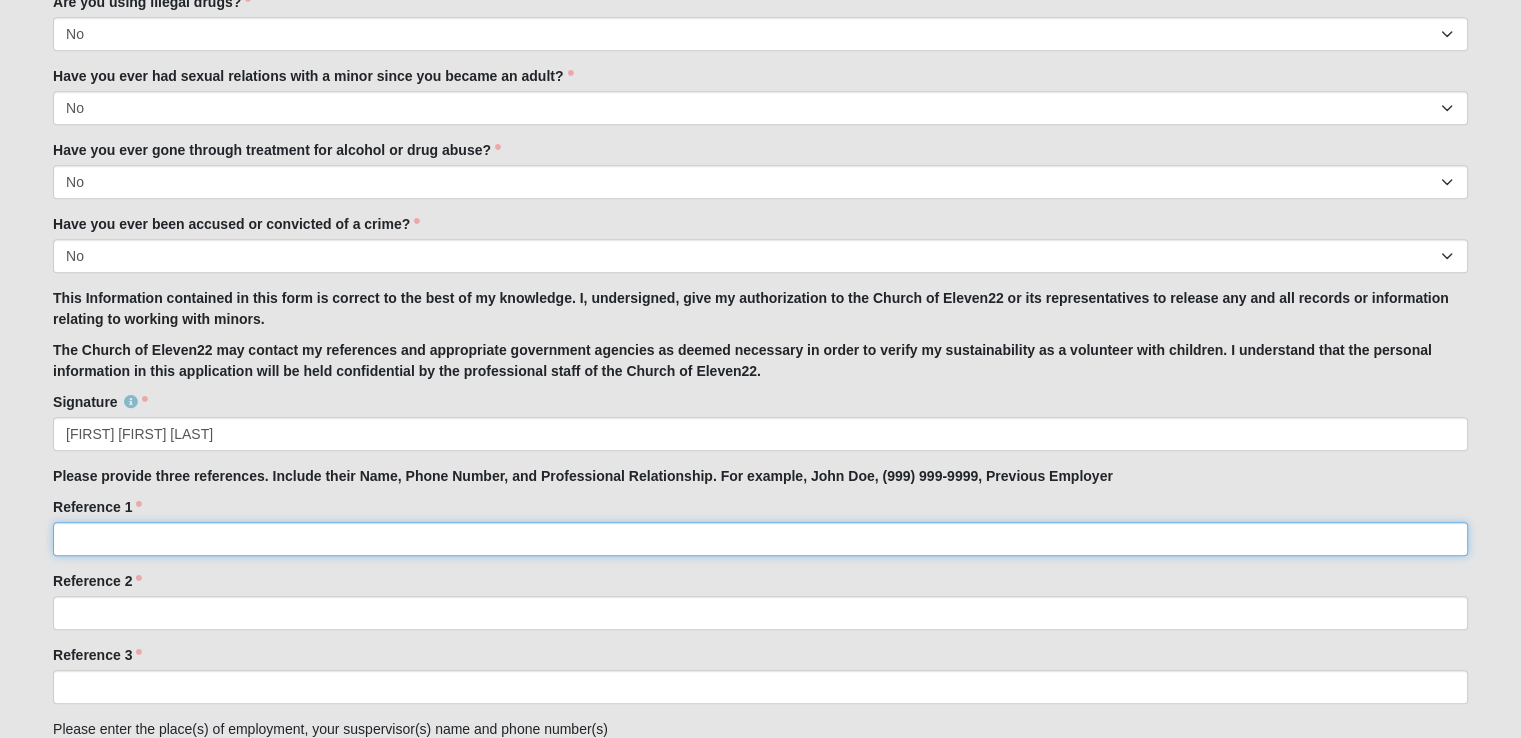 click on "Reference 1" at bounding box center [760, 539] 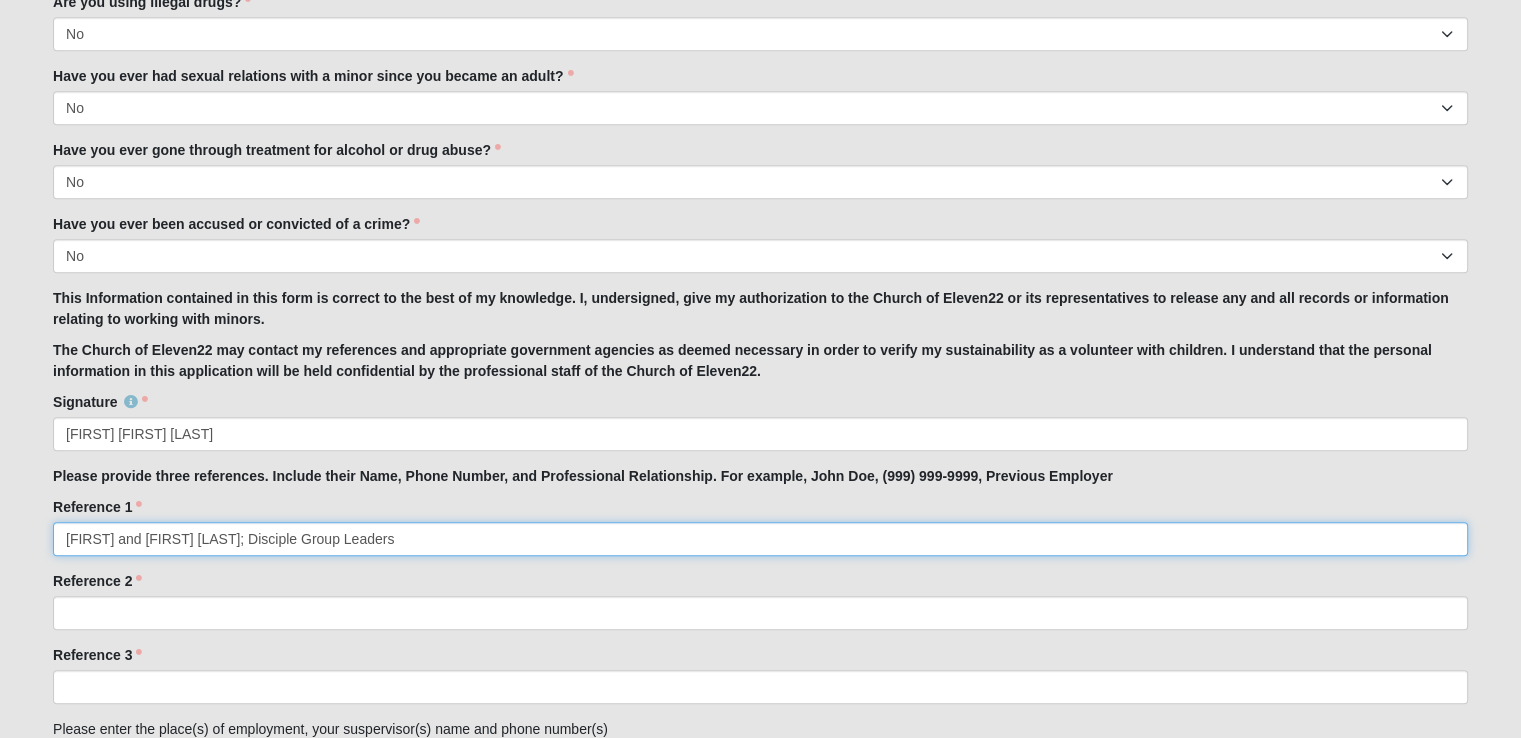 type on "[FIRST] and [FIRST] [LAST]; Disciple Group Leaders" 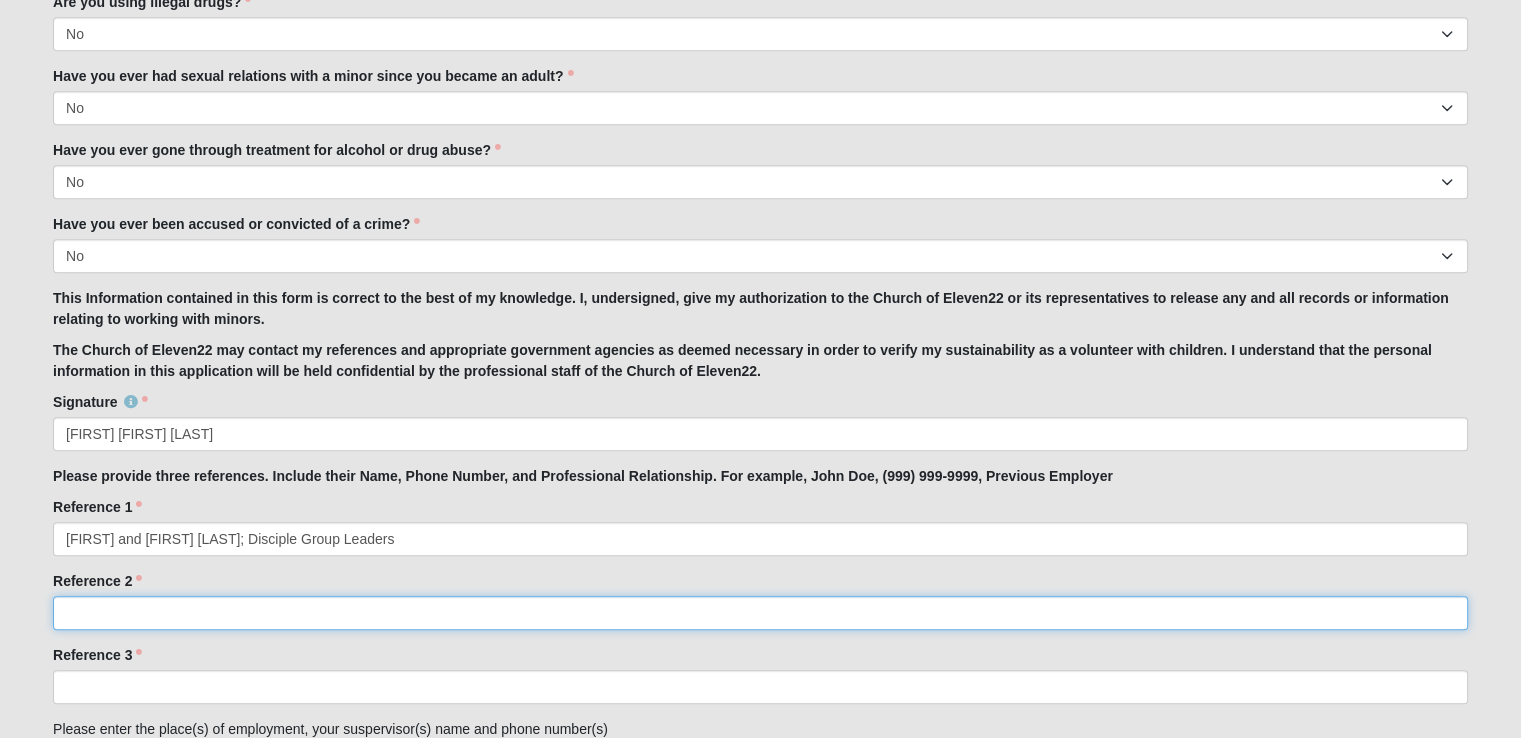 click on "Reference 2" at bounding box center (760, 613) 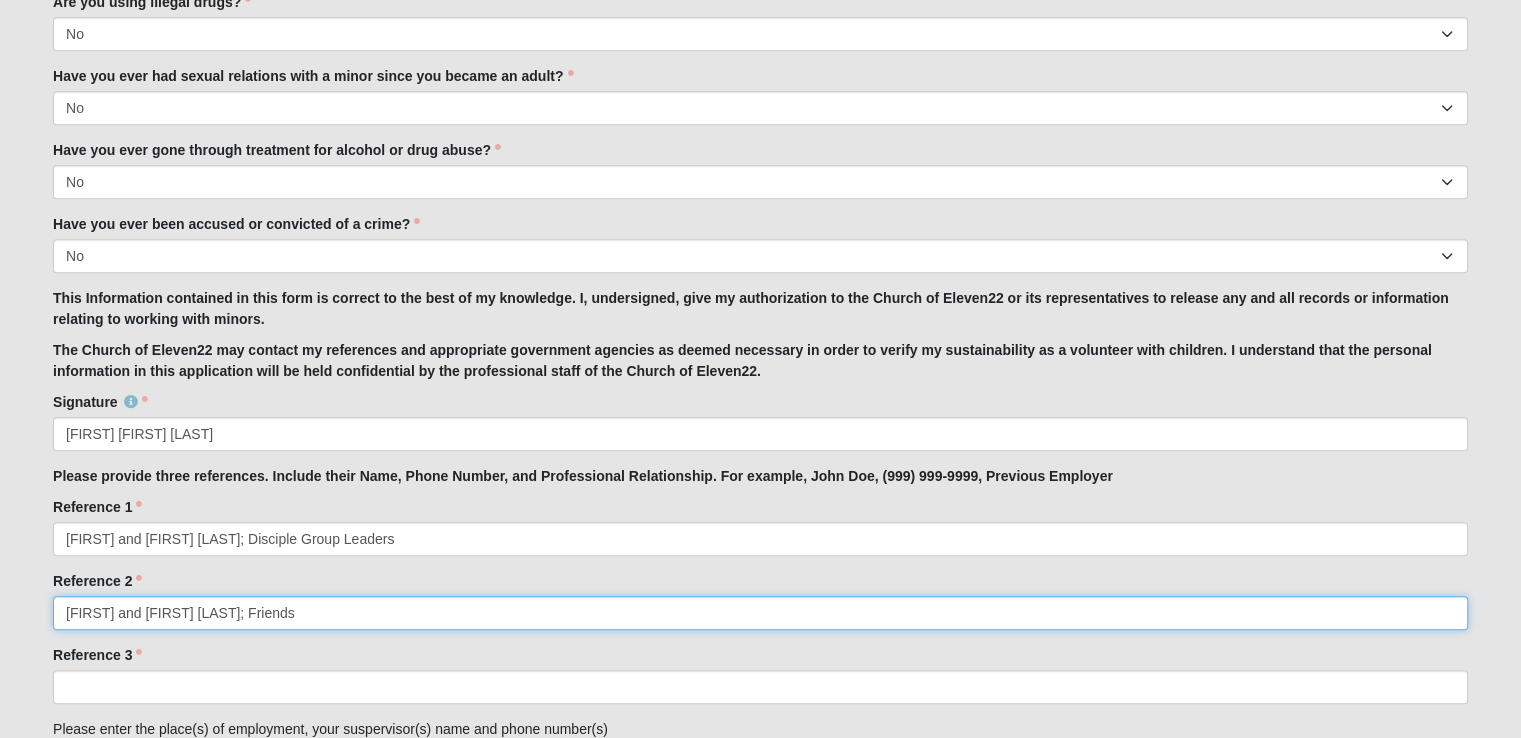 type on "[FIRST] and [FIRST] [LAST]; Friends" 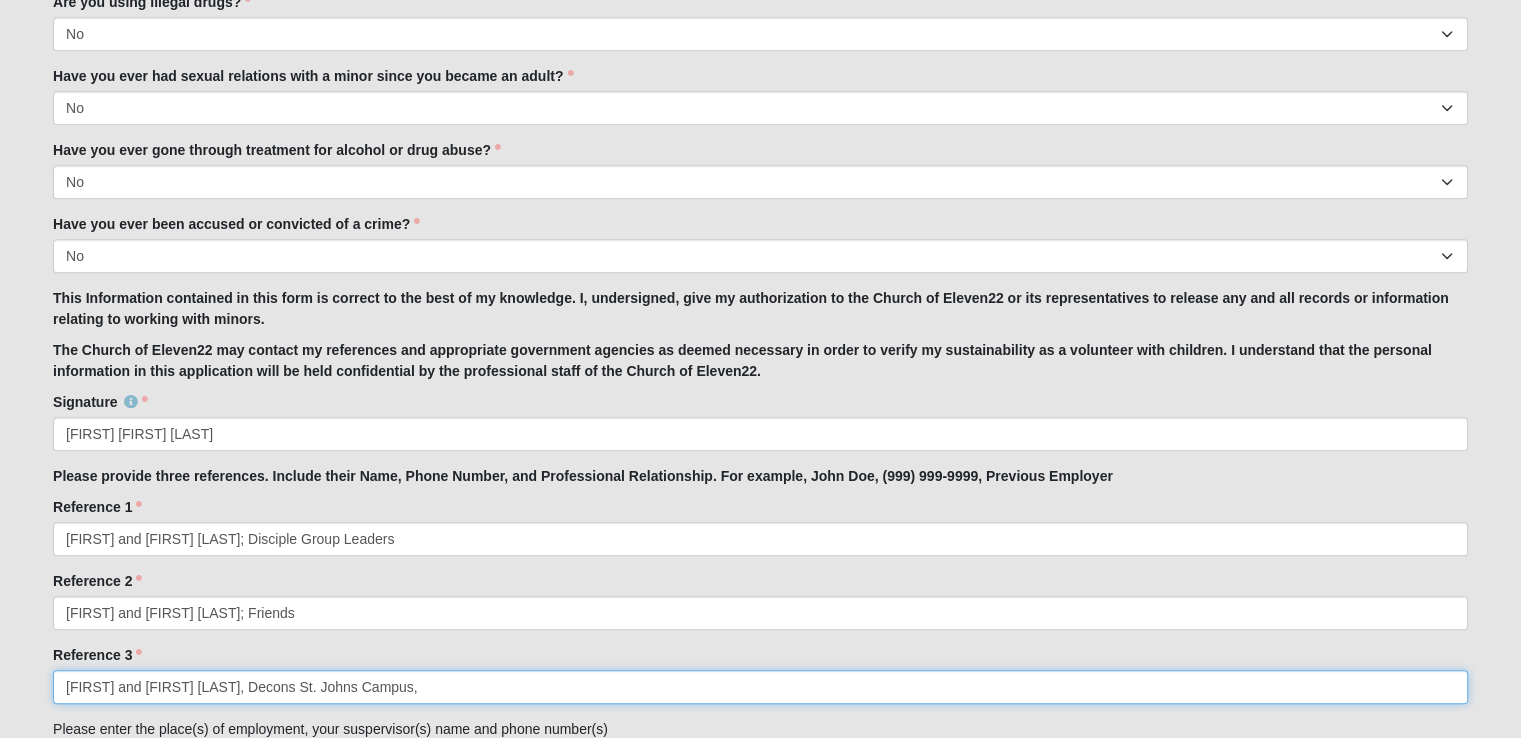 click on "[FIRST] and [FIRST] [LAST], Decons St. Johns Campus," at bounding box center (760, 687) 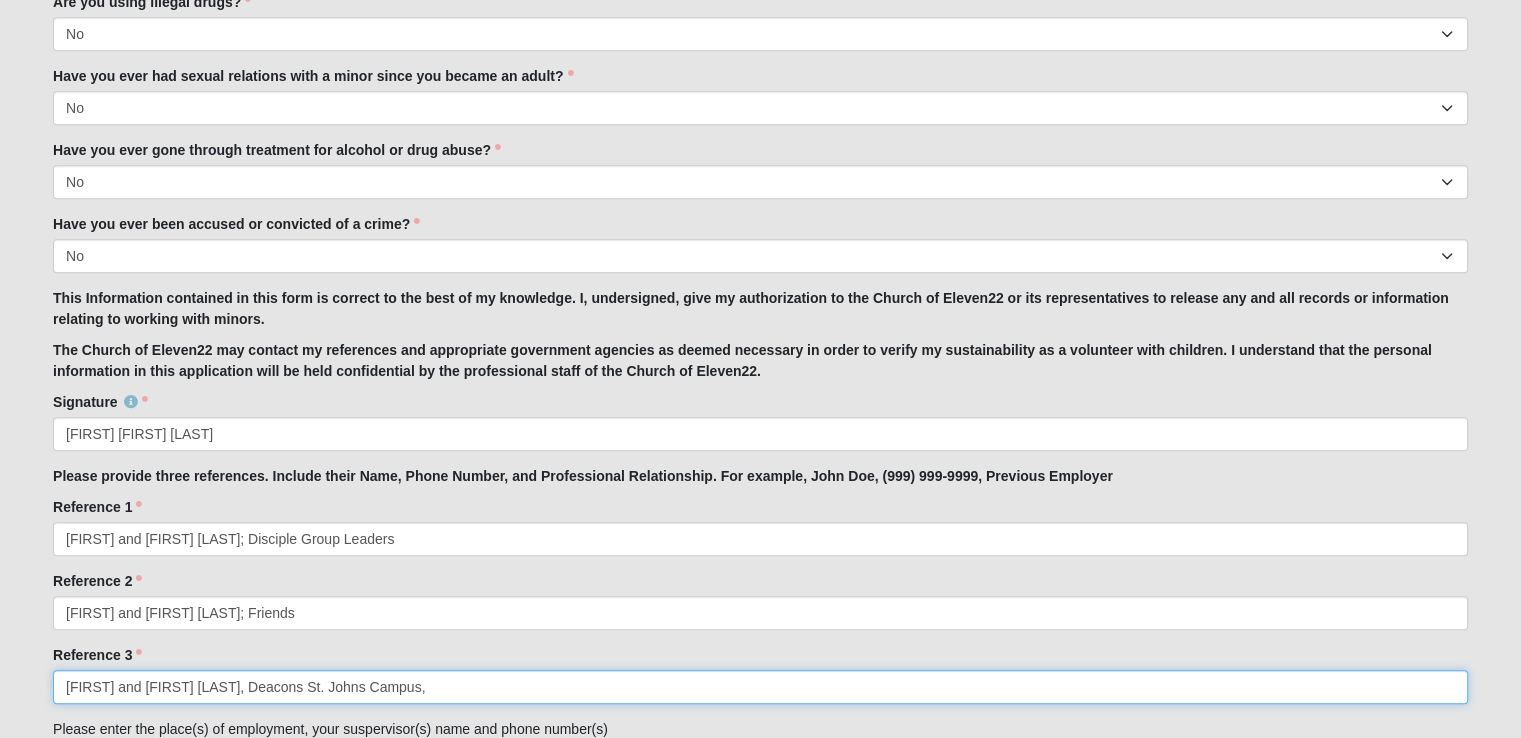 click on "[FIRST] and [FIRST] [LAST], Deacons St. Johns Campus," at bounding box center [760, 687] 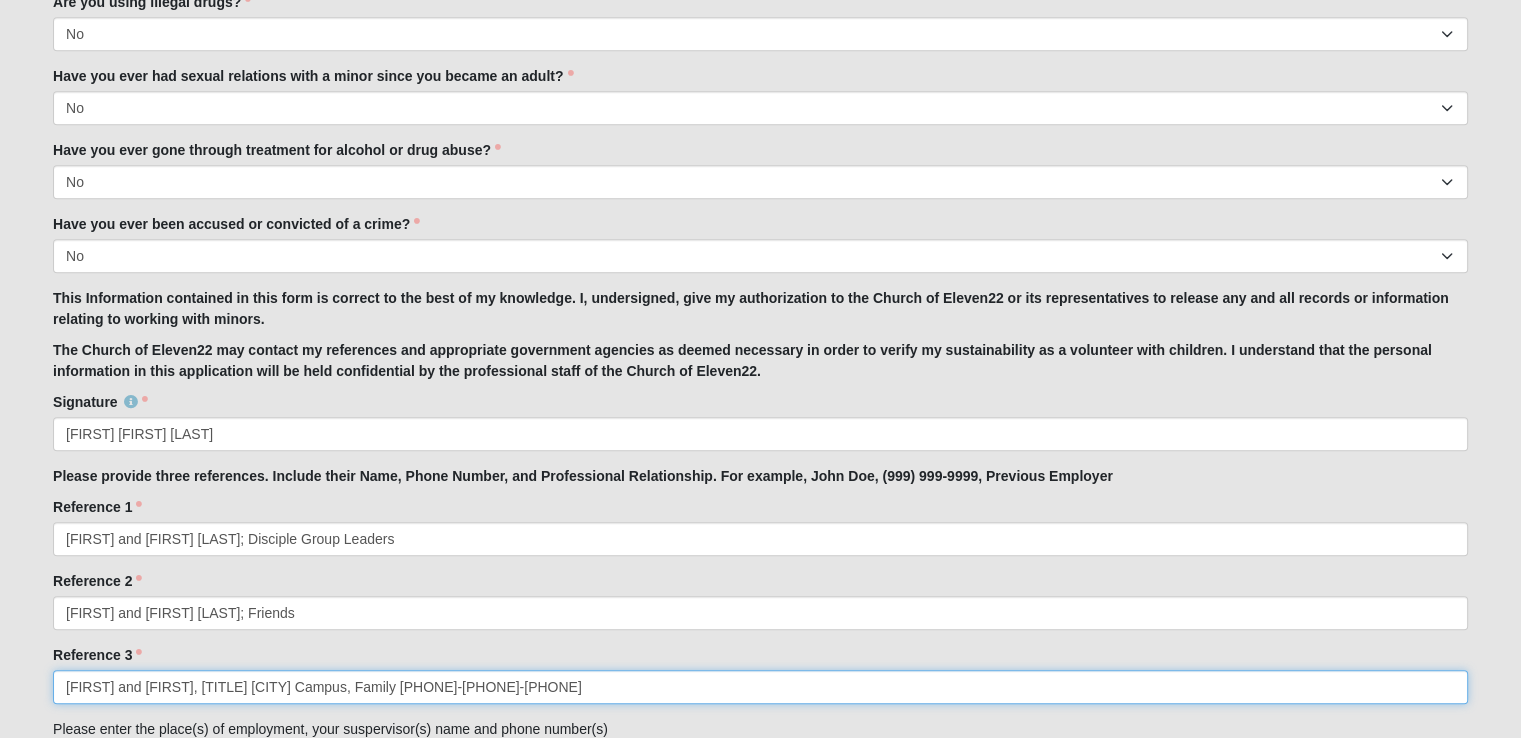 type on "[FIRST] and [FIRST], [TITLE] [CITY] Campus, Family [PHONE]-[PHONE]-[PHONE]" 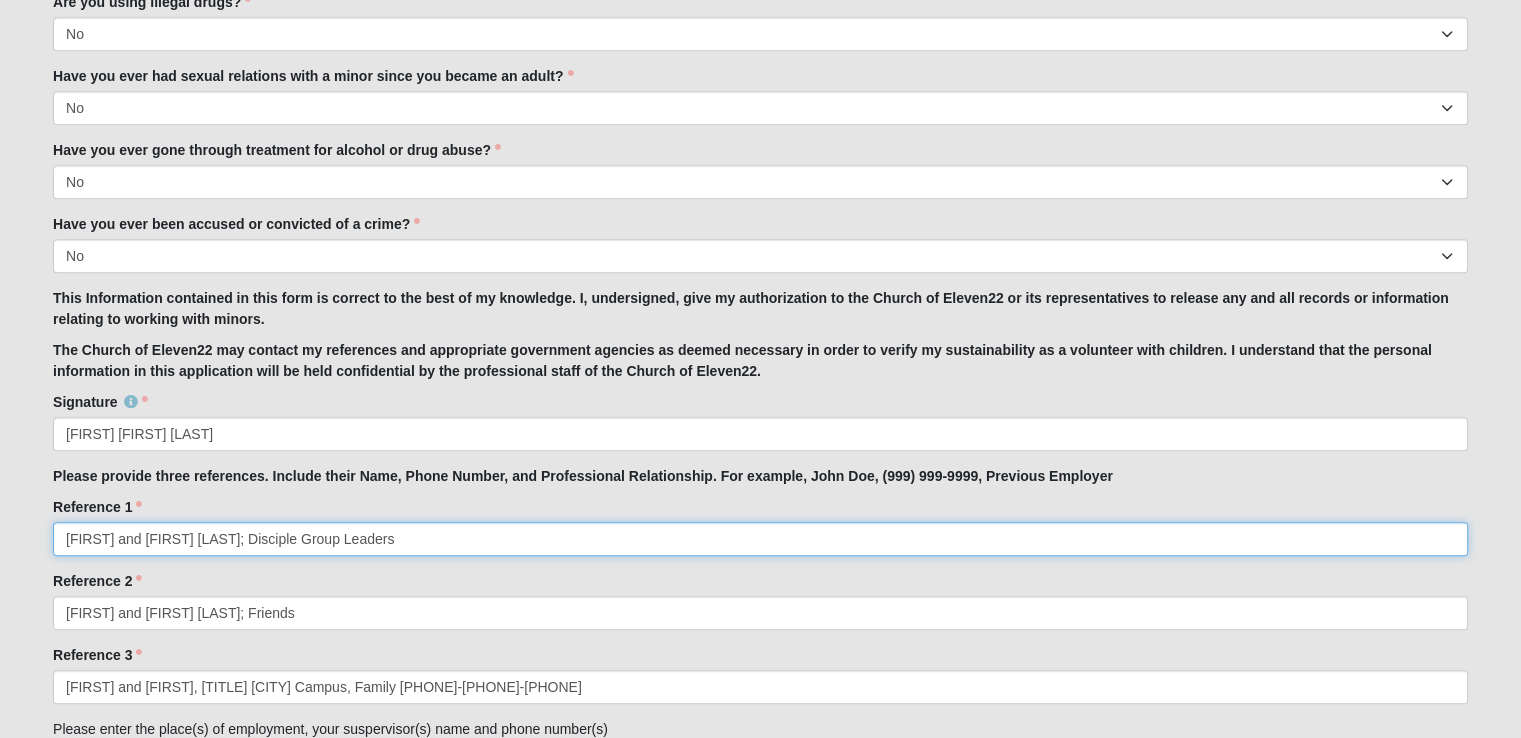 click on "[FIRST] and [FIRST] [LAST]; Disciple Group Leaders" at bounding box center (760, 539) 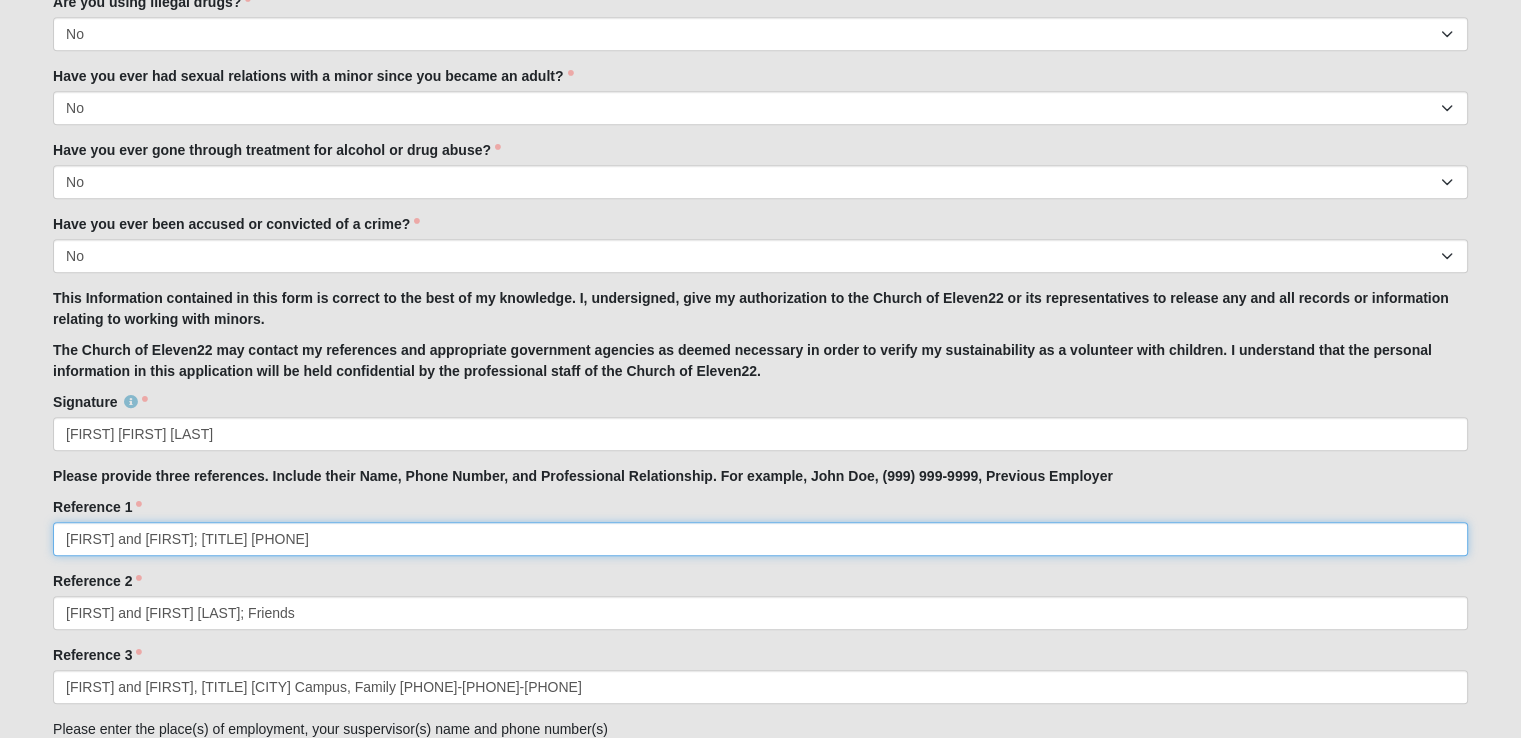 type on "[FIRST] and [FIRST]; [TITLE] [PHONE]" 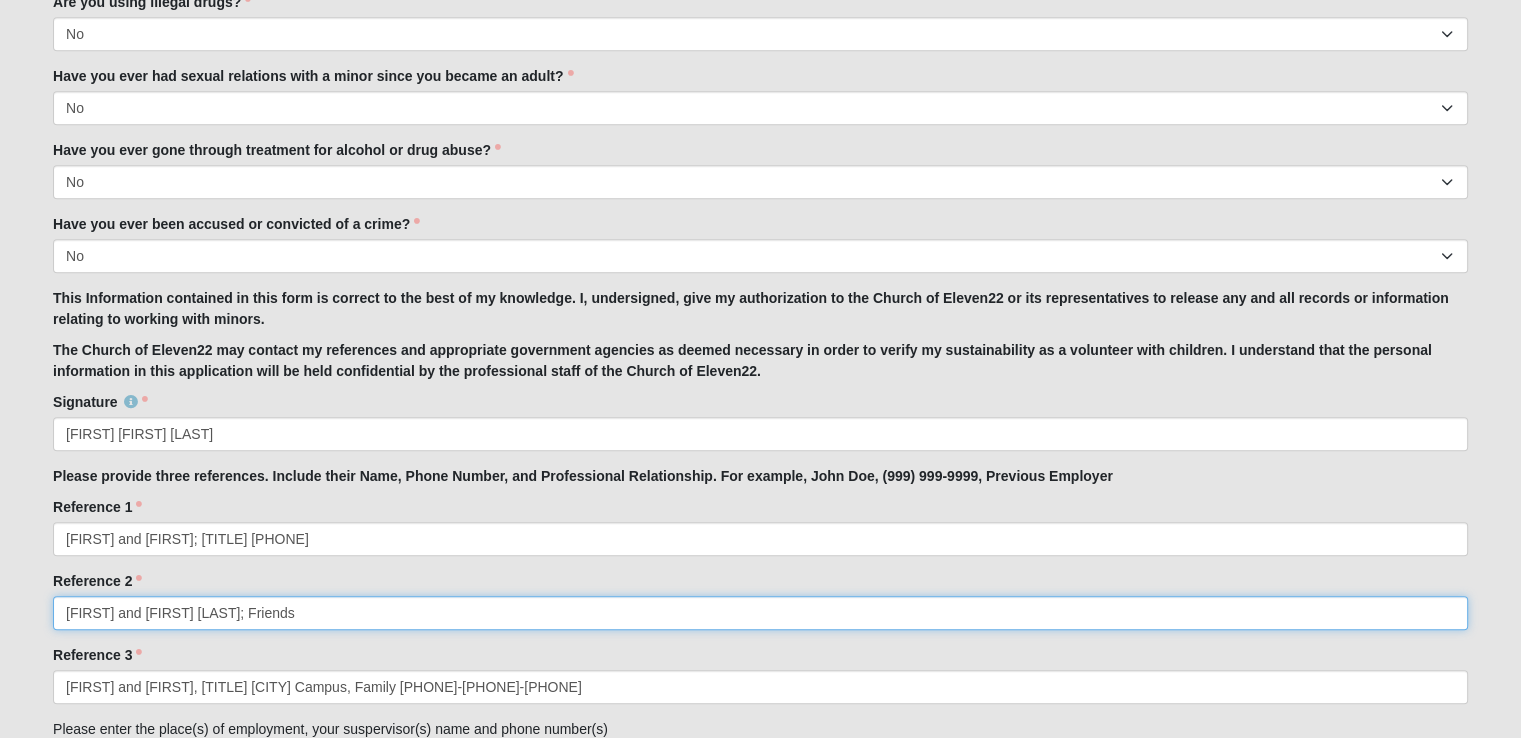 click on "[FIRST] and [FIRST] [LAST]; Friends" at bounding box center (760, 613) 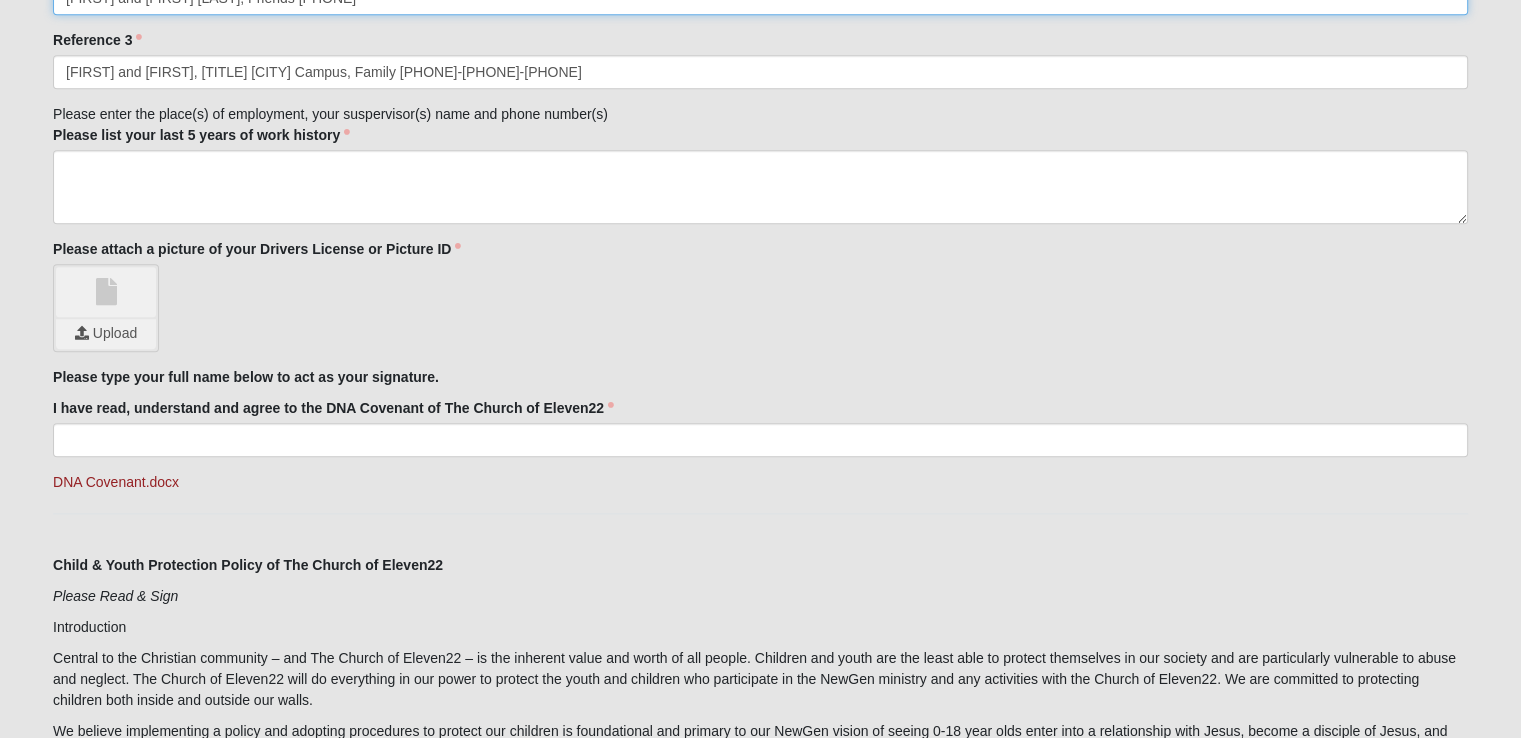 scroll, scrollTop: 2395, scrollLeft: 0, axis: vertical 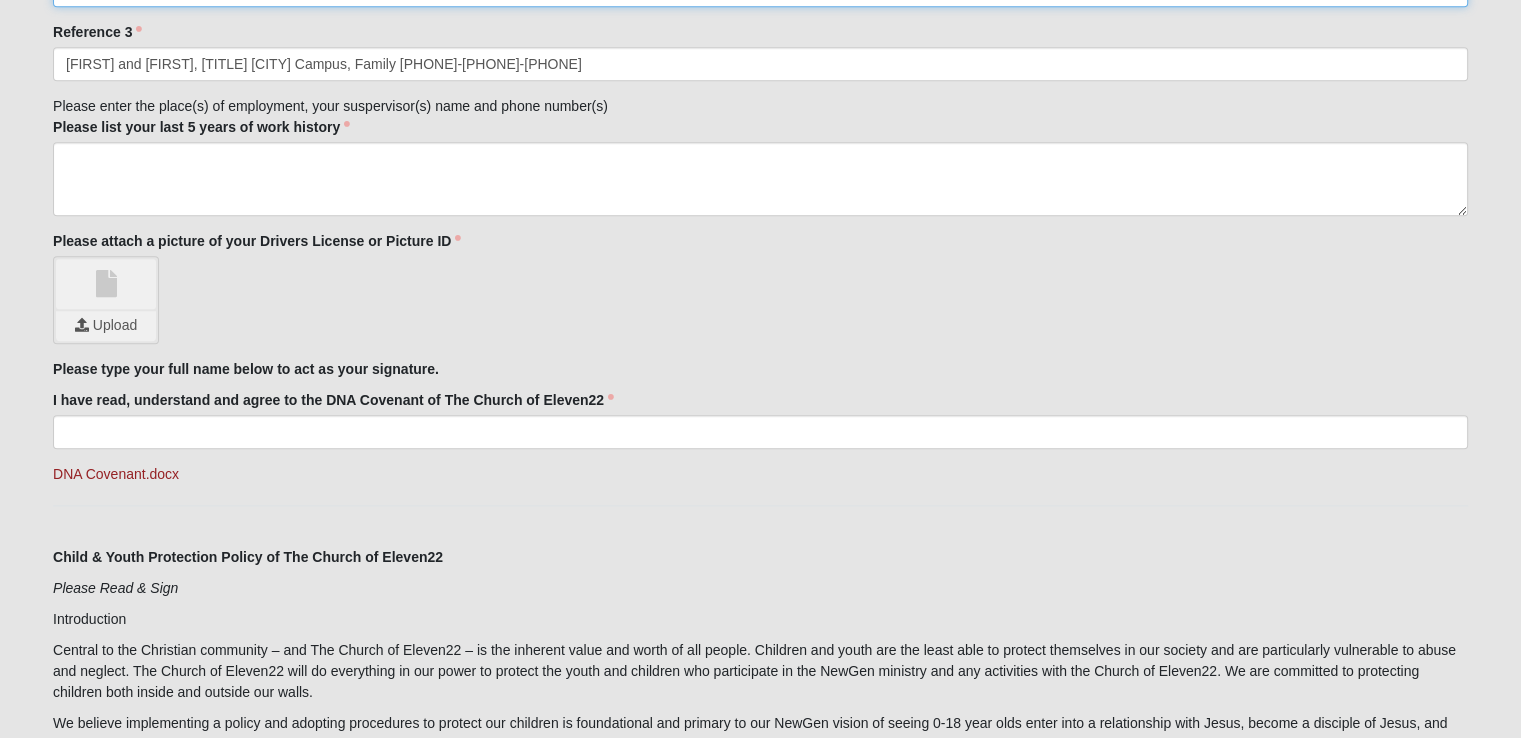 type on "[FIRST] and [FIRST] [LAST]; Friends [PHONE]" 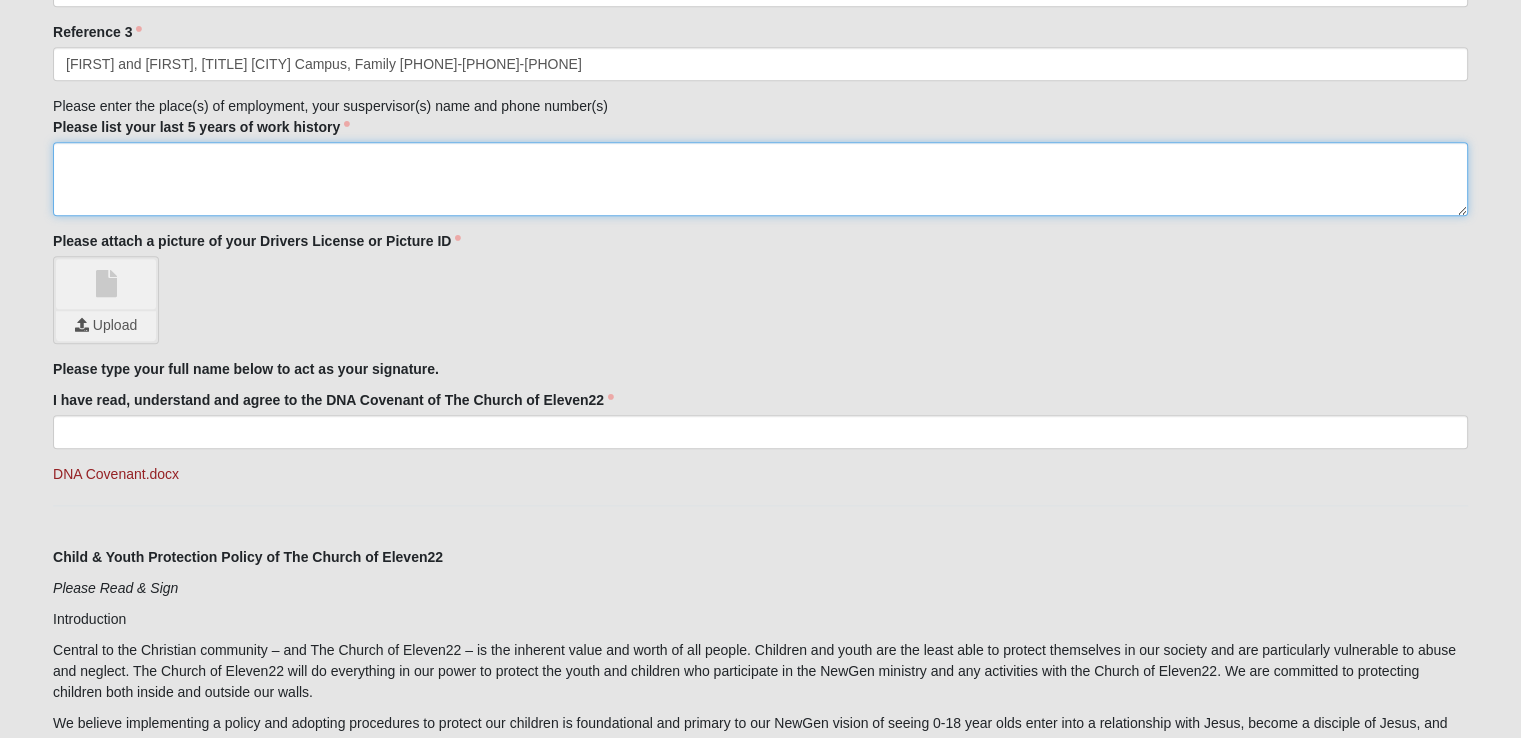 click on "Please list your last 5 years of work history" at bounding box center [760, 179] 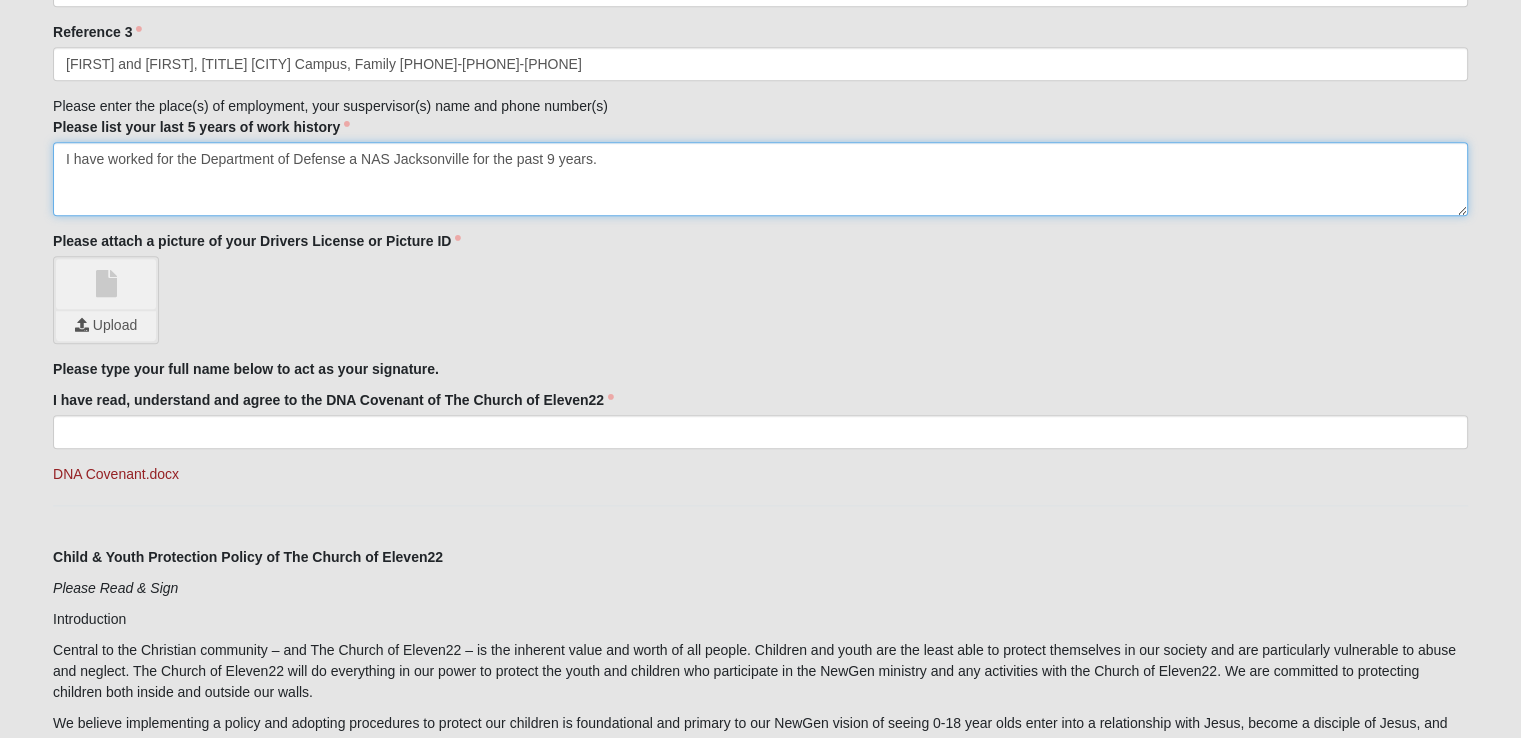 type on "I have worked for the Department of Defense a NAS Jacksonville for the past 9 years." 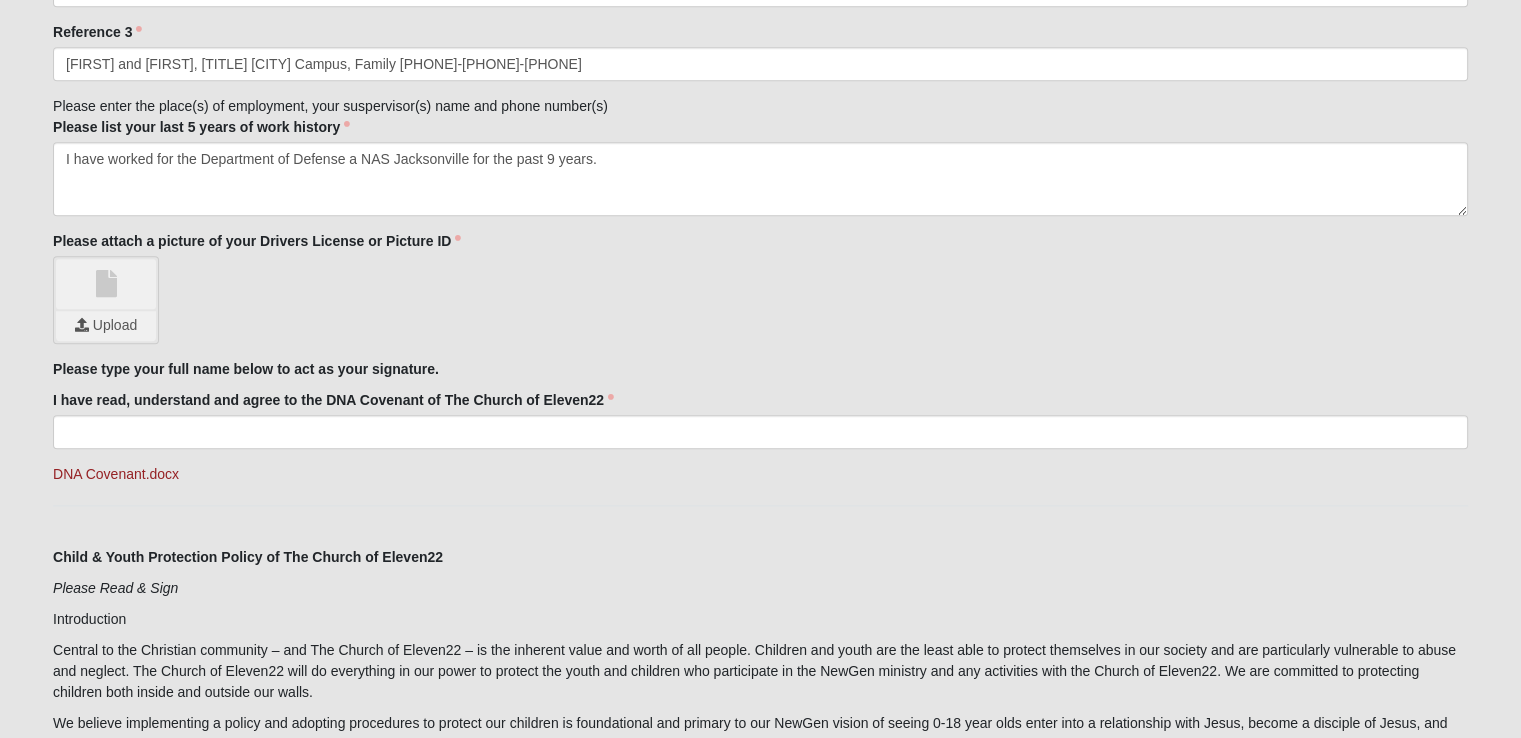 click at bounding box center [106, 284] 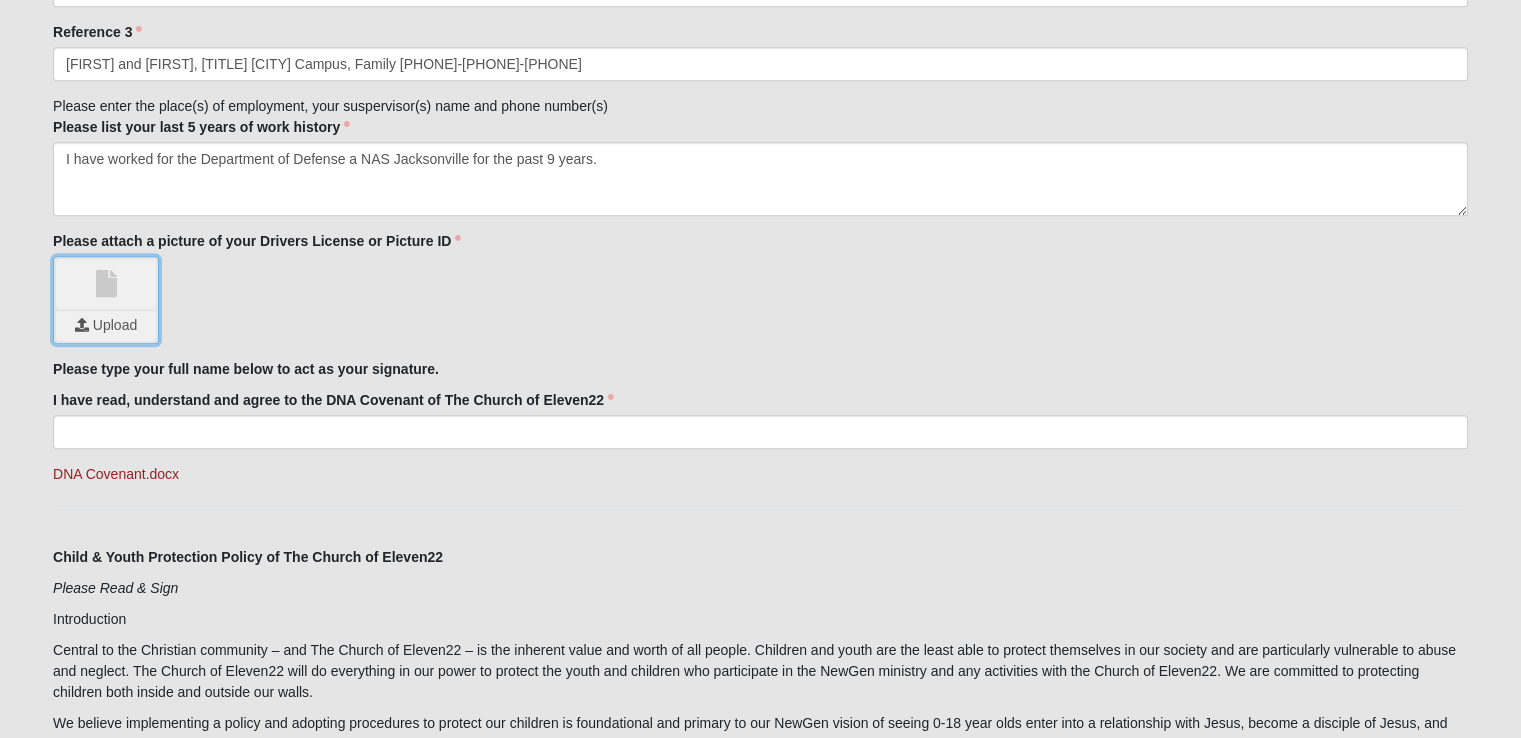 click at bounding box center (106, 326) 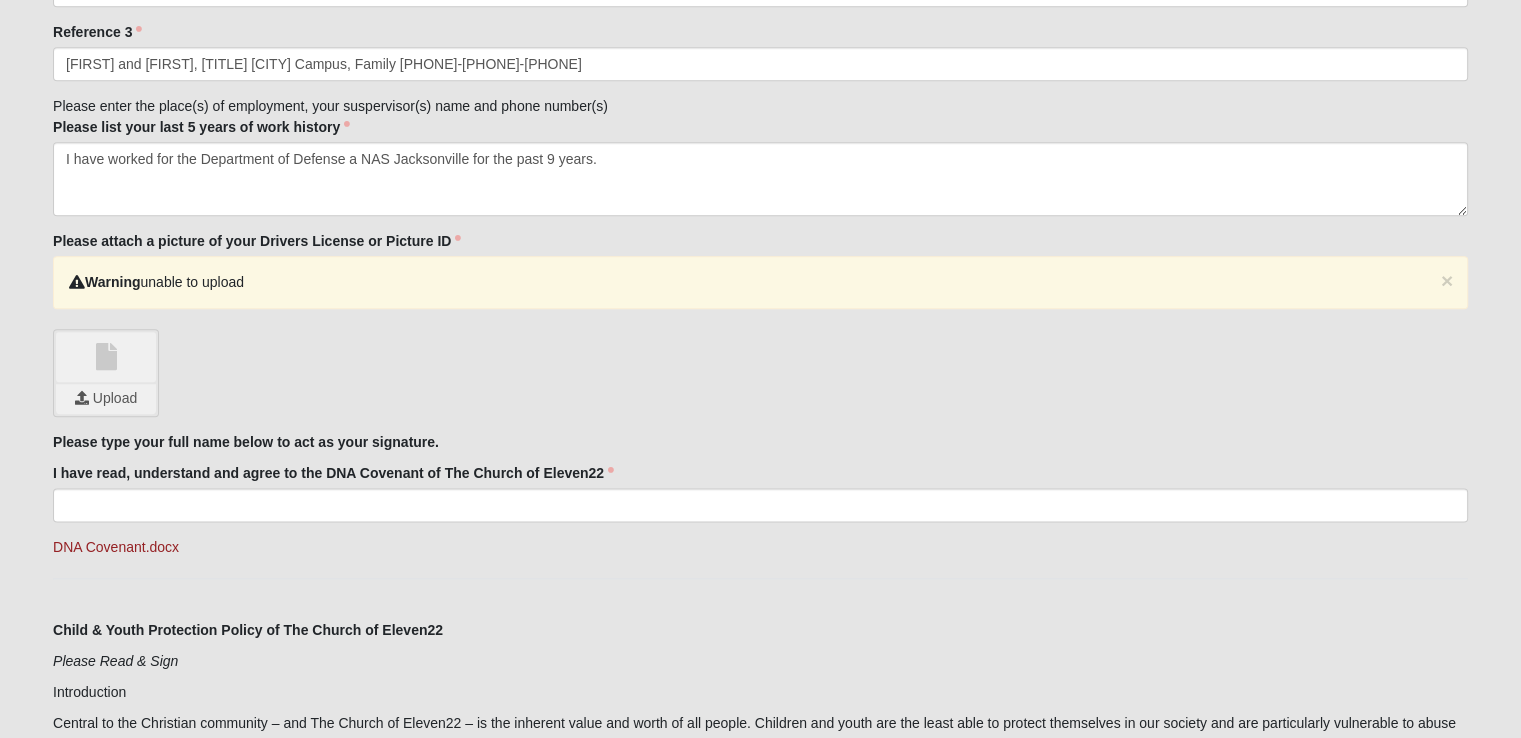click at bounding box center (106, 357) 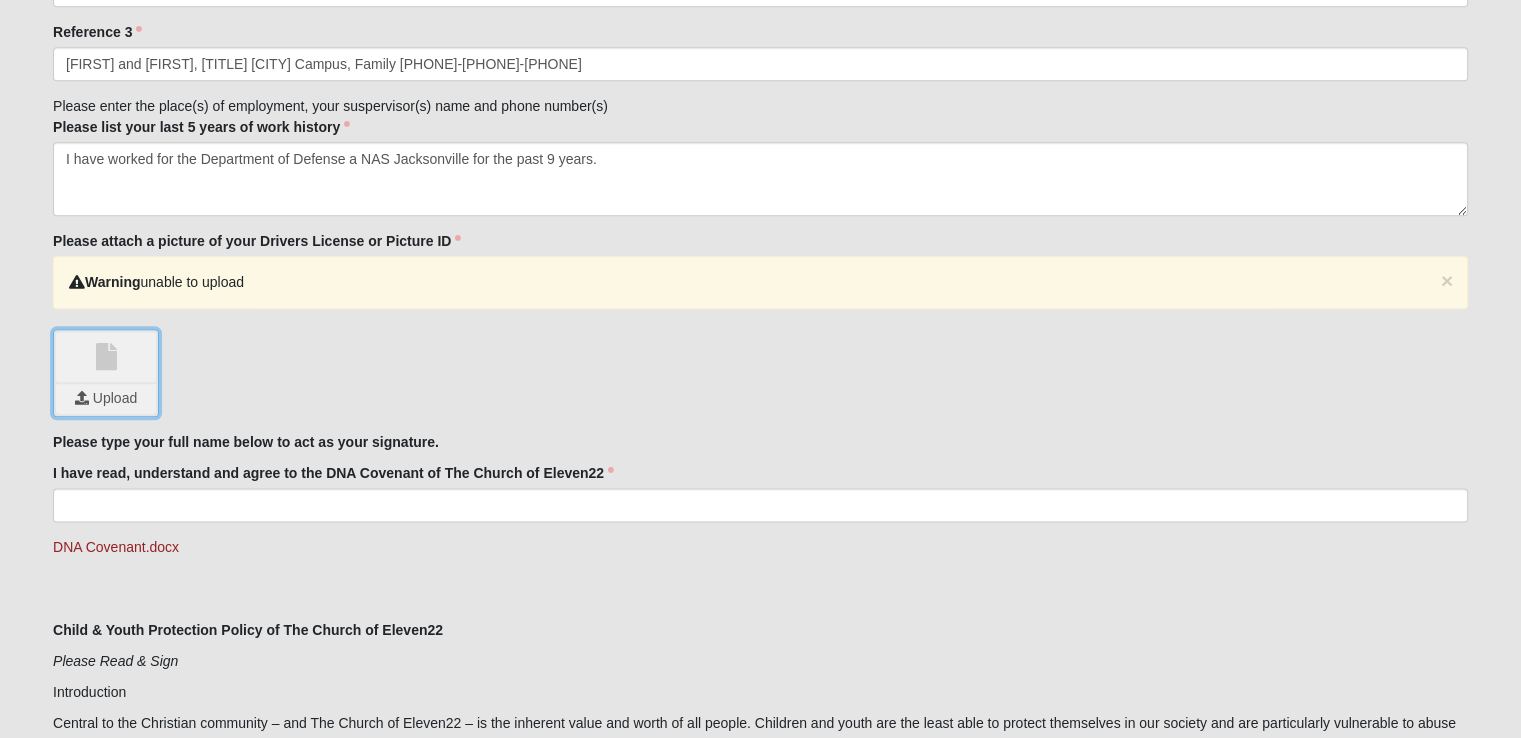 click at bounding box center (106, 399) 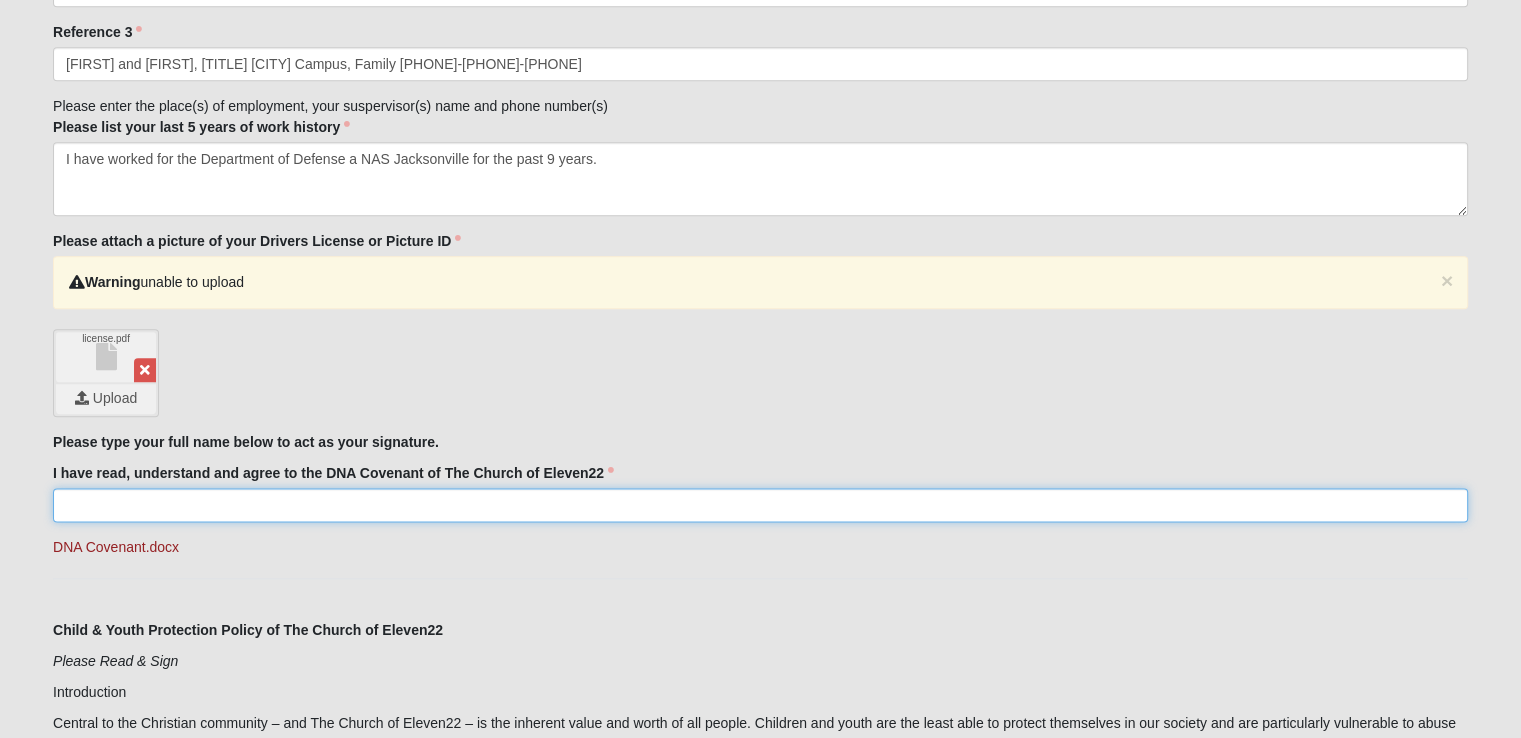 click on "I have read, understand and agree to the DNA Covenant of The Church of Eleven22" at bounding box center [760, 505] 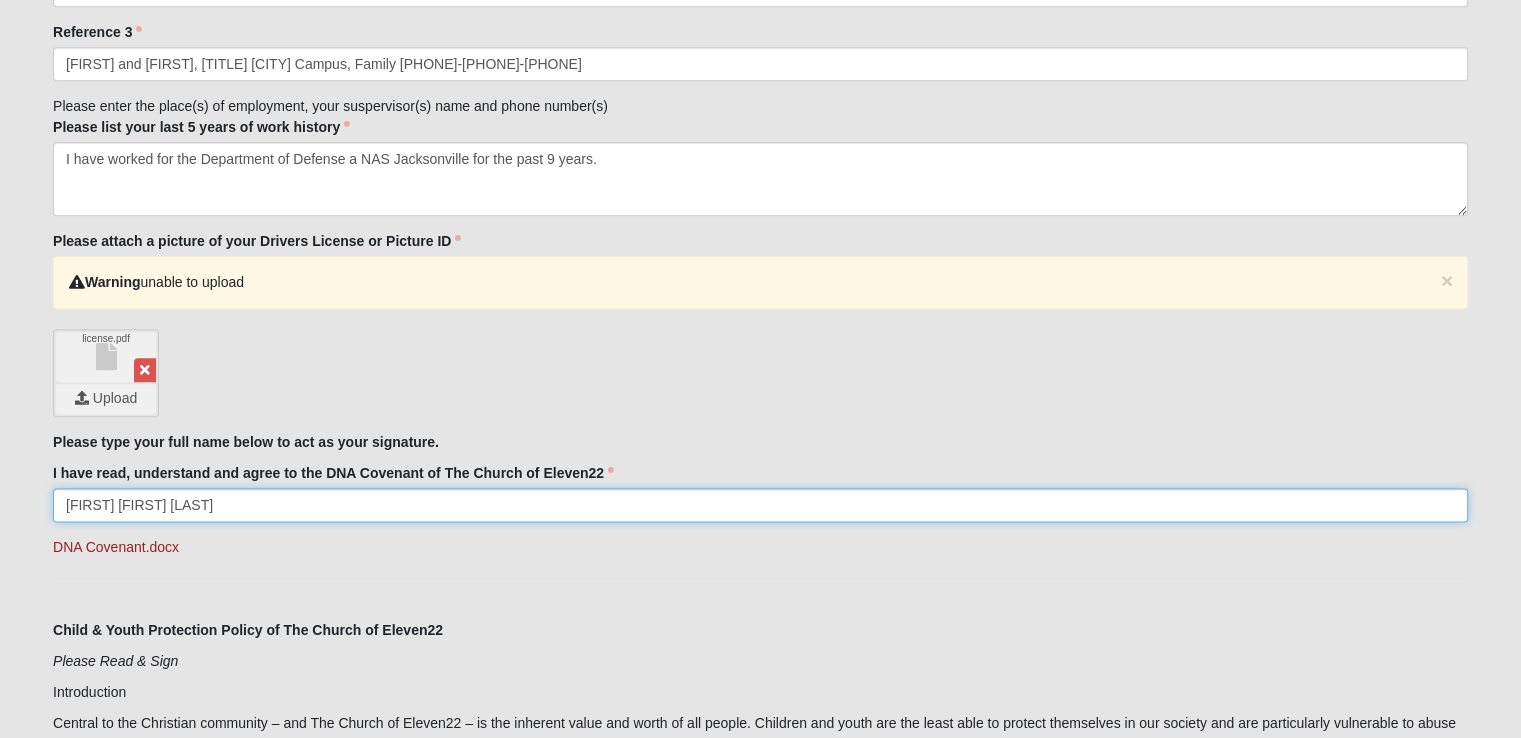 type on "[FIRST] [FIRST] [LAST]" 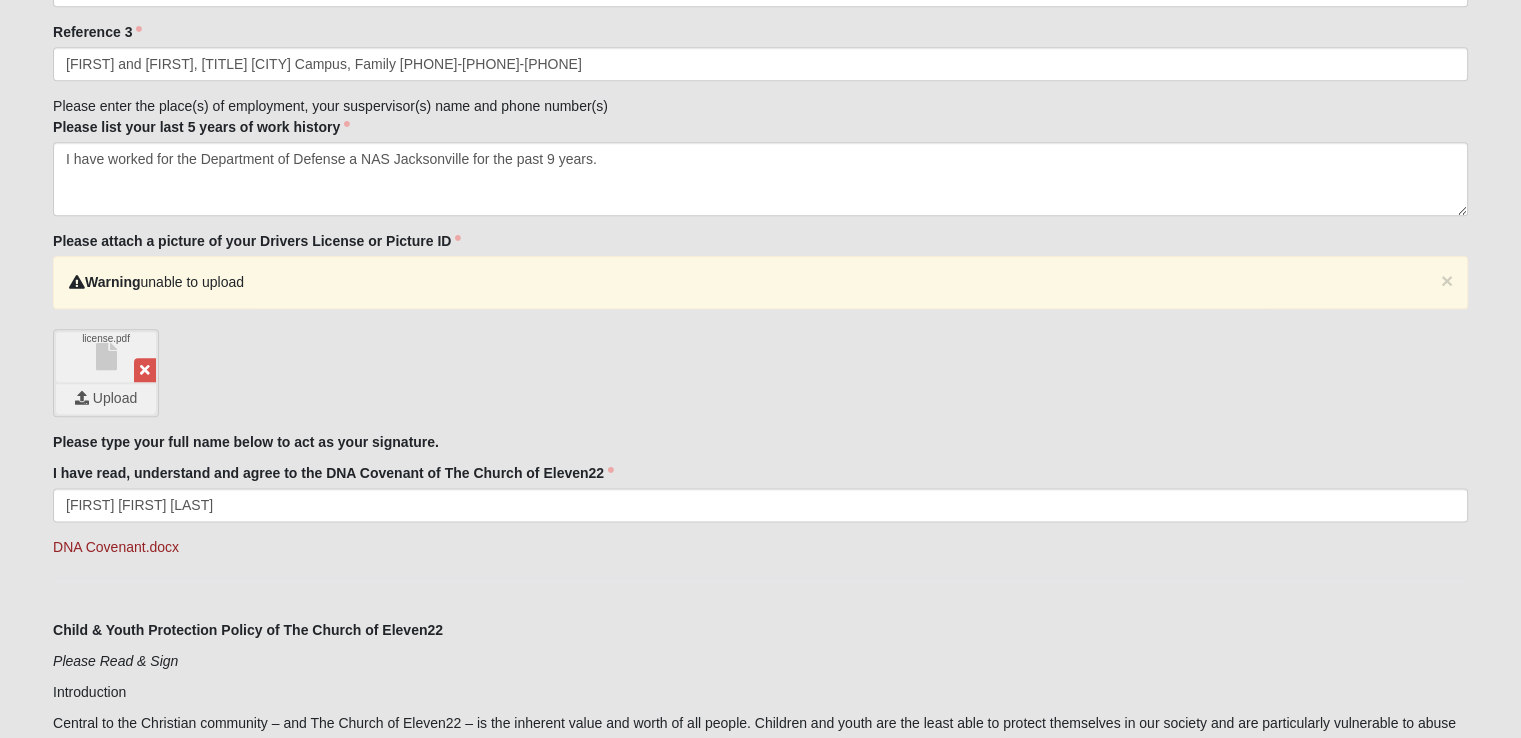 click on "×  Warning  unable to upload
license.pdf
Upload" at bounding box center (760, 336) 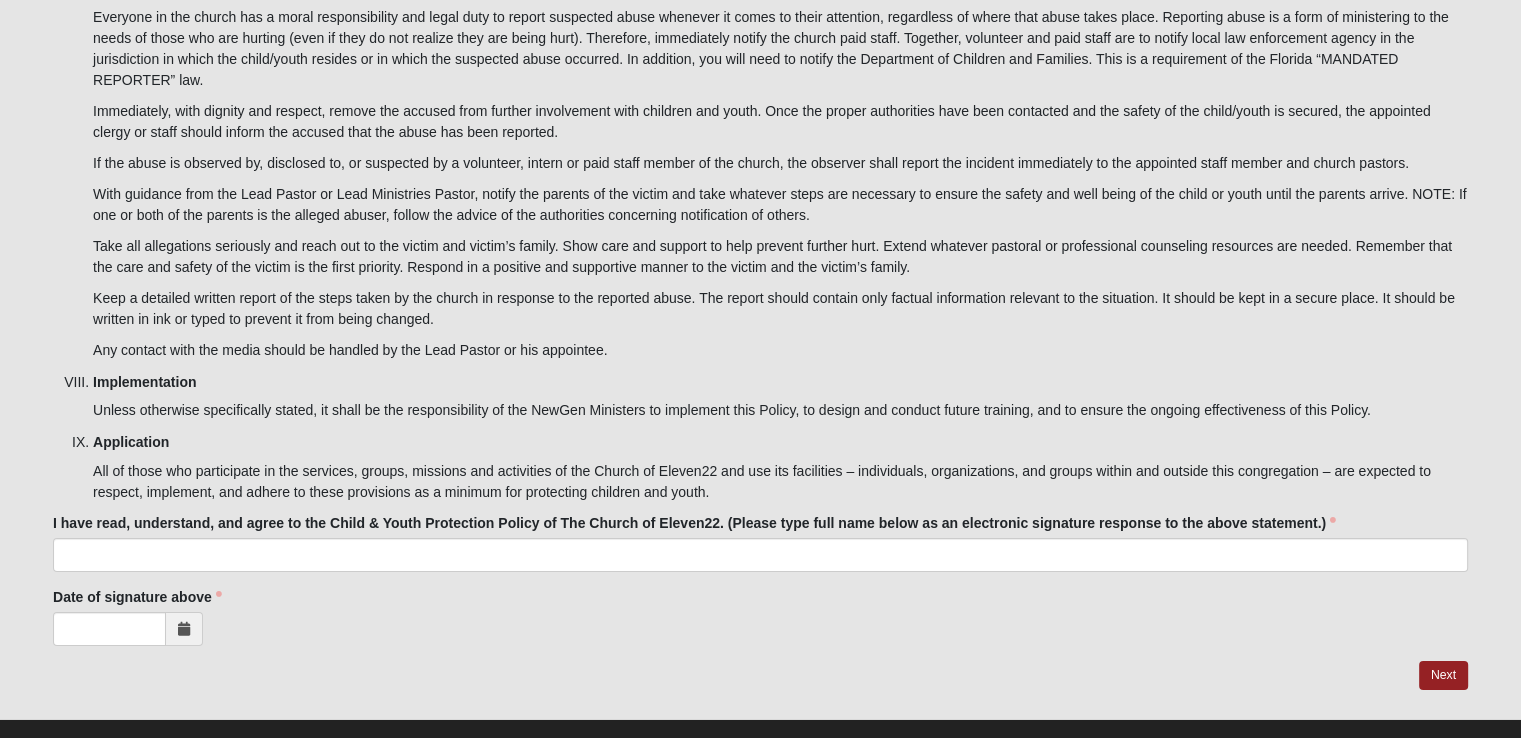 scroll, scrollTop: 6420, scrollLeft: 0, axis: vertical 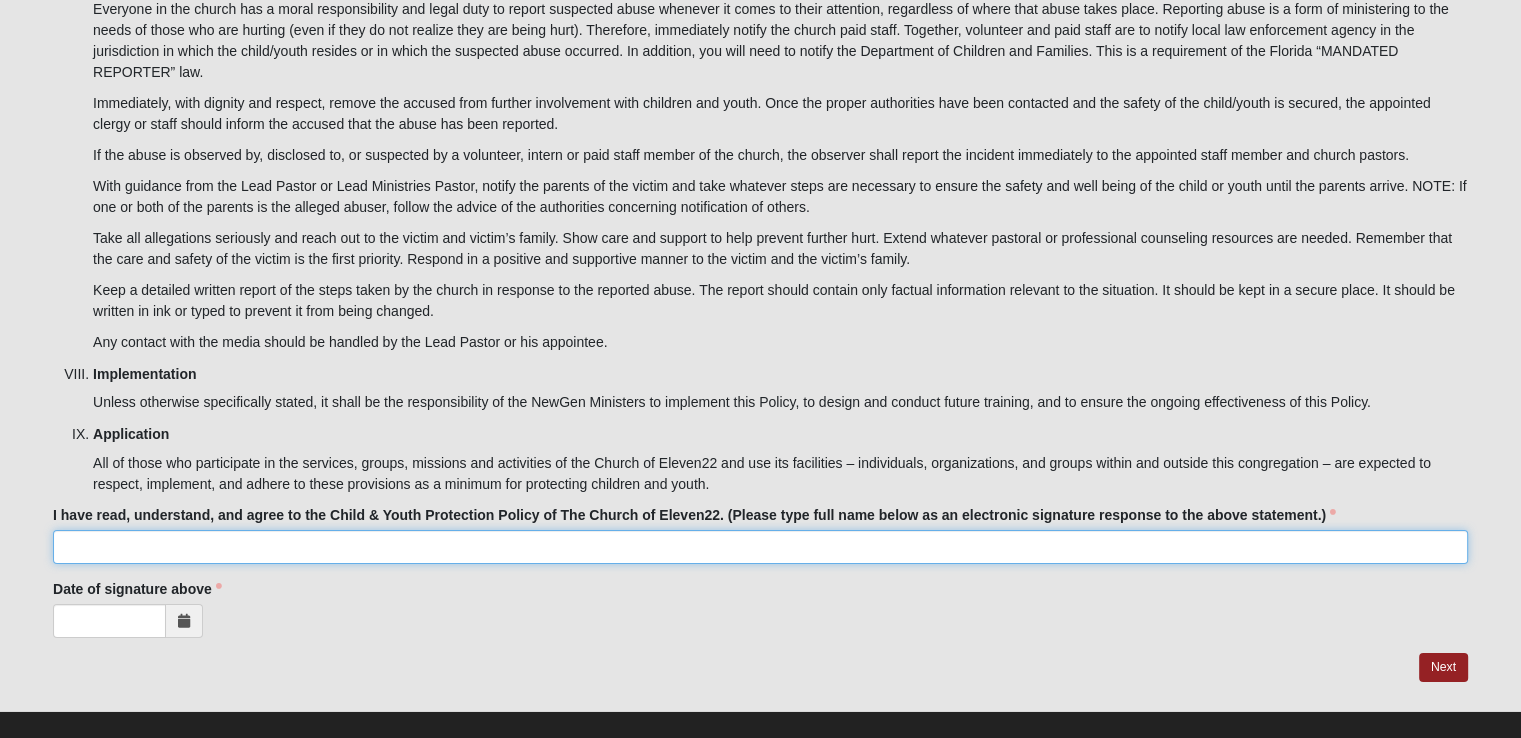 click on "I have read, understand, and agree to the Child & Youth Protection Policy of The Church of Eleven22. (Please type full name below as an electronic signature response to the above statement.)" at bounding box center (760, 547) 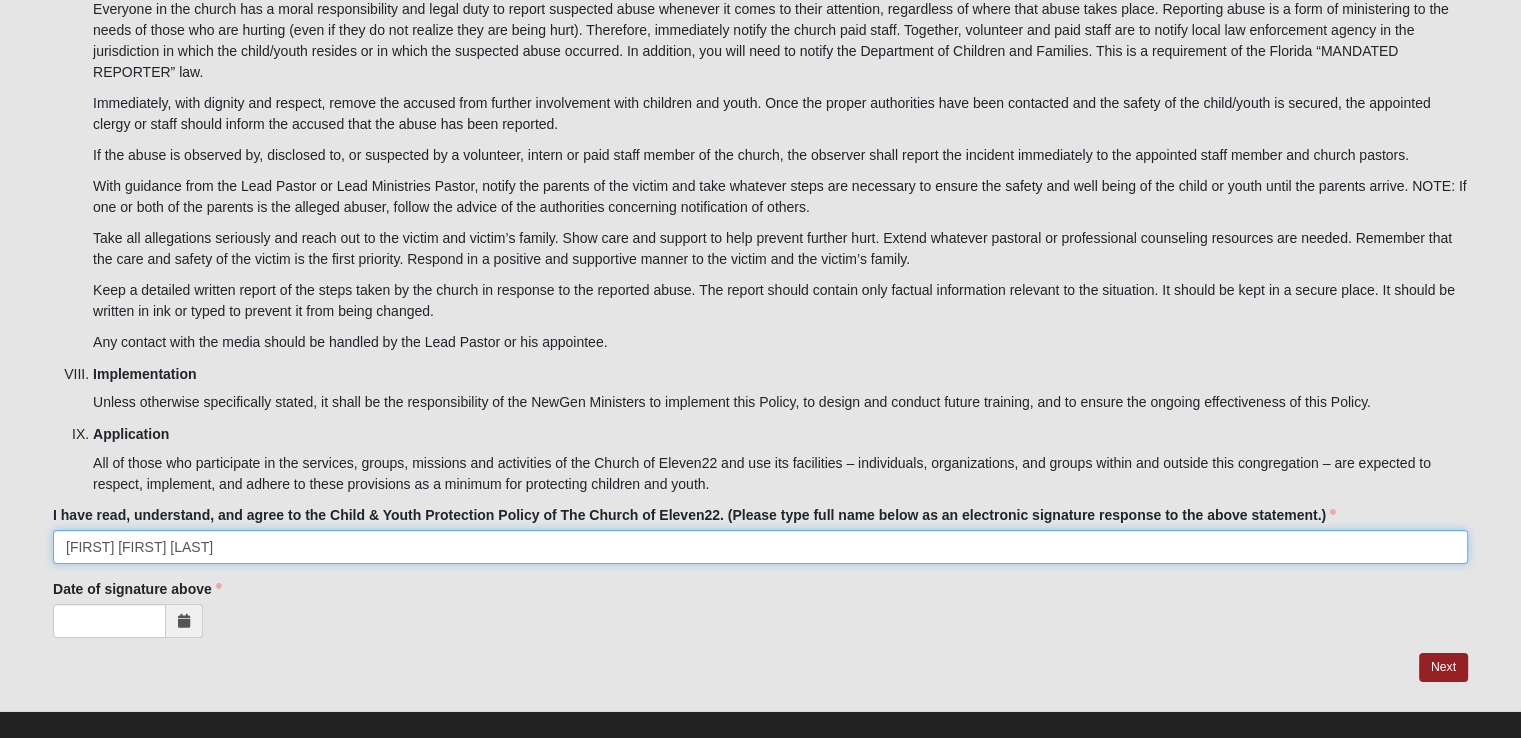 type on "[FIRST] [FIRST] [LAST]" 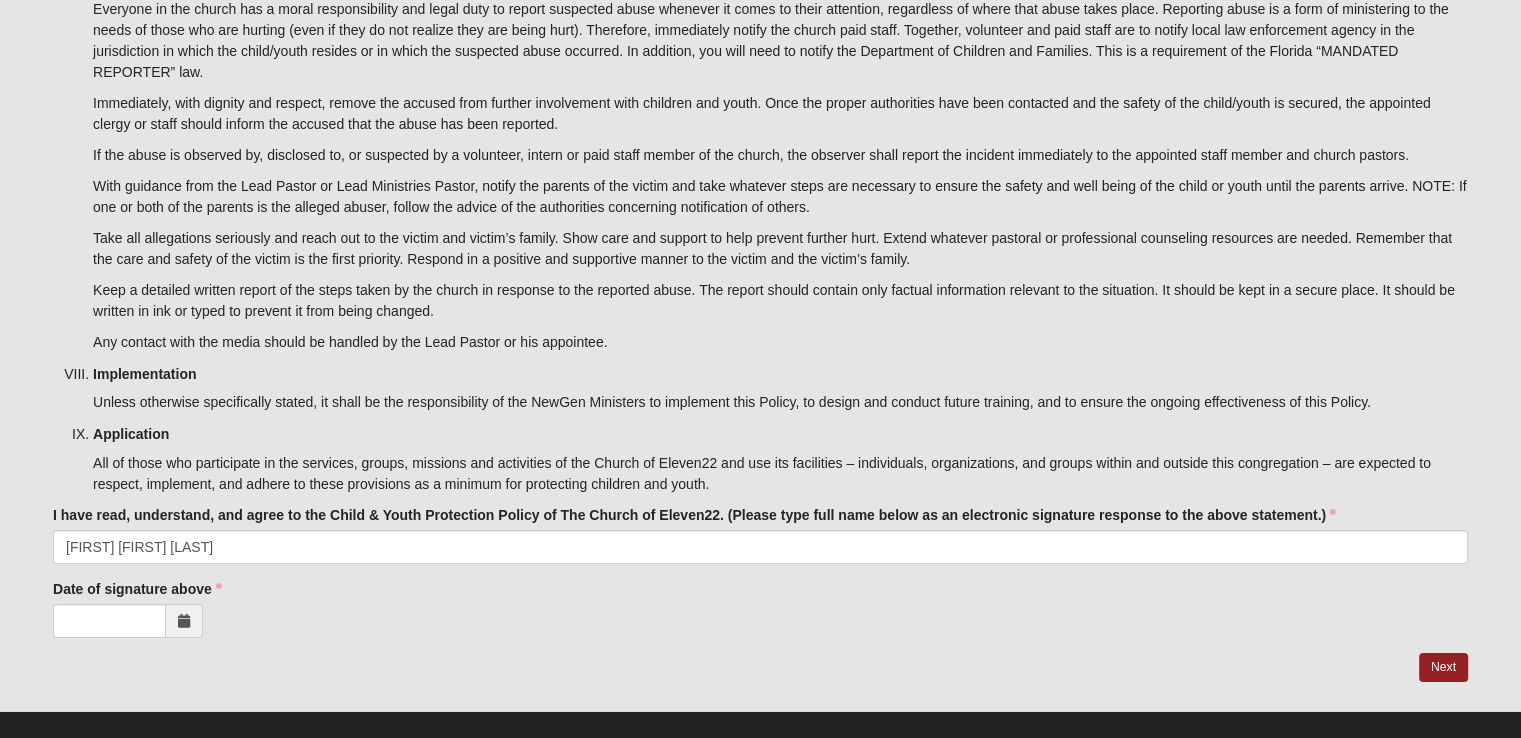 click at bounding box center (184, 621) 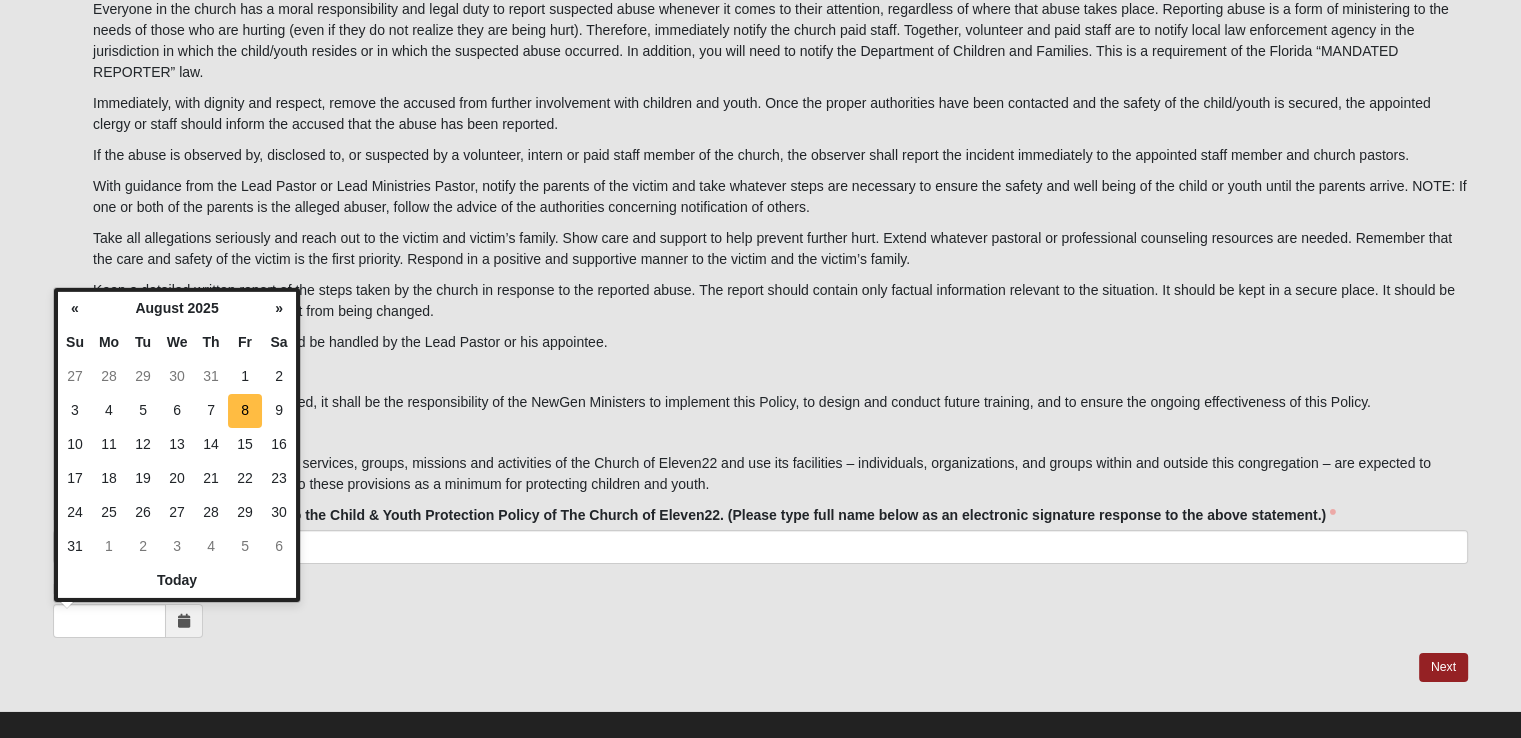 click on "8" at bounding box center (245, 411) 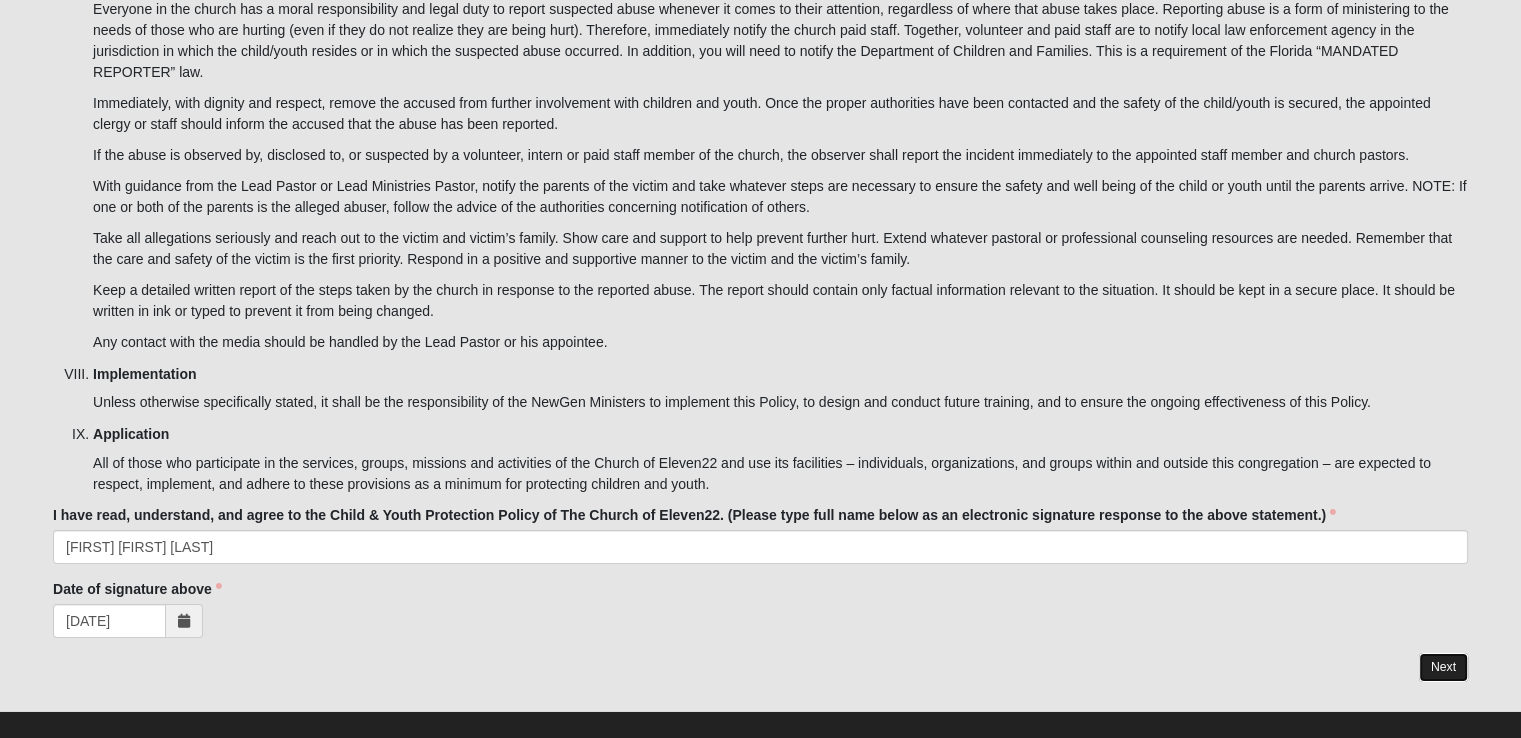 click on "Next" at bounding box center [1443, 667] 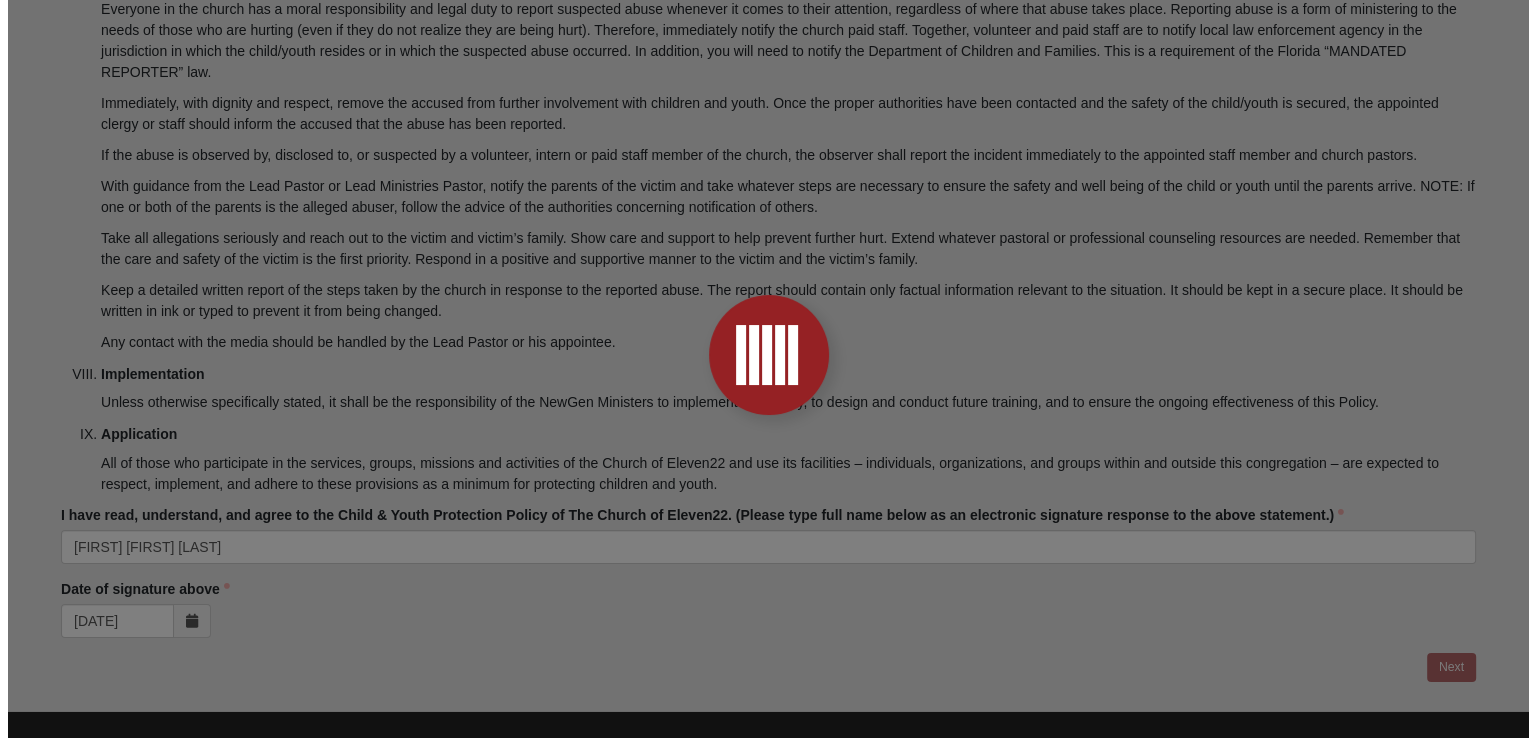 scroll, scrollTop: 0, scrollLeft: 0, axis: both 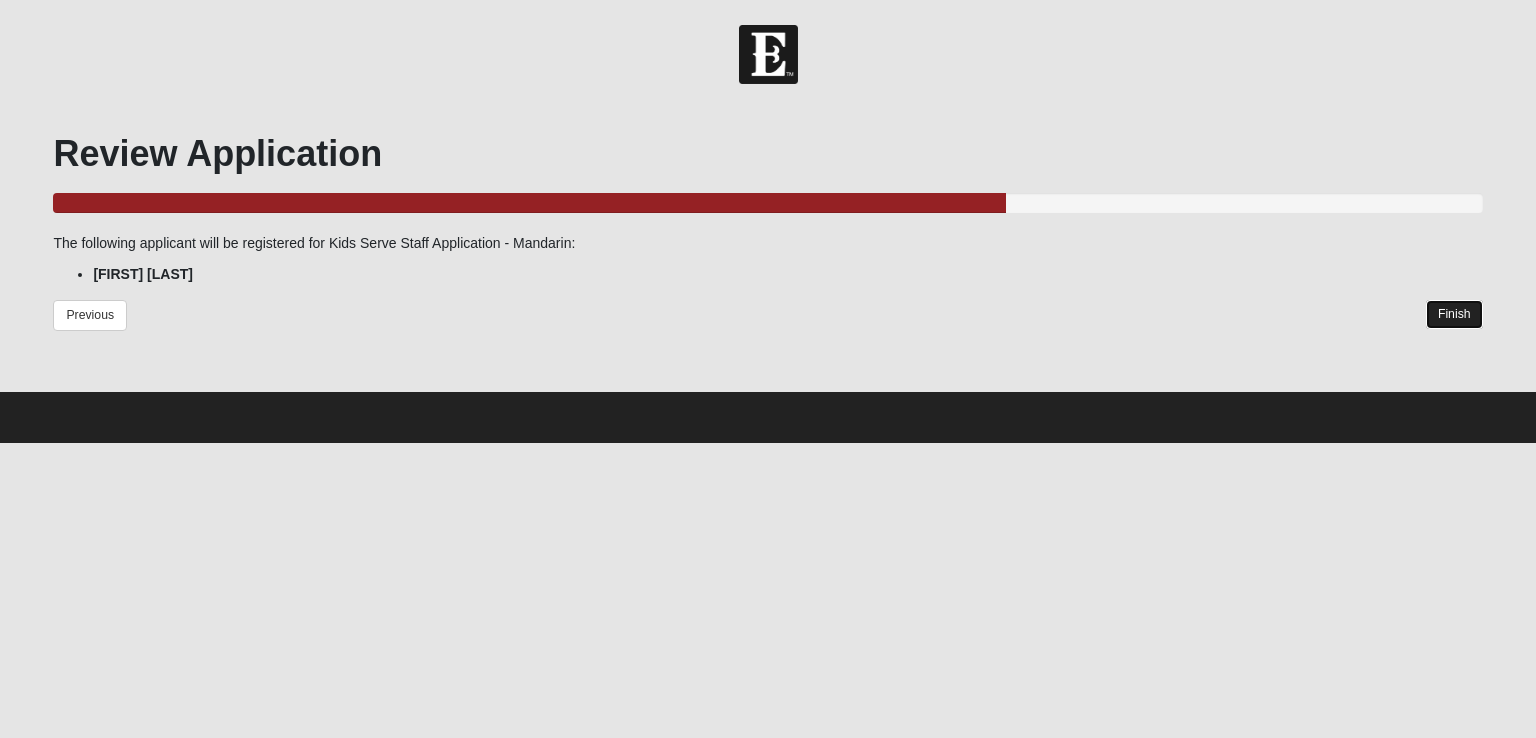 click on "Finish" at bounding box center (1454, 314) 